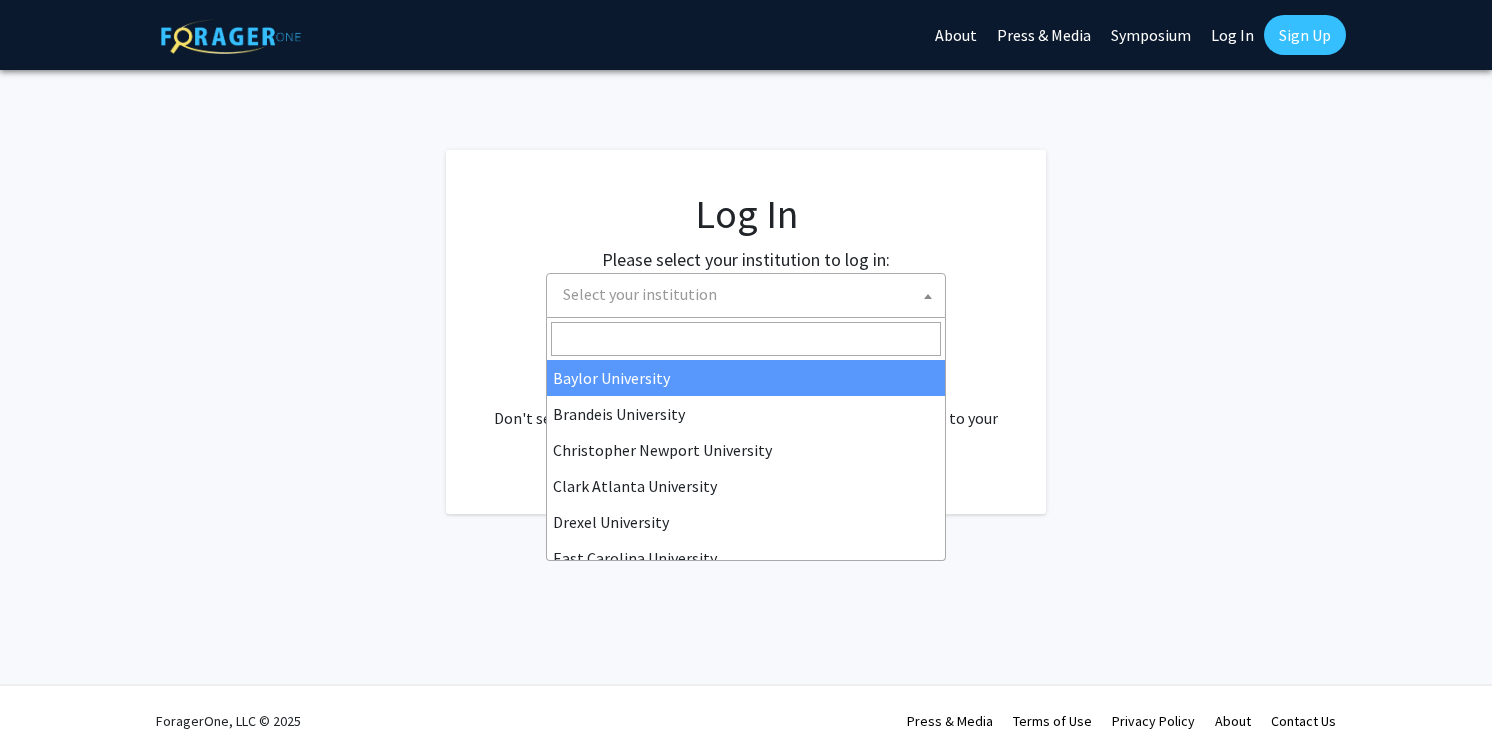 select 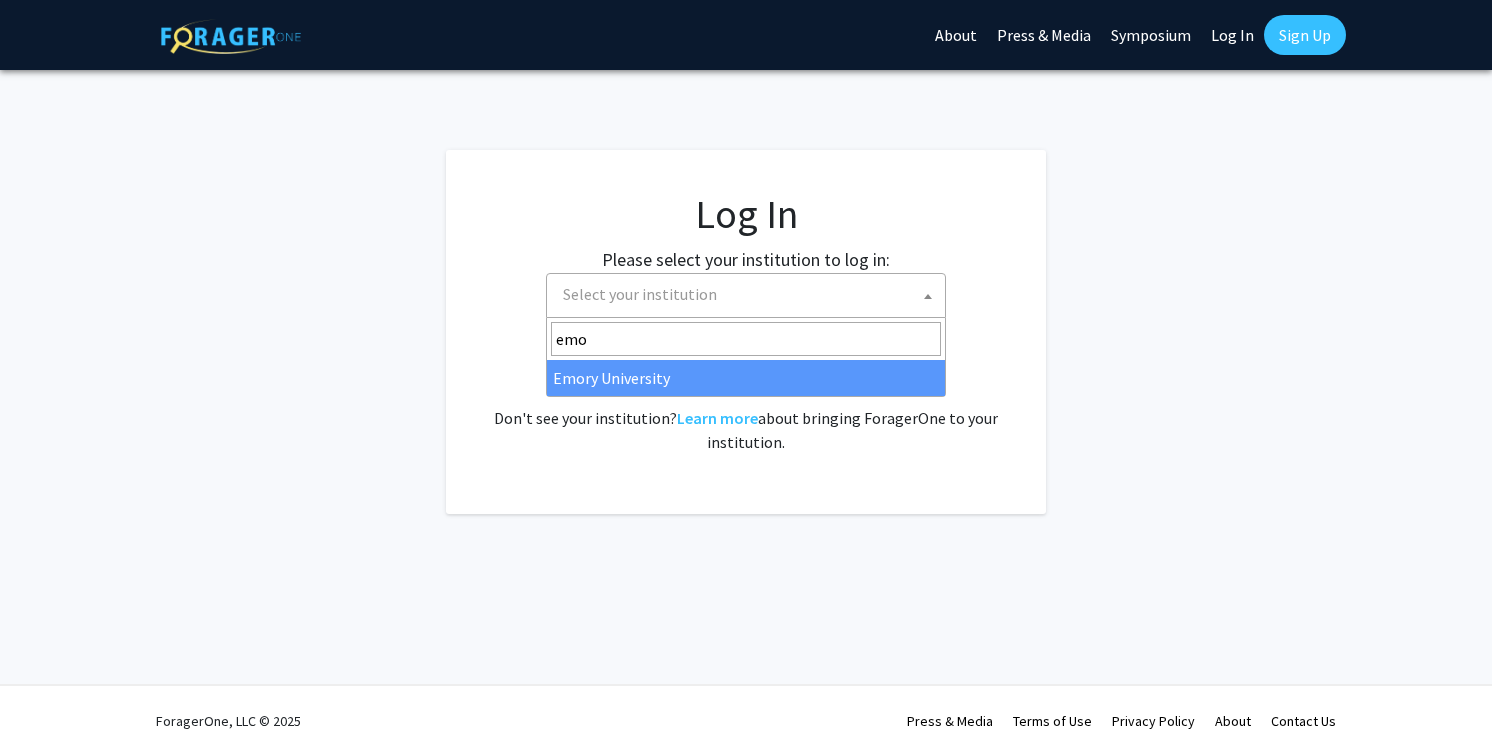 type on "emo" 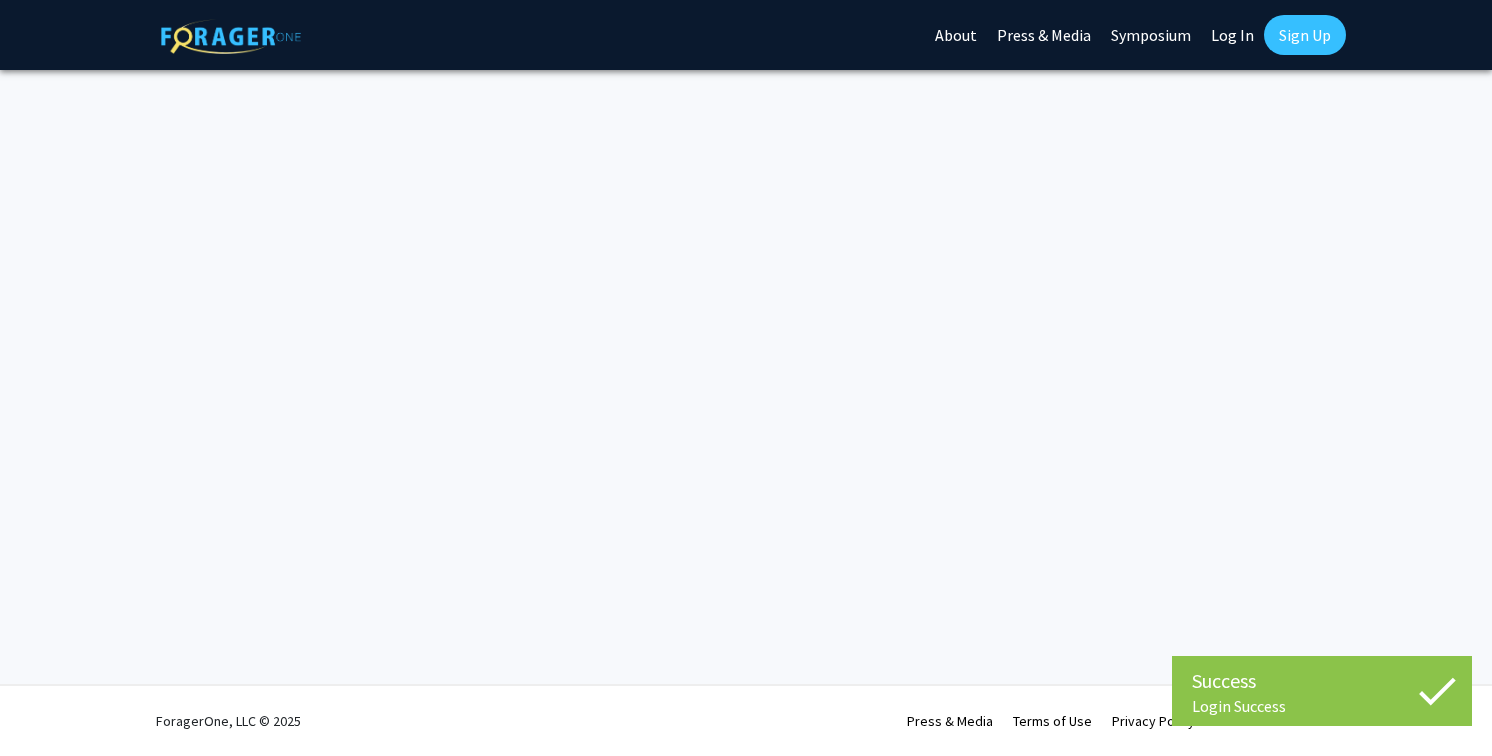 scroll, scrollTop: 0, scrollLeft: 0, axis: both 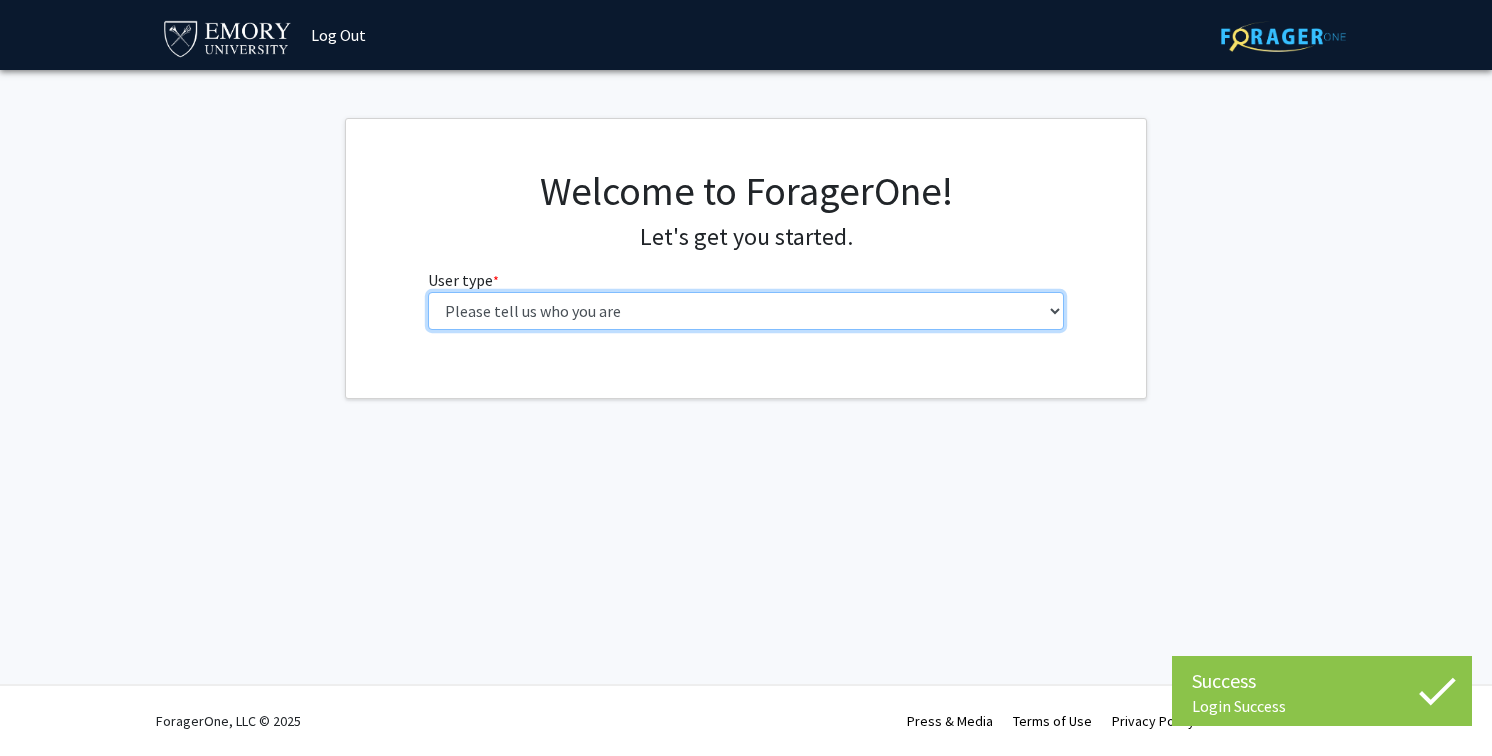 click on "Please tell us who you are  Undergraduate Student   Master's Student   Doctoral Candidate (PhD, MD, DMD, PharmD, etc.)   Postdoctoral Researcher / Research Staff / Medical Resident / Medical Fellow   Faculty   Administrative Staff" at bounding box center [746, 311] 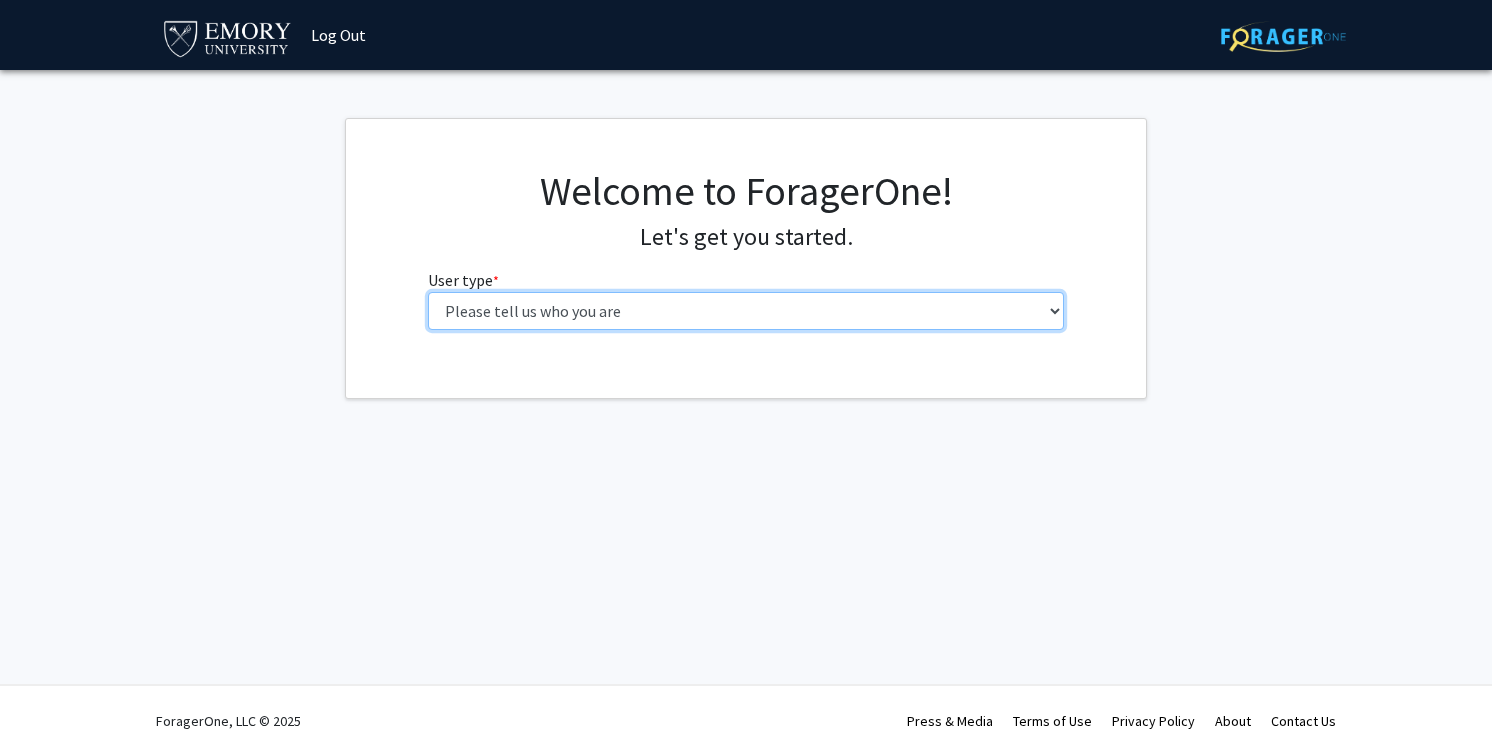 select on "1: undergrad" 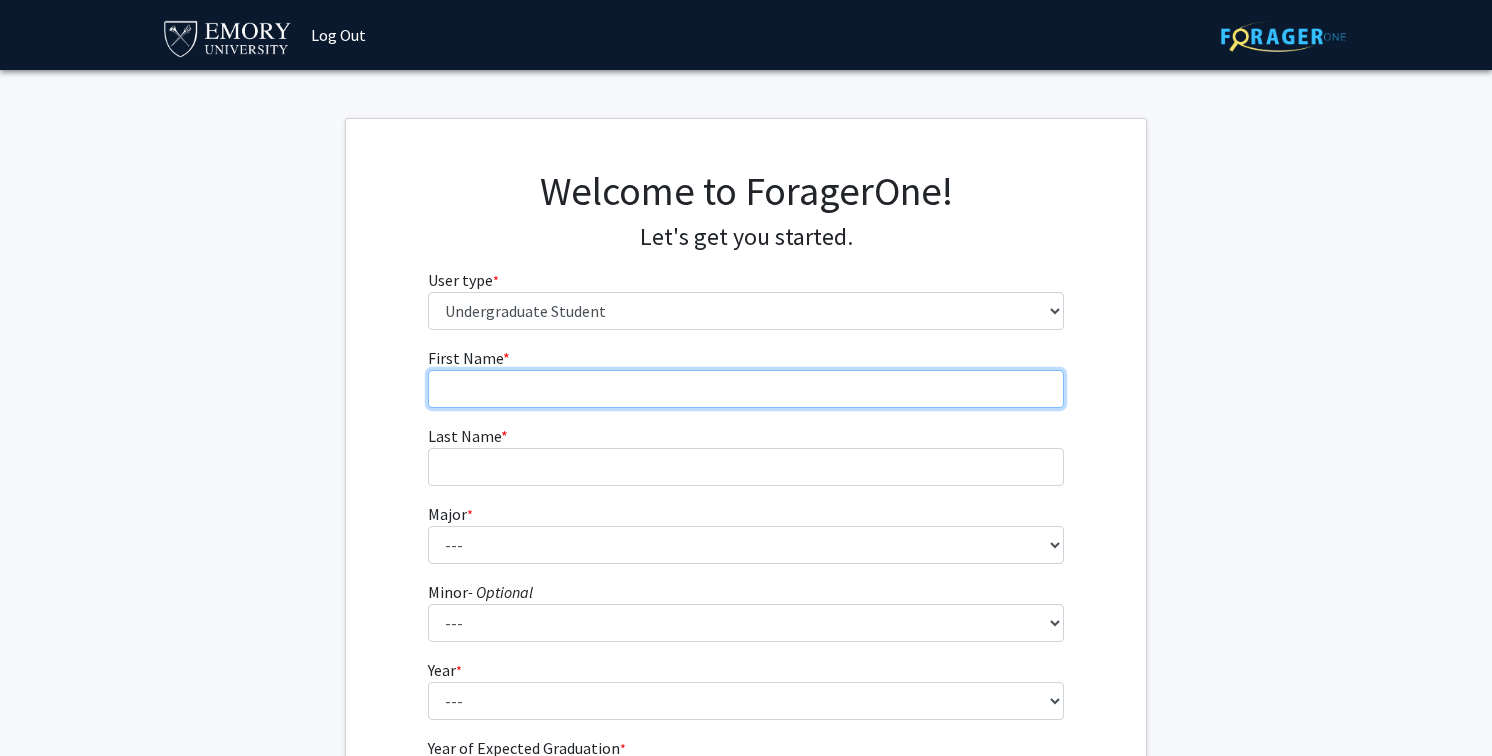 click on "First Name * required" at bounding box center (746, 389) 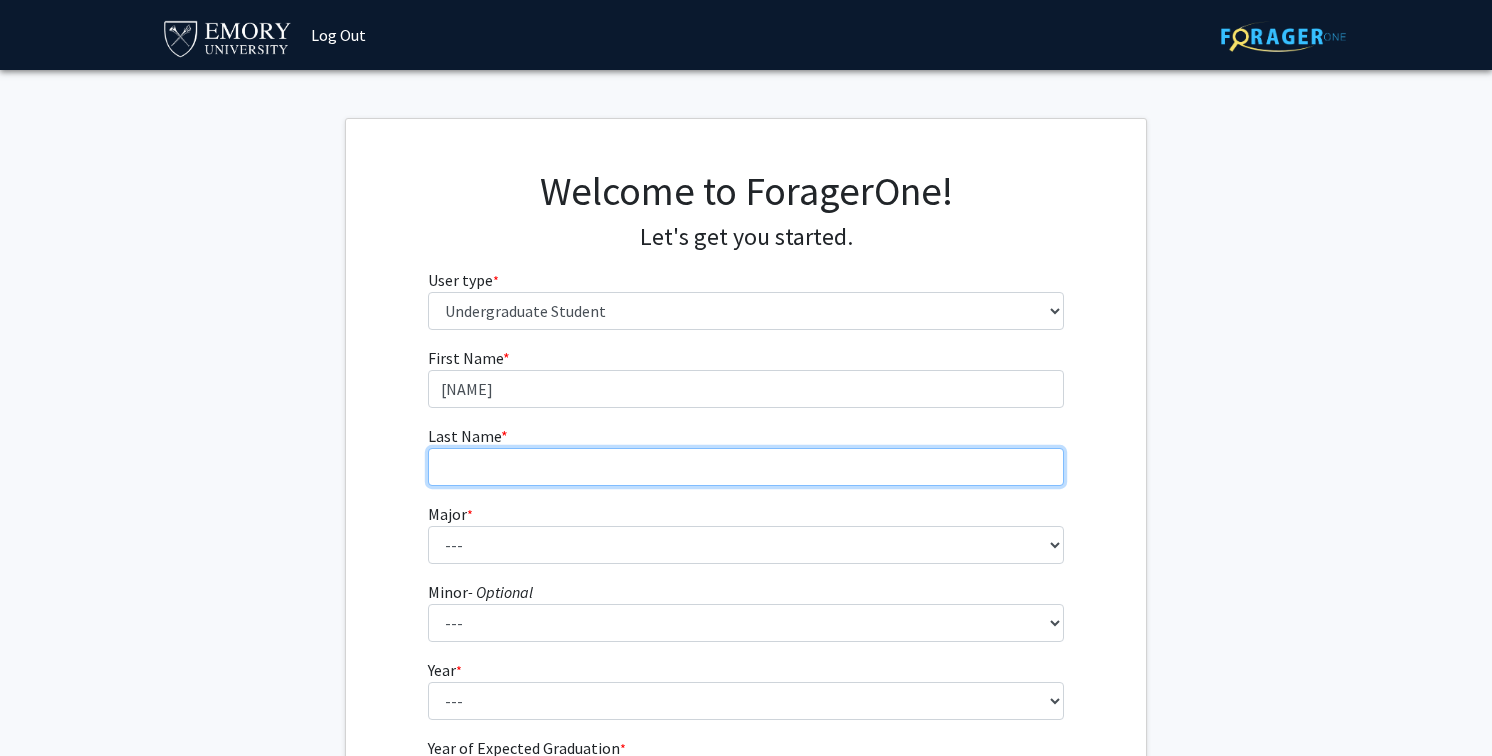 type on "[LAST]" 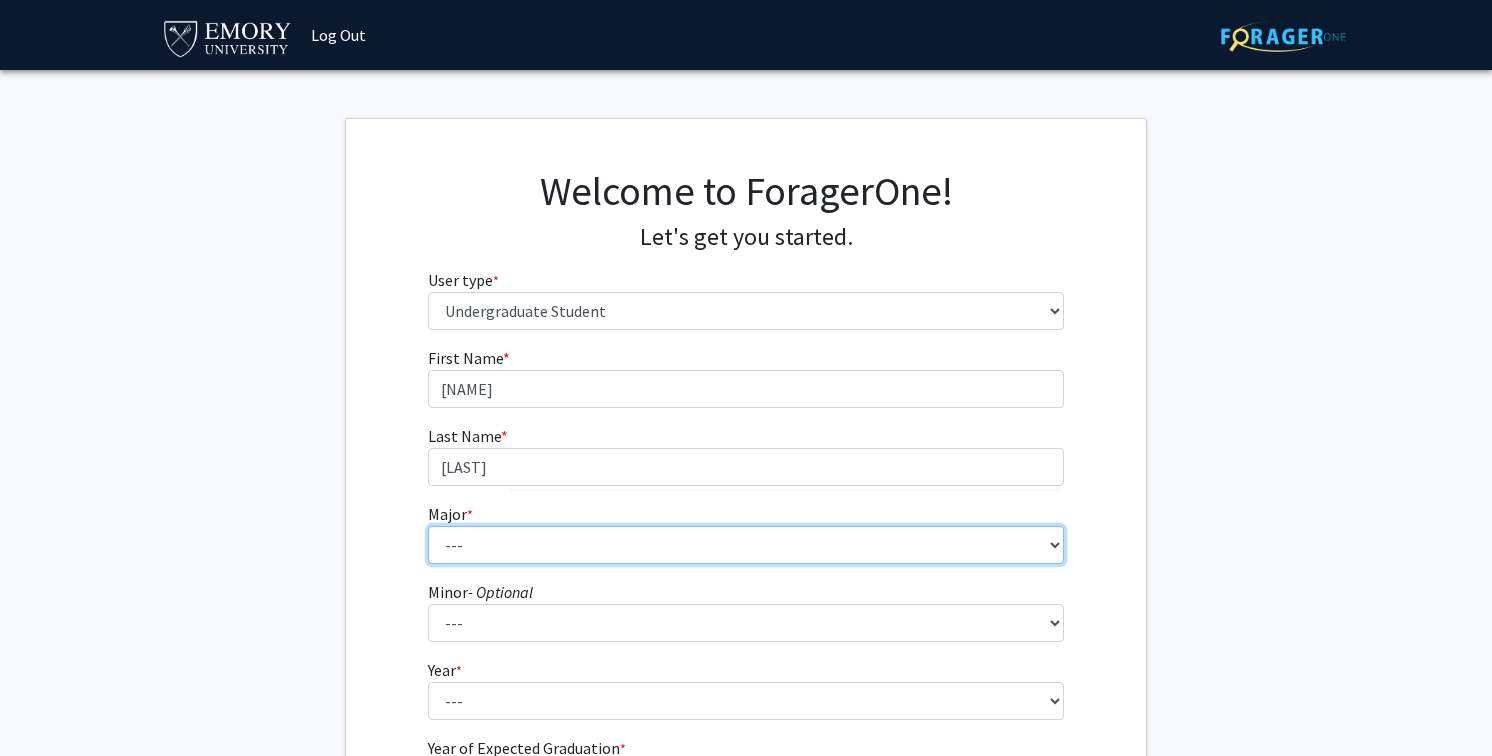 click on "---  Accounting   African American Studies   African Studies   American Studies   Analytic Consulting   Ancient Mediterranean Studies   Anthropology   Applied Mathematics   Arabic   Art History   Arts Management   Biology   Biophysics   Business Administration   Business and Society   Chemistry   Chinese Studies   Classical Civilization   Classics   Comparative Literature   Computer Science   Dance and Movement Studies   East Asian Studies   Economics   Engineering   Engineering Sciences   English   English and Creative Writing   Entrepreneurship   Environment and Sustainability Management   Environmental Sciences   Film and Media   Film and Media Management   Finance   French   German Studies   Greek   Health Innovation   History   Human Health   Information Systems and Operations Management   Integrated Visual Arts   Interdisciplinary Studies in Society and Culture   International Business   International Studies   Italian Studies   Japanese   Jewish Studies   Latin   Latin American and Caribbean Studies" at bounding box center (746, 545) 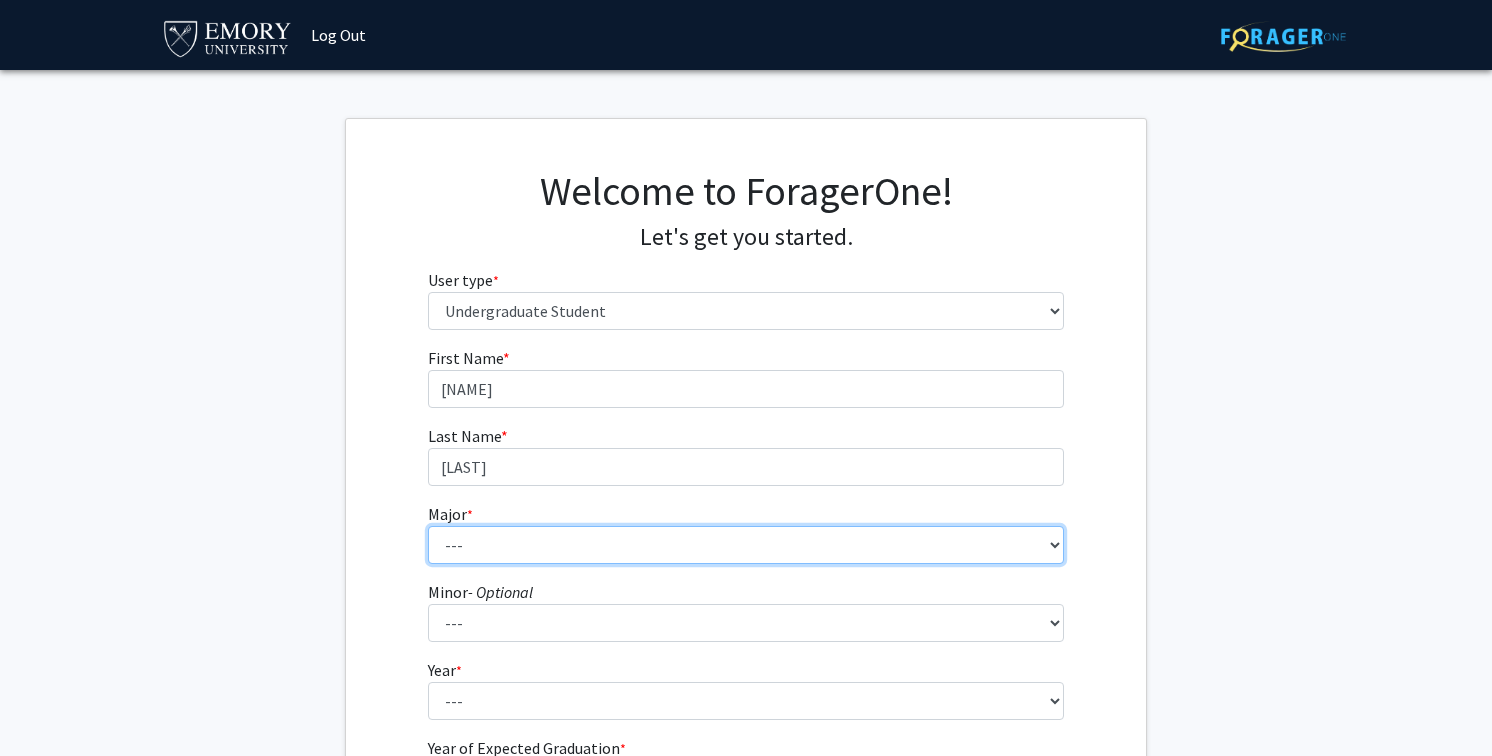 select on "24: 985" 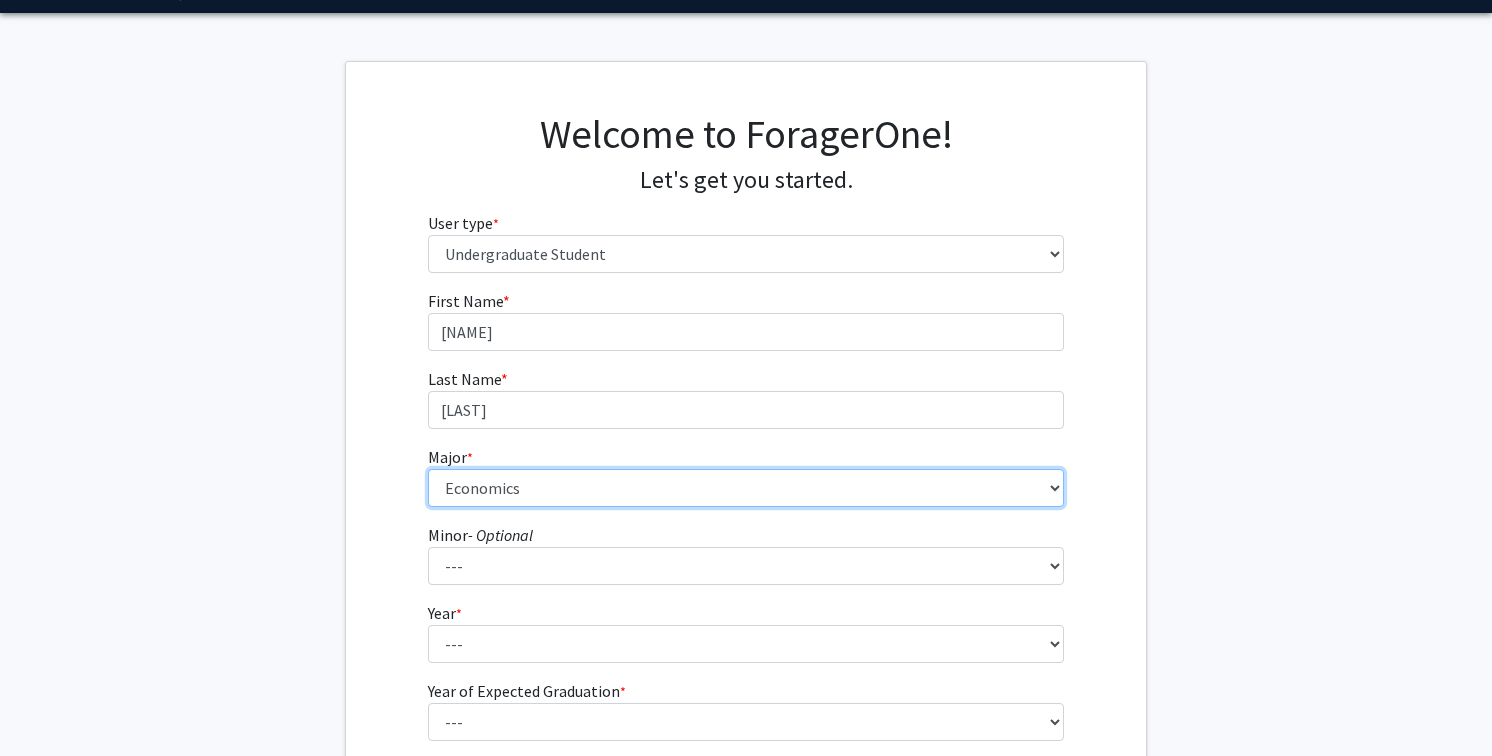 scroll, scrollTop: 76, scrollLeft: 0, axis: vertical 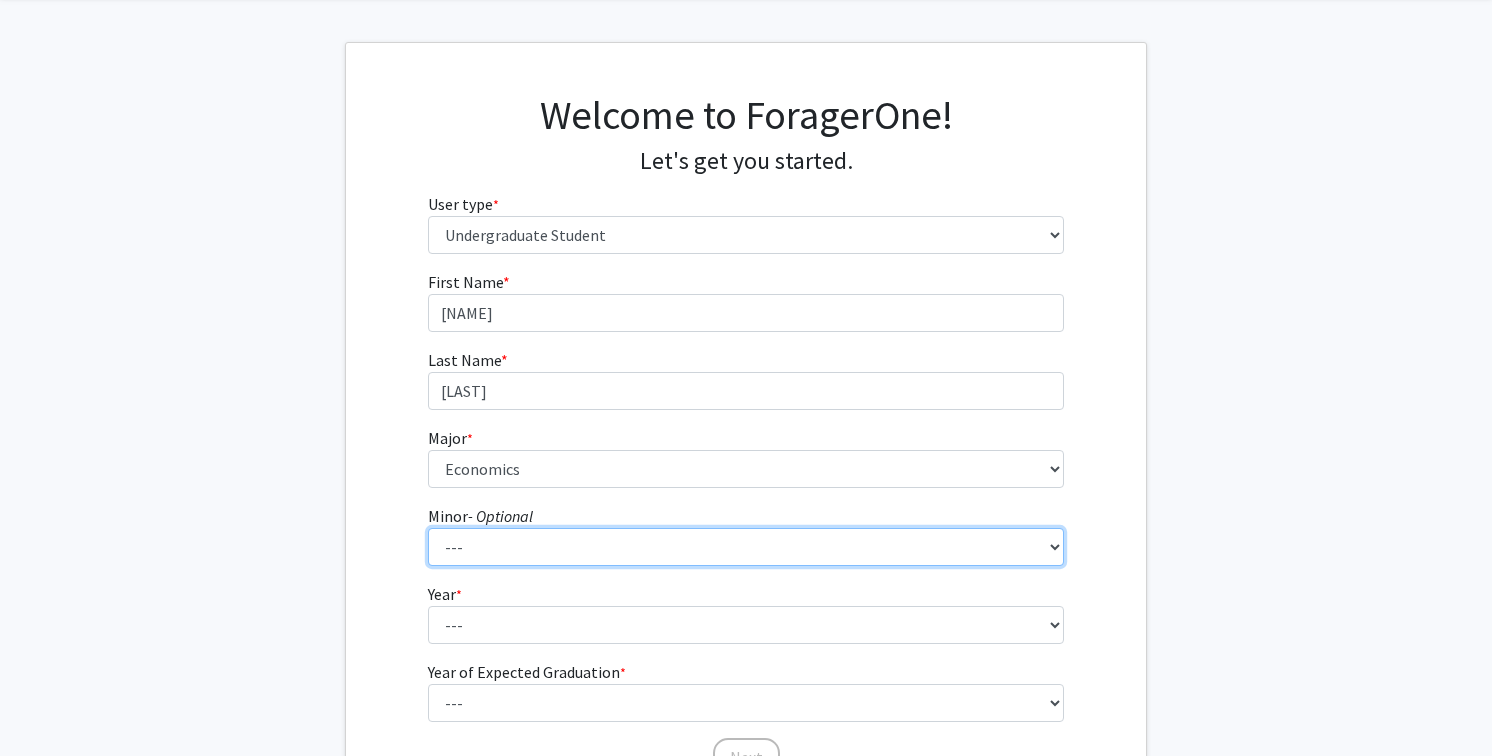 click on "---  African American Studies   African Studies   American Studies   Ancient Mediterranean Studies   Anthropology   Applied Mathematics   Arabic   Architectural Studies   Art History   Astronomy   Catholic Studies   Chinese   Classical Civilization   Community Building and Social Change   Comparative Literature   Computer Informatics   Computer Science   Dance and Movement Studies   Economics   English   Environmental Sciences   Ethics   Film and Media   French   German Studies   Global Development Studies   Global Health, Culture and Society   Greek   Hebrew   Hindi   History   Italian Studies   Japanese   Jewish Studies   Korean   Latin   Latin American and Caribbean Studies   Linguistics   Lusophone Studies   Mathematics   Mediterranean Archaeology   Music   Neuroethics   Nutrition Science   Persian Language and Literature   Philosophy   Physics   Political Science   Predictive Health   Religion   Rhetoric, Writing, Information Design   Russian and East European Studies   Science, Culture, and Society" at bounding box center (746, 547) 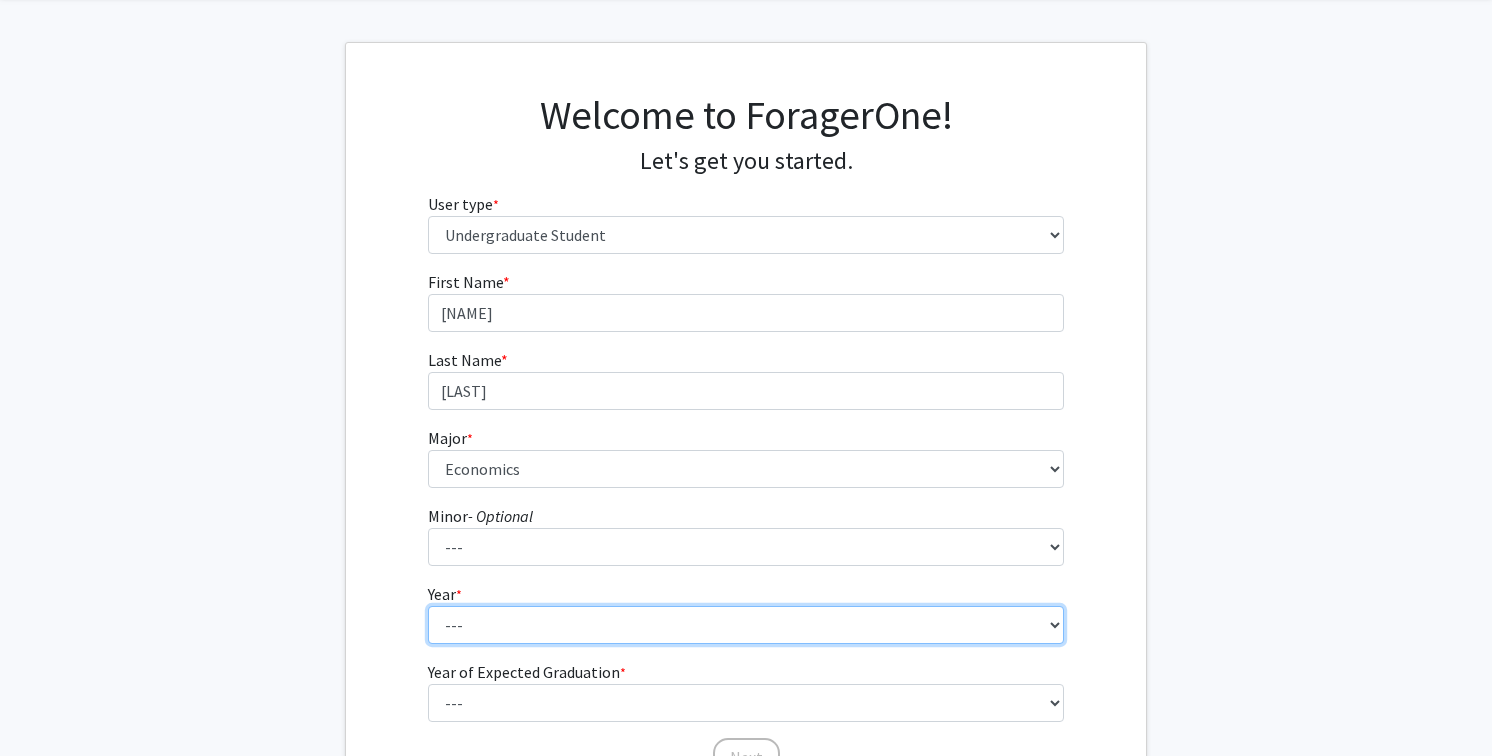 click on "---  First-year   Sophomore   Junior   Senior   Postbaccalaureate Certificate" at bounding box center [746, 625] 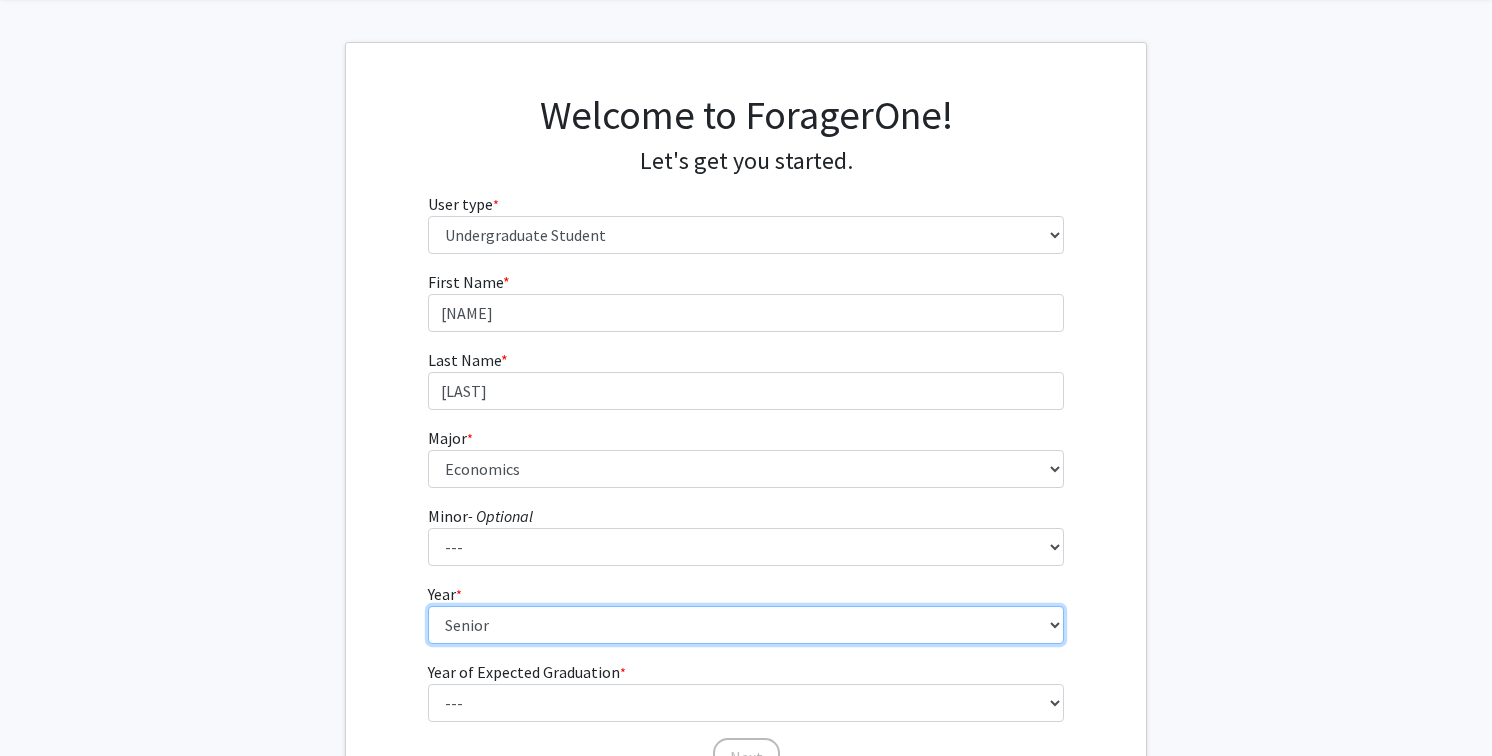 scroll, scrollTop: 142, scrollLeft: 0, axis: vertical 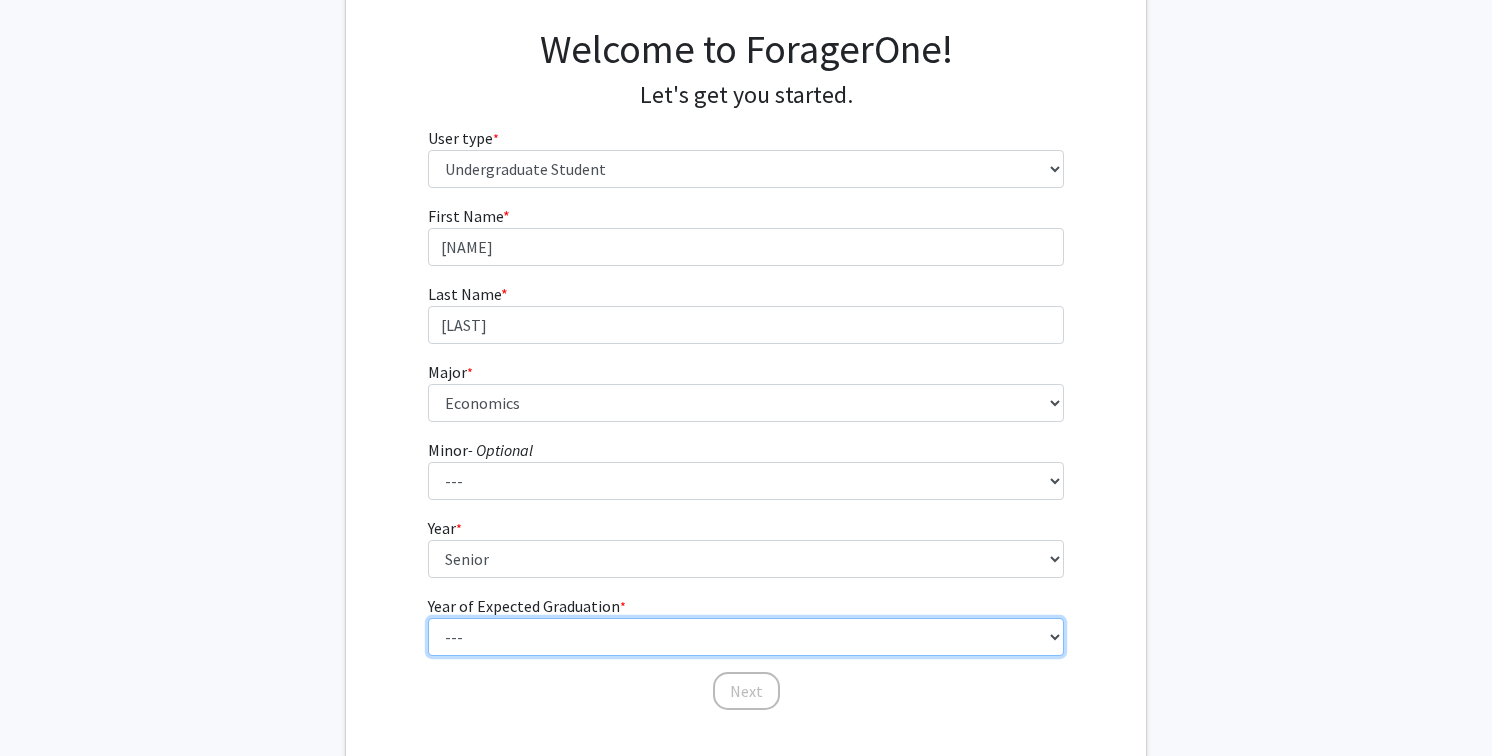 click on "---  2025   2026   2027   2028   2029   2030   2031   2032   2033   2034" at bounding box center (746, 637) 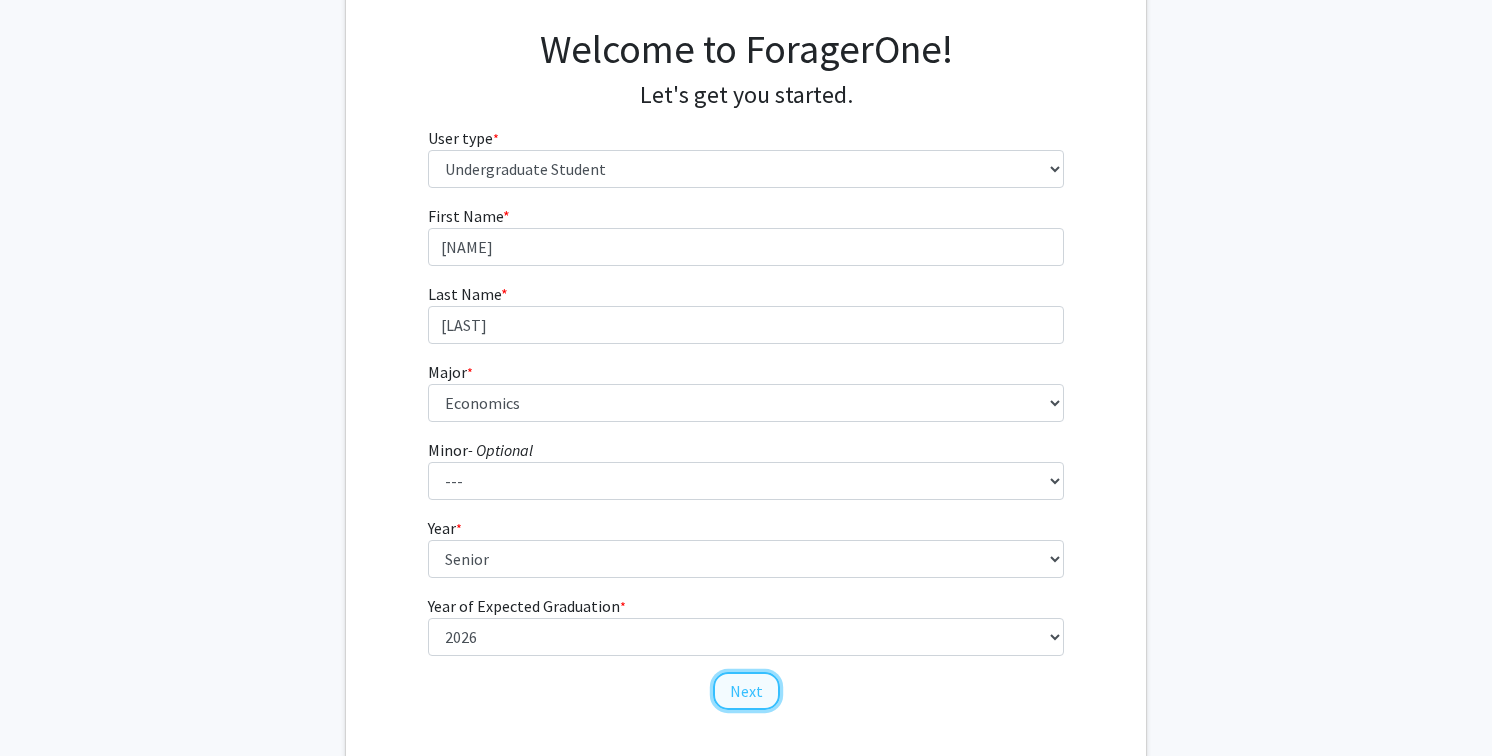 click on "Next" 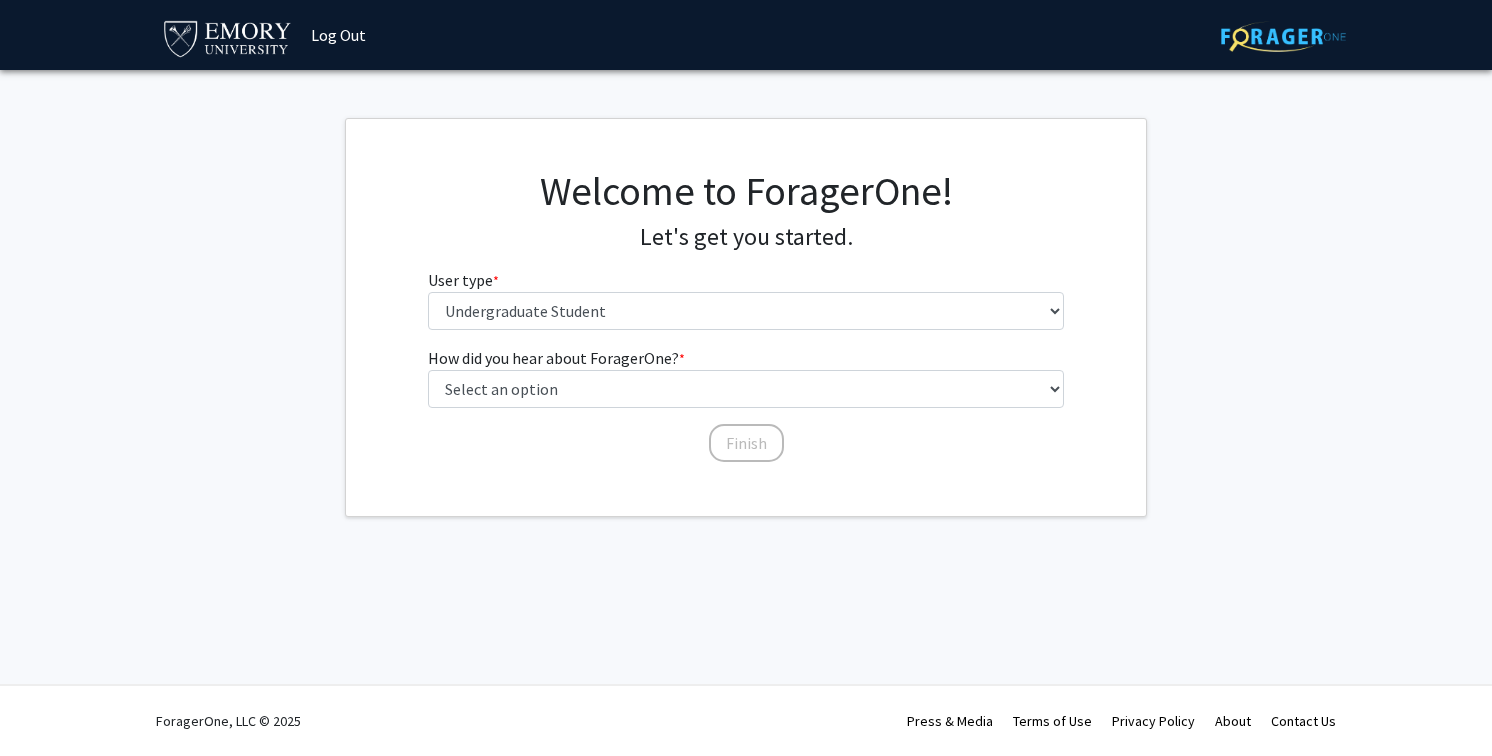 scroll, scrollTop: 0, scrollLeft: 0, axis: both 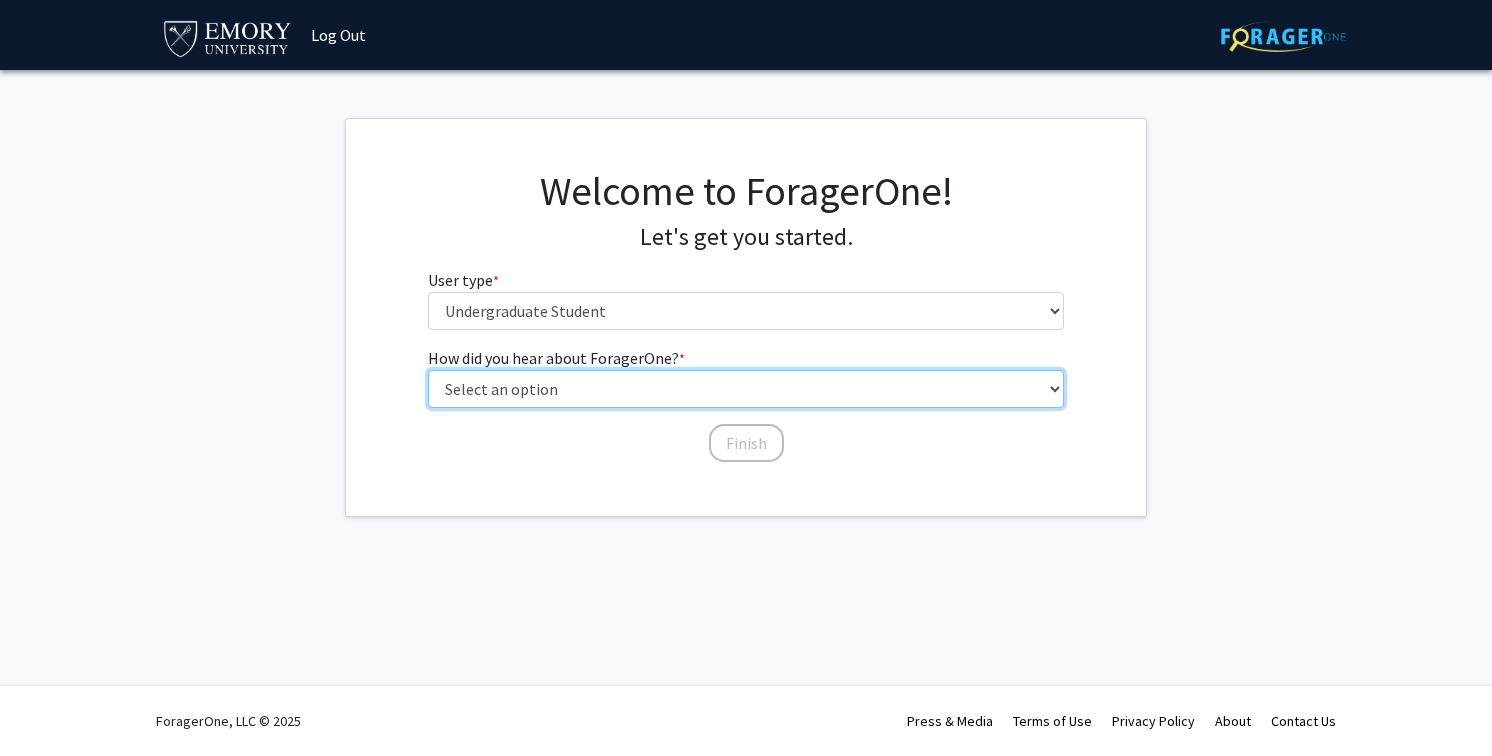 click on "Select an option  Peer/student recommendation   Faculty/staff recommendation   University website   University email or newsletter   Other" at bounding box center (746, 389) 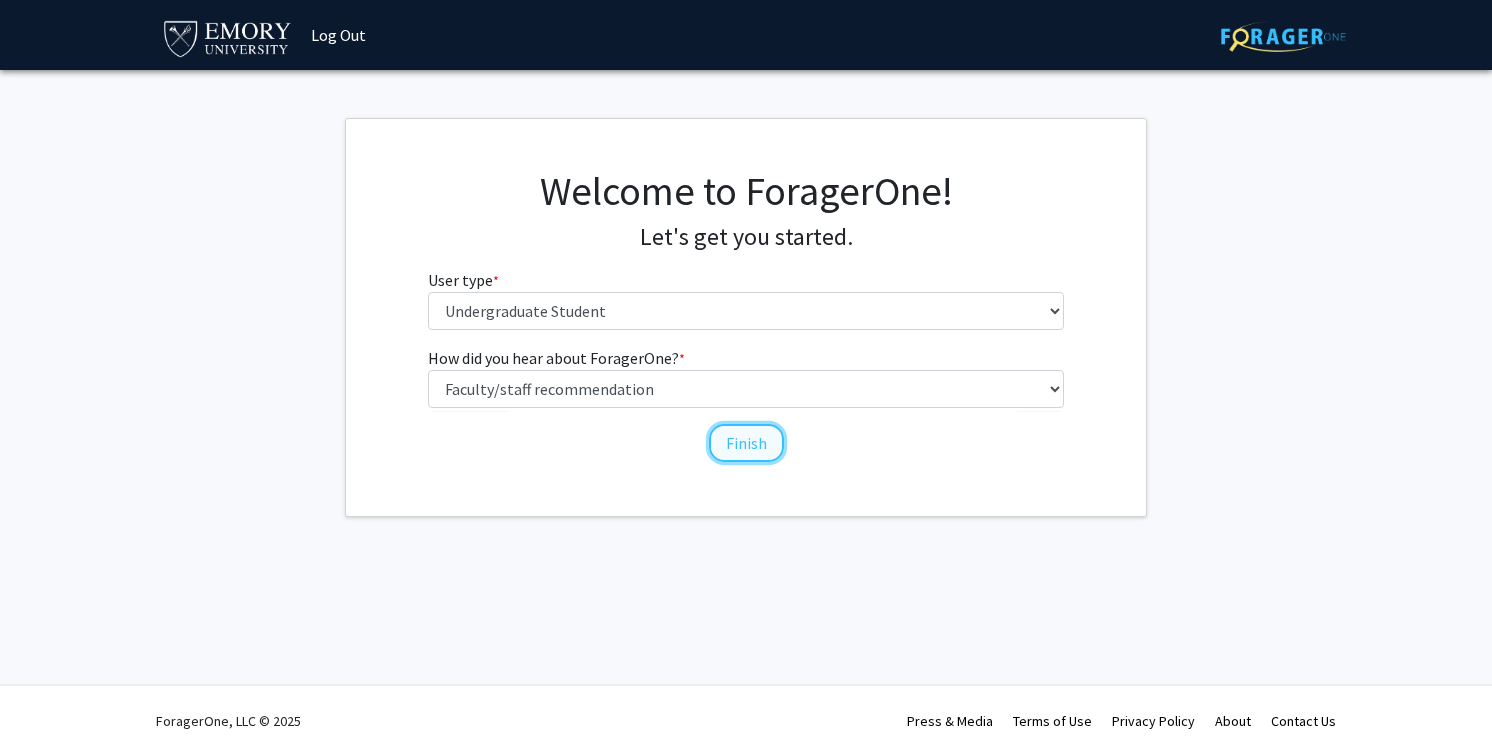 click on "Finish" 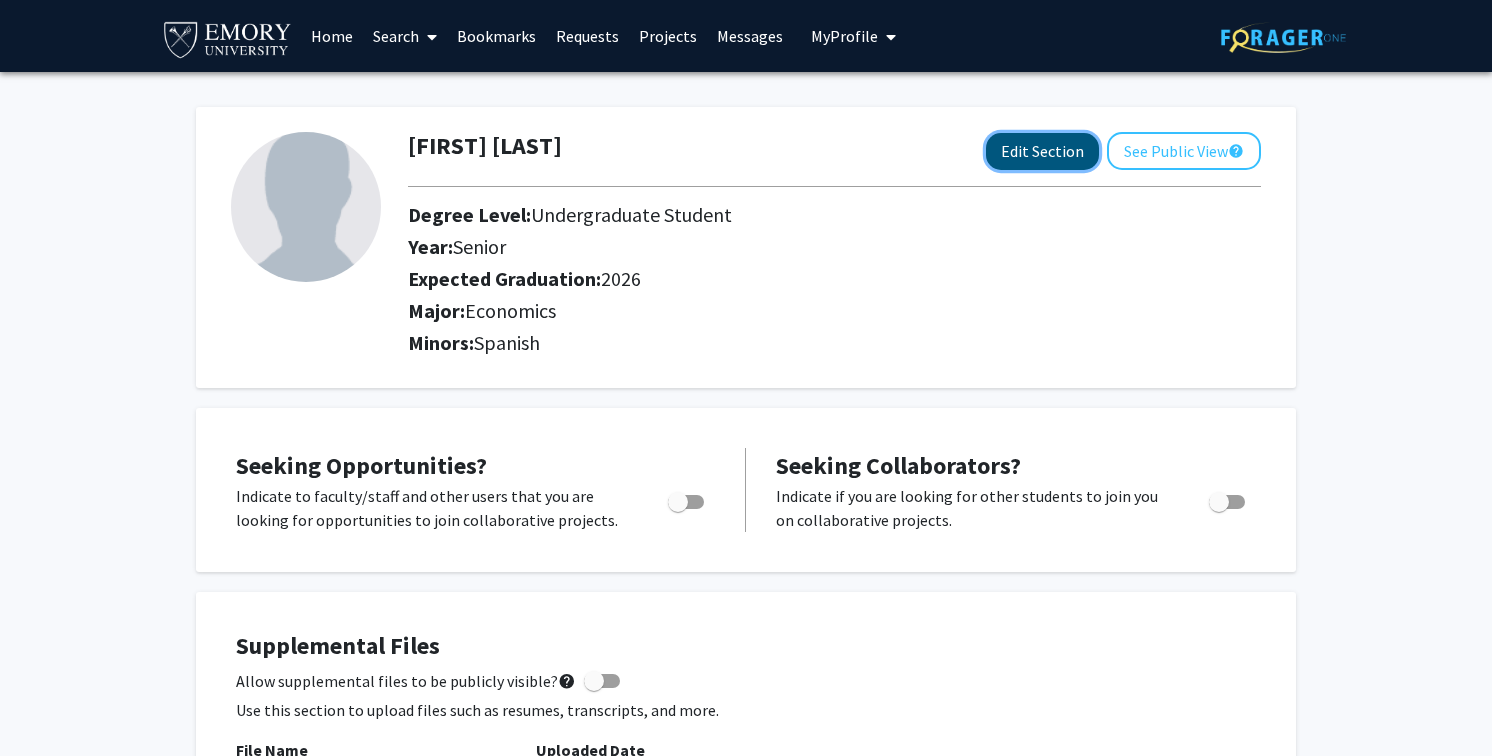 click on "Edit Section" 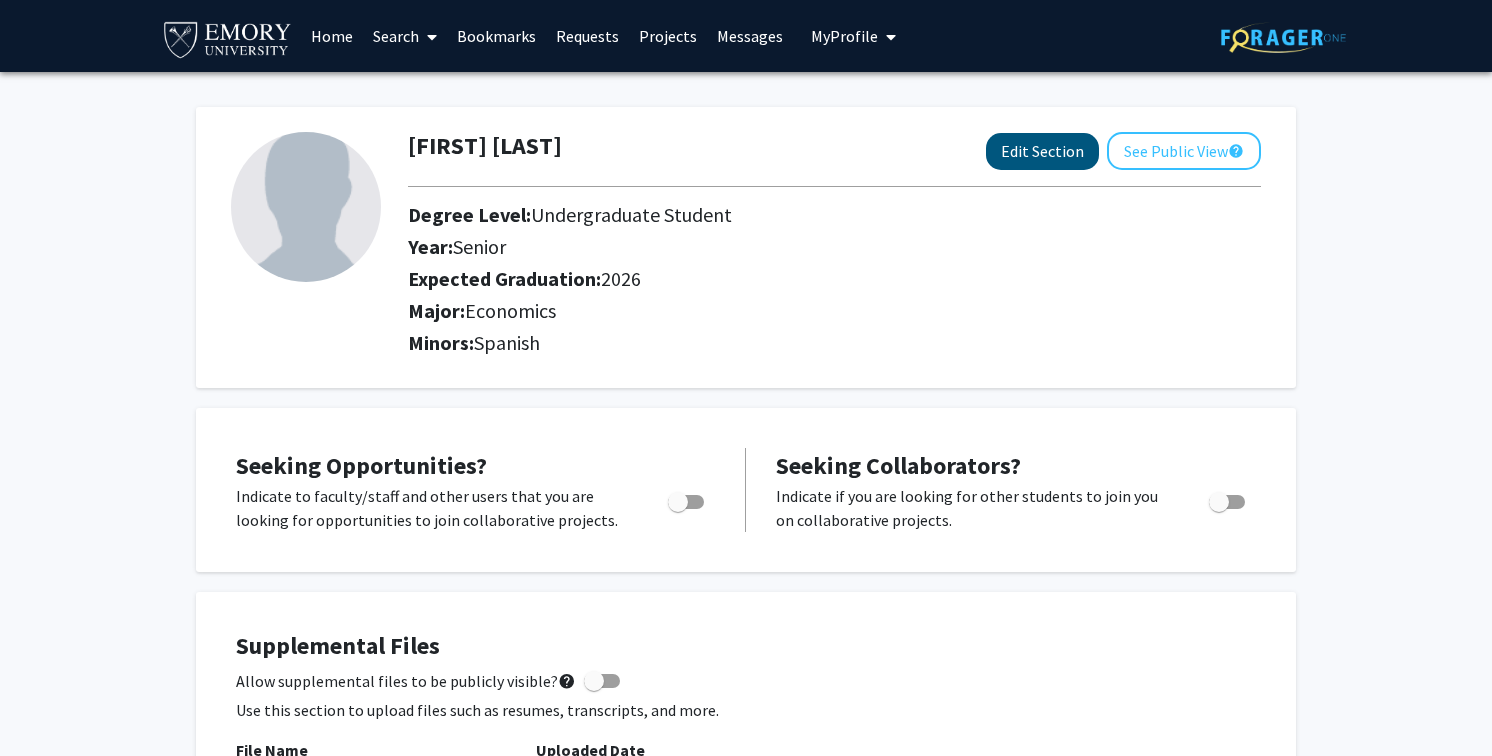select on "senior" 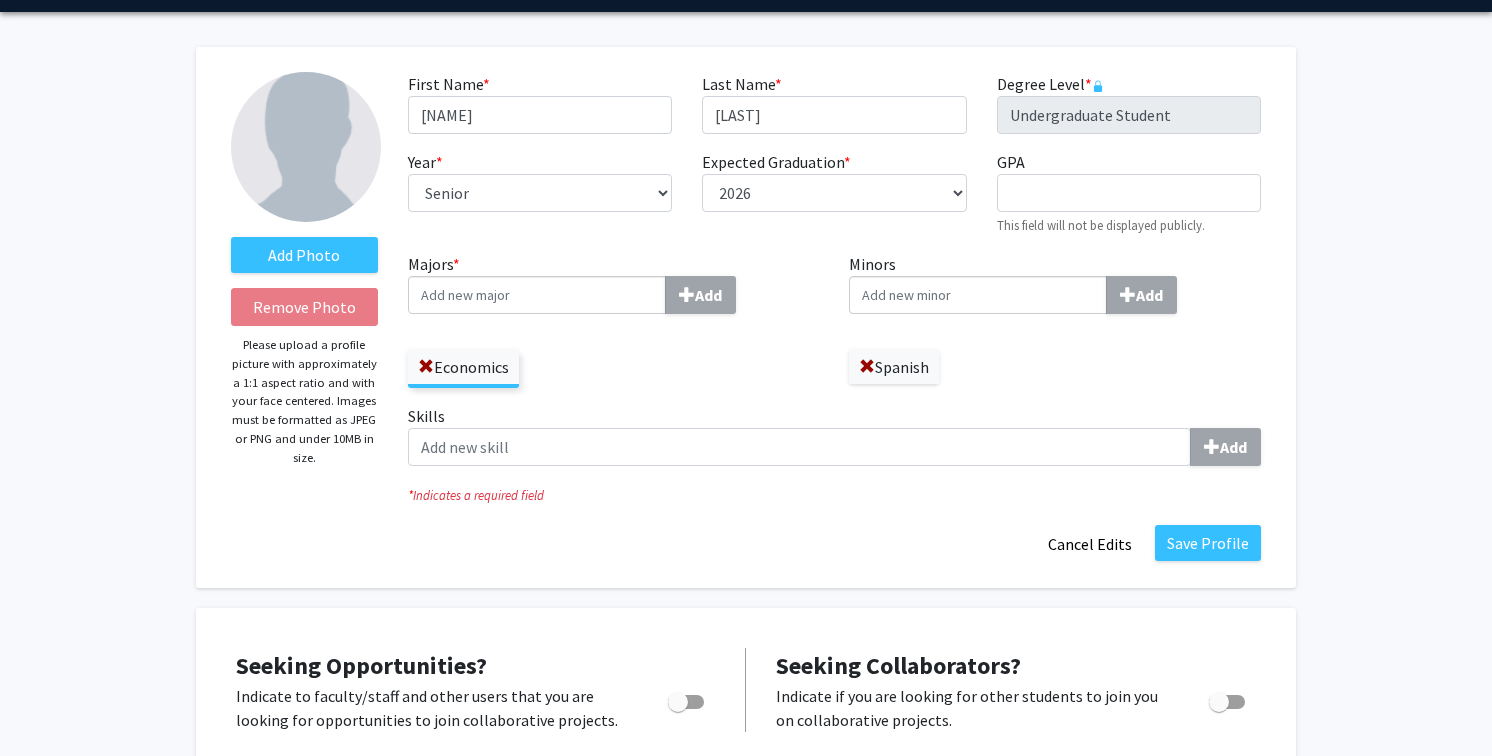 scroll, scrollTop: 0, scrollLeft: 0, axis: both 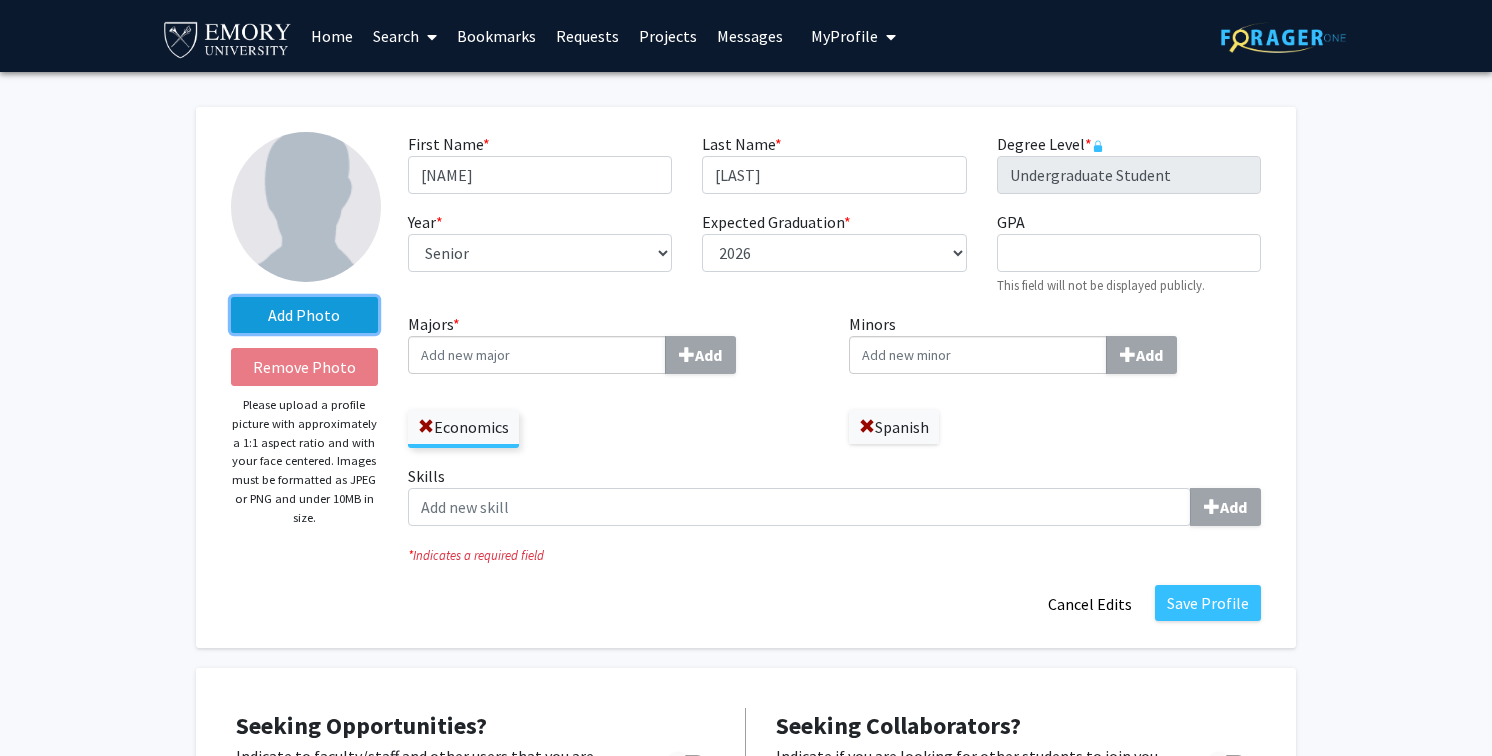 click on "Add Photo" 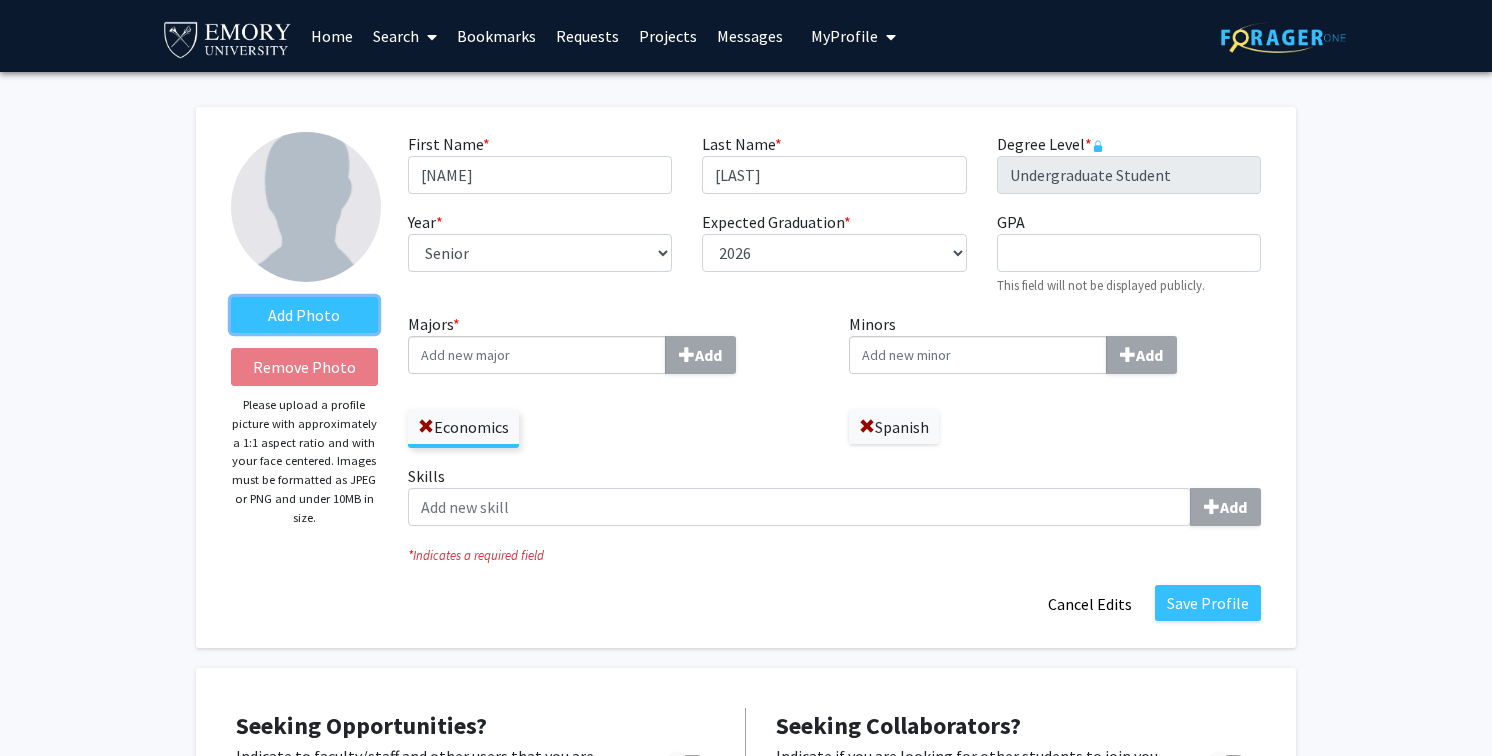 scroll, scrollTop: 39, scrollLeft: 0, axis: vertical 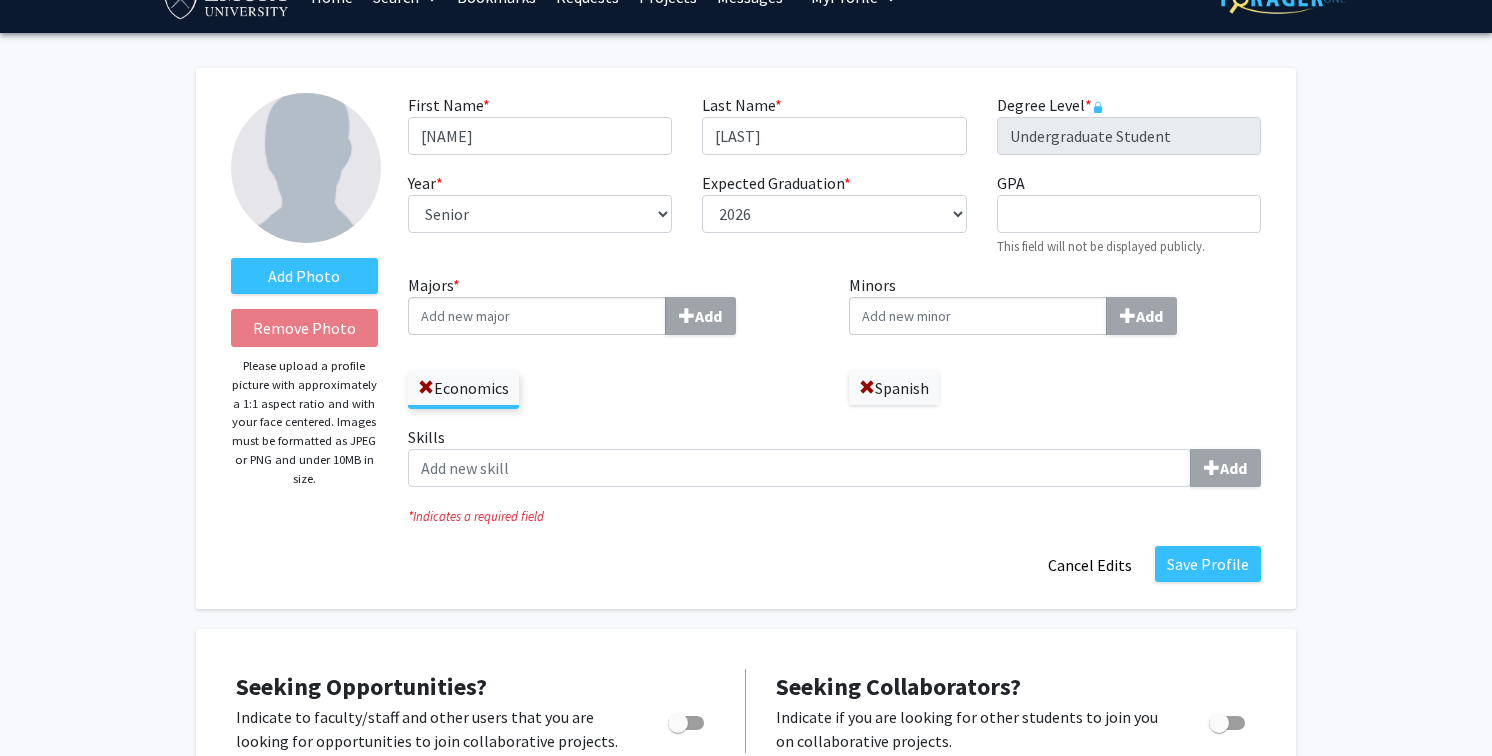 click on "Majors  * Add" at bounding box center [537, 316] 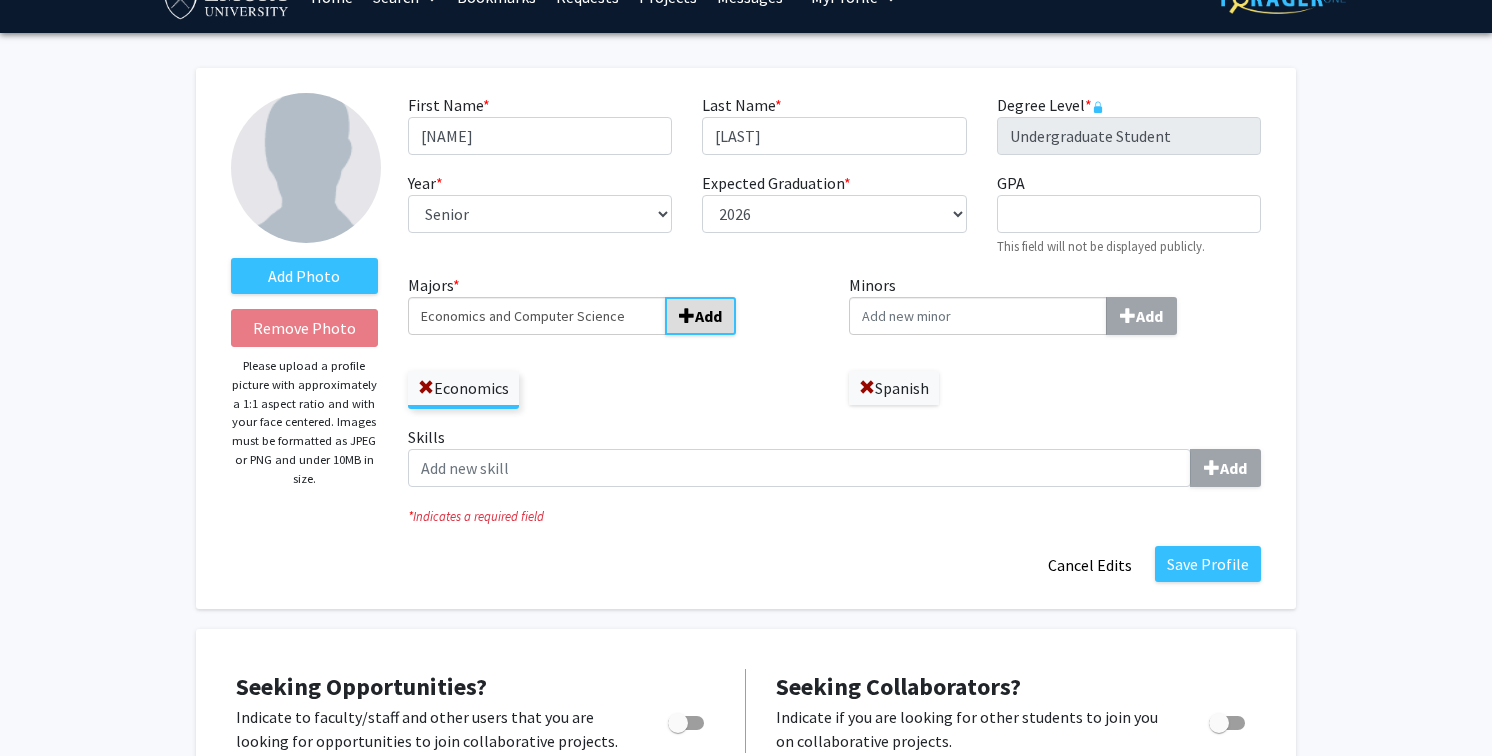 type on "Economics and Computer Science" 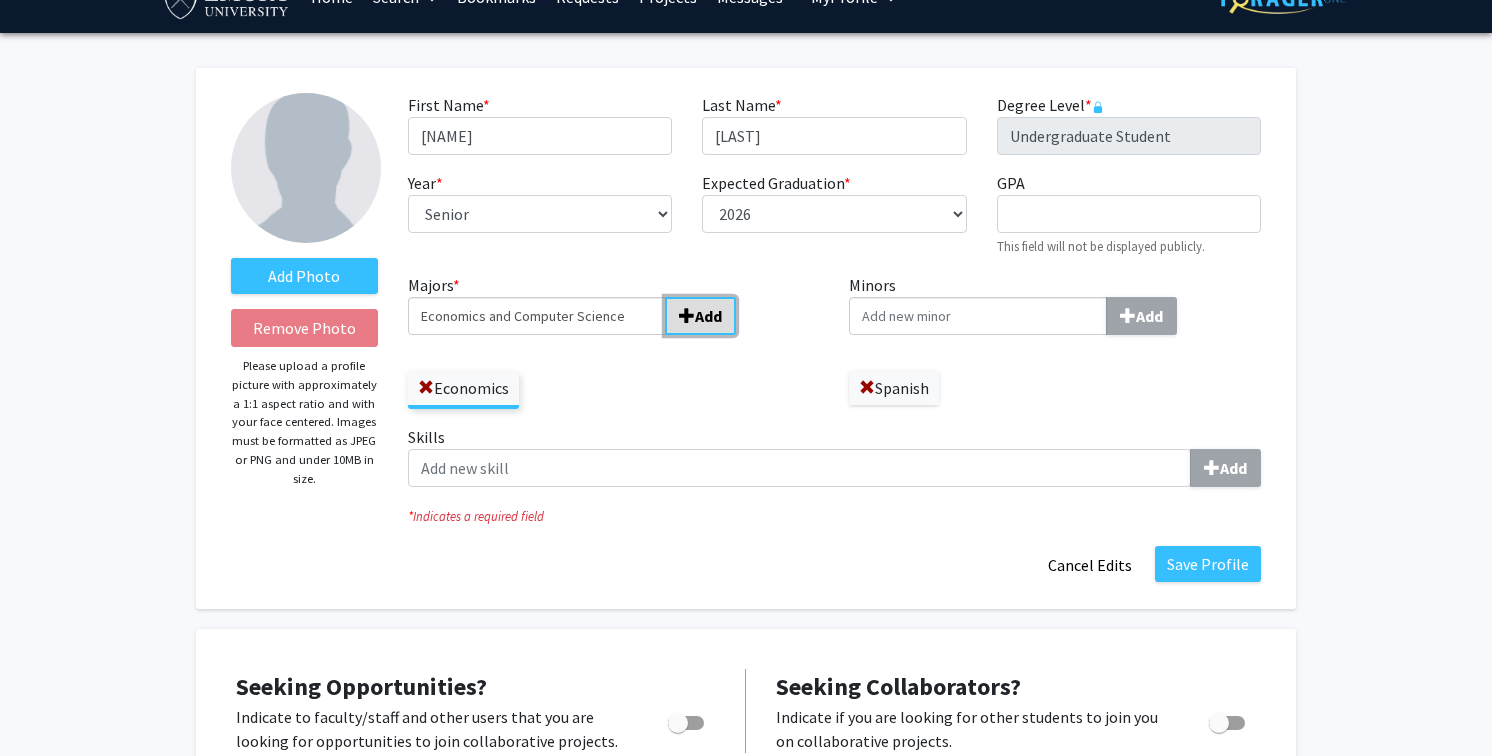click on "Add" 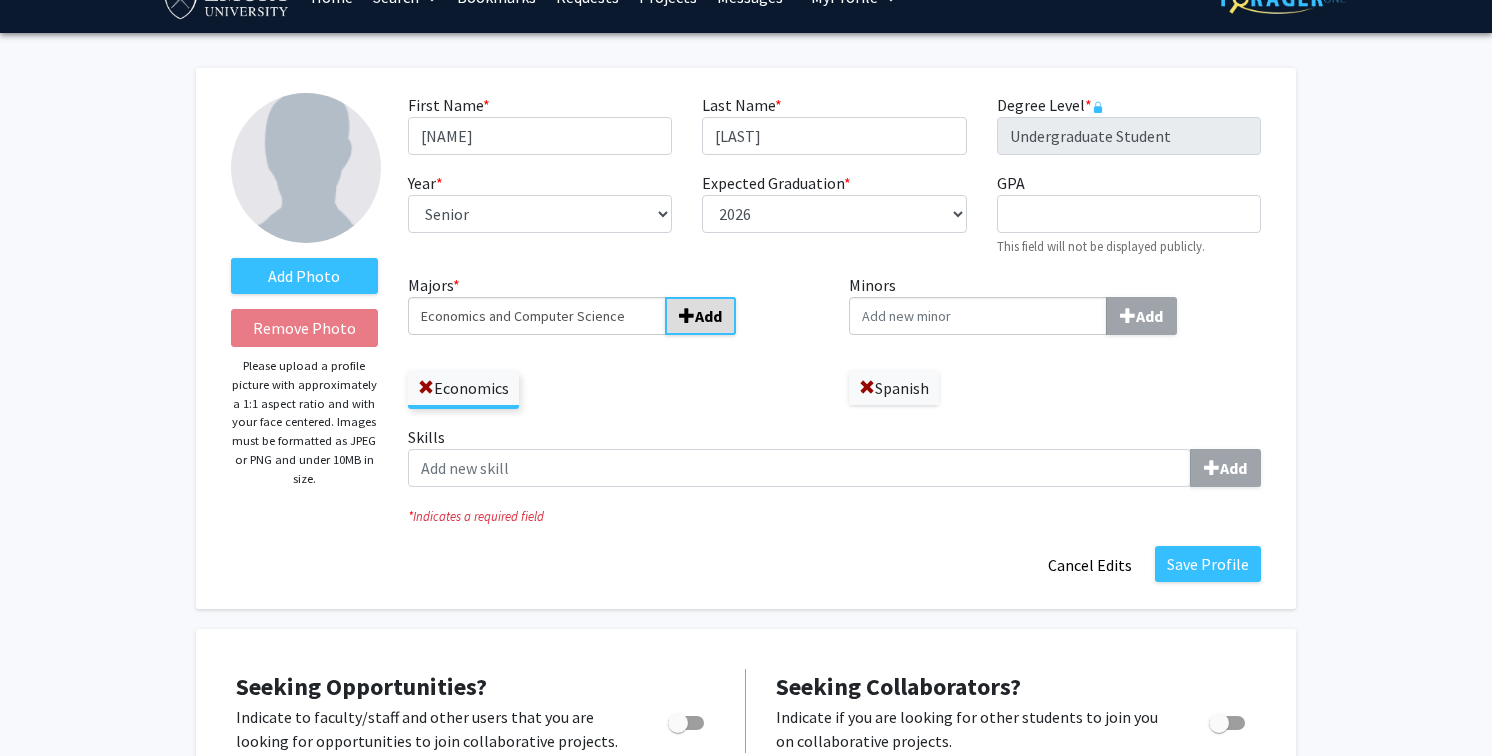 type 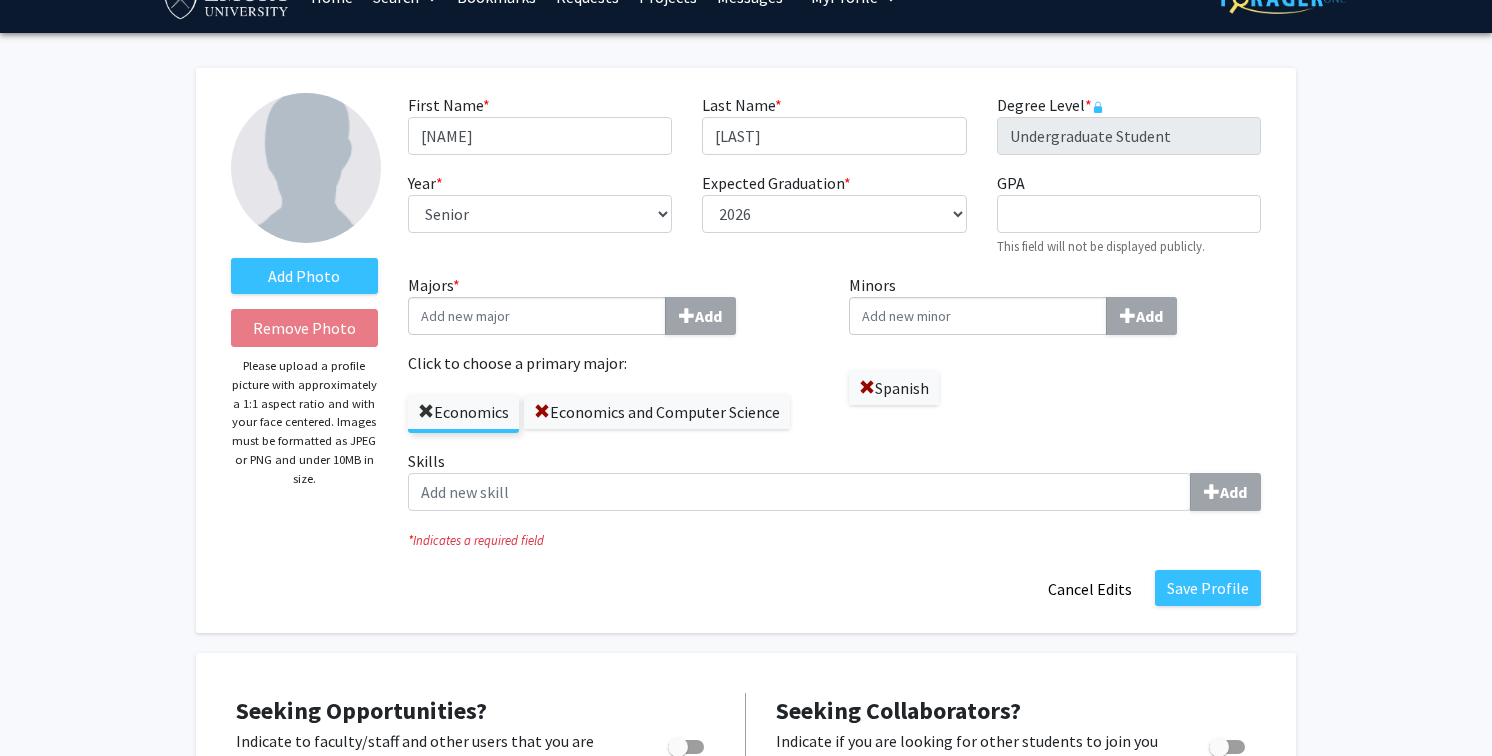 click 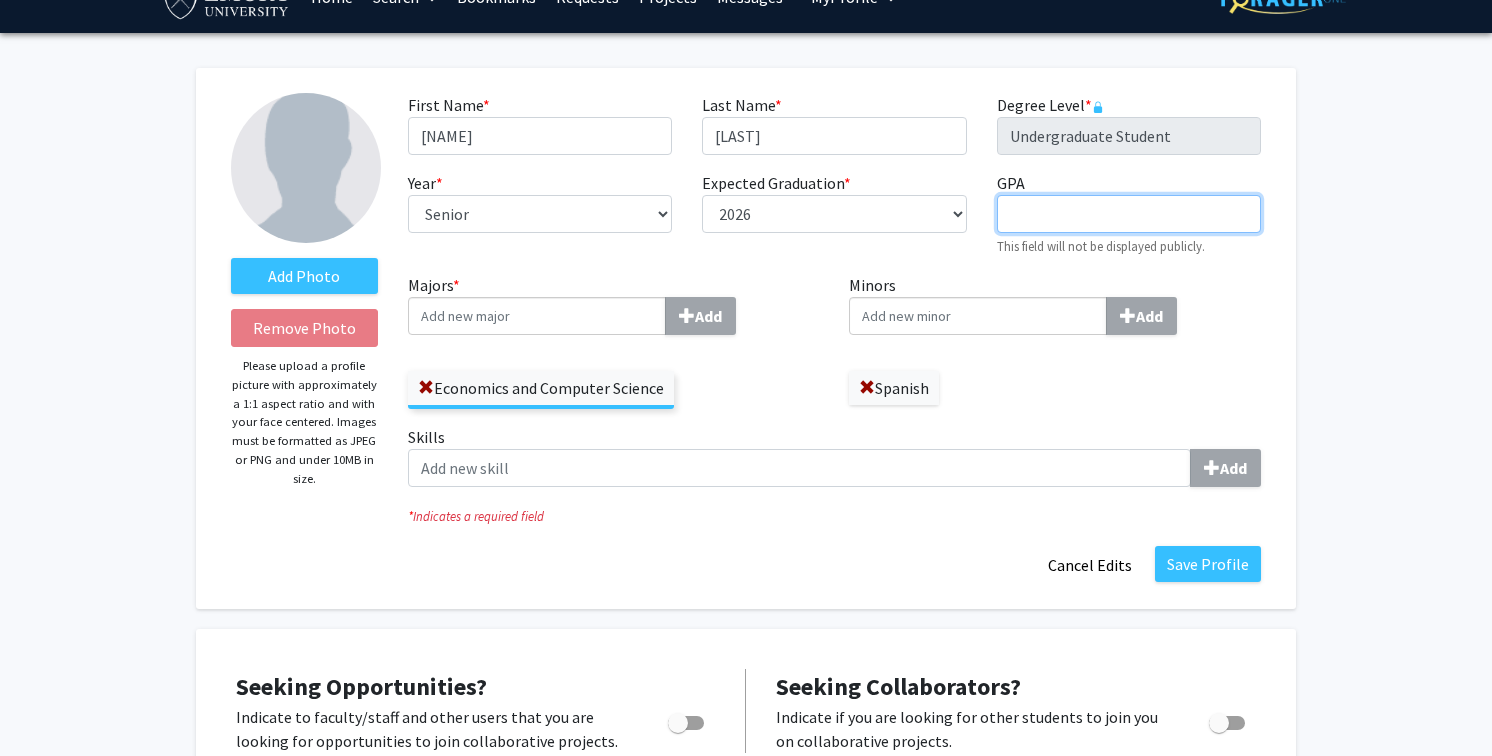 click on "GPA  required" at bounding box center (1129, 214) 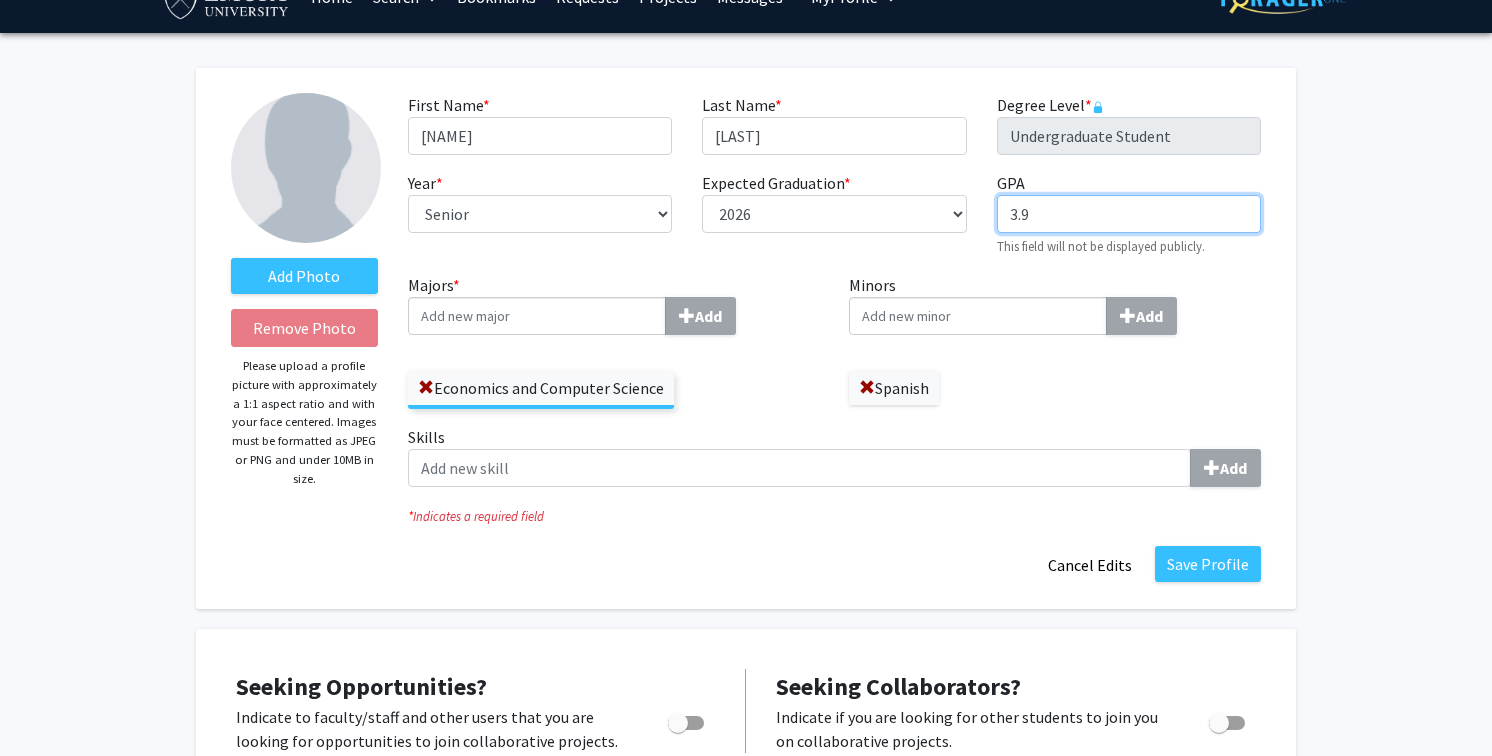 type on "3.9" 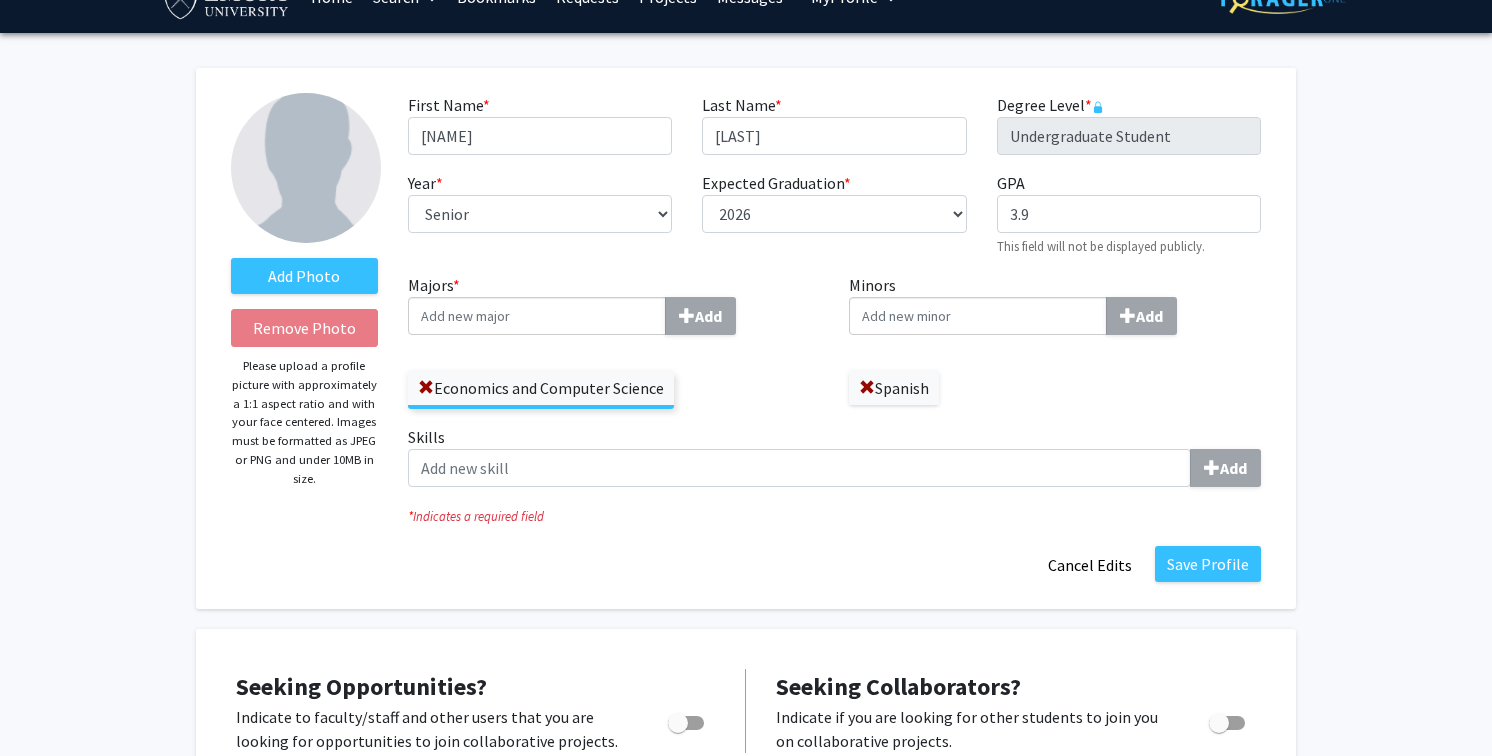 click on "Skills  Add" 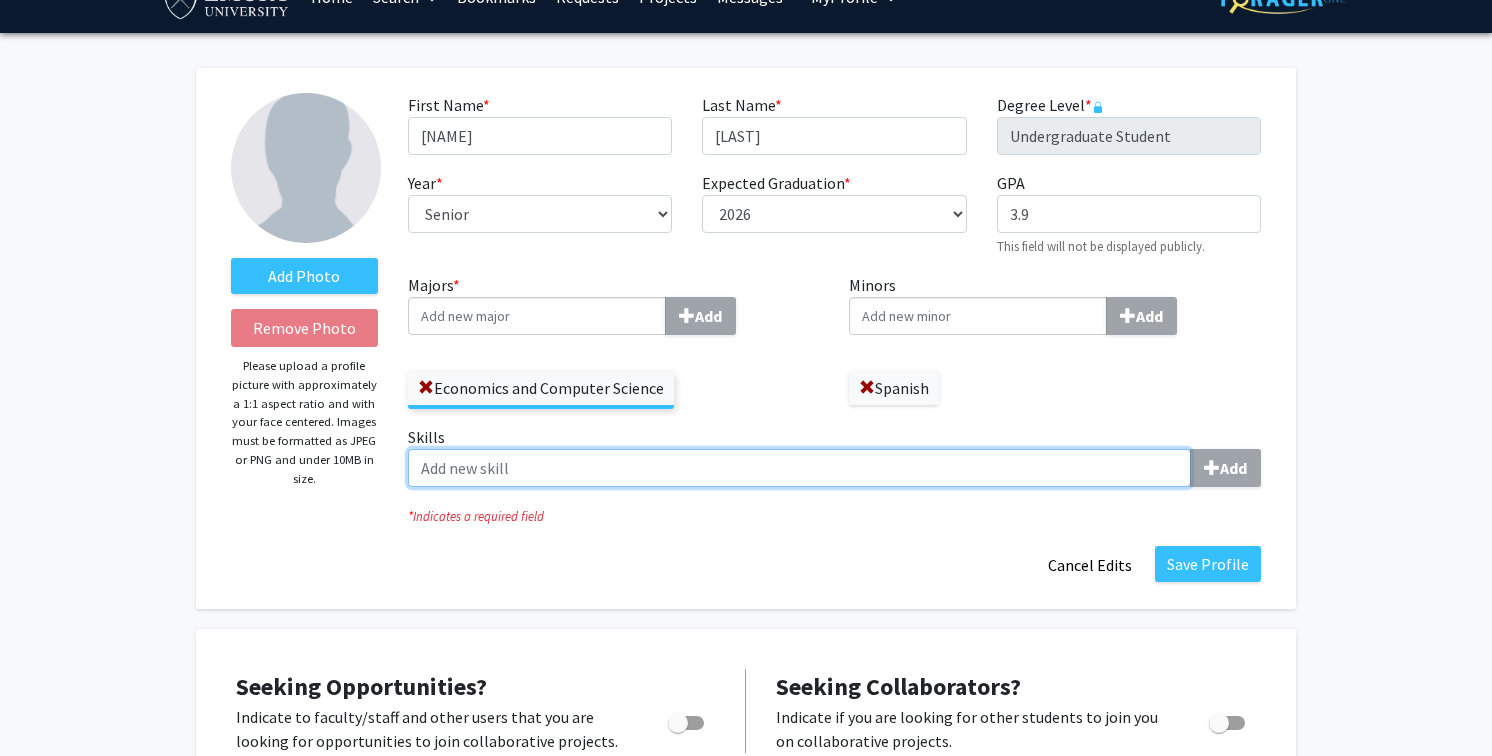click on "Skills  Add" 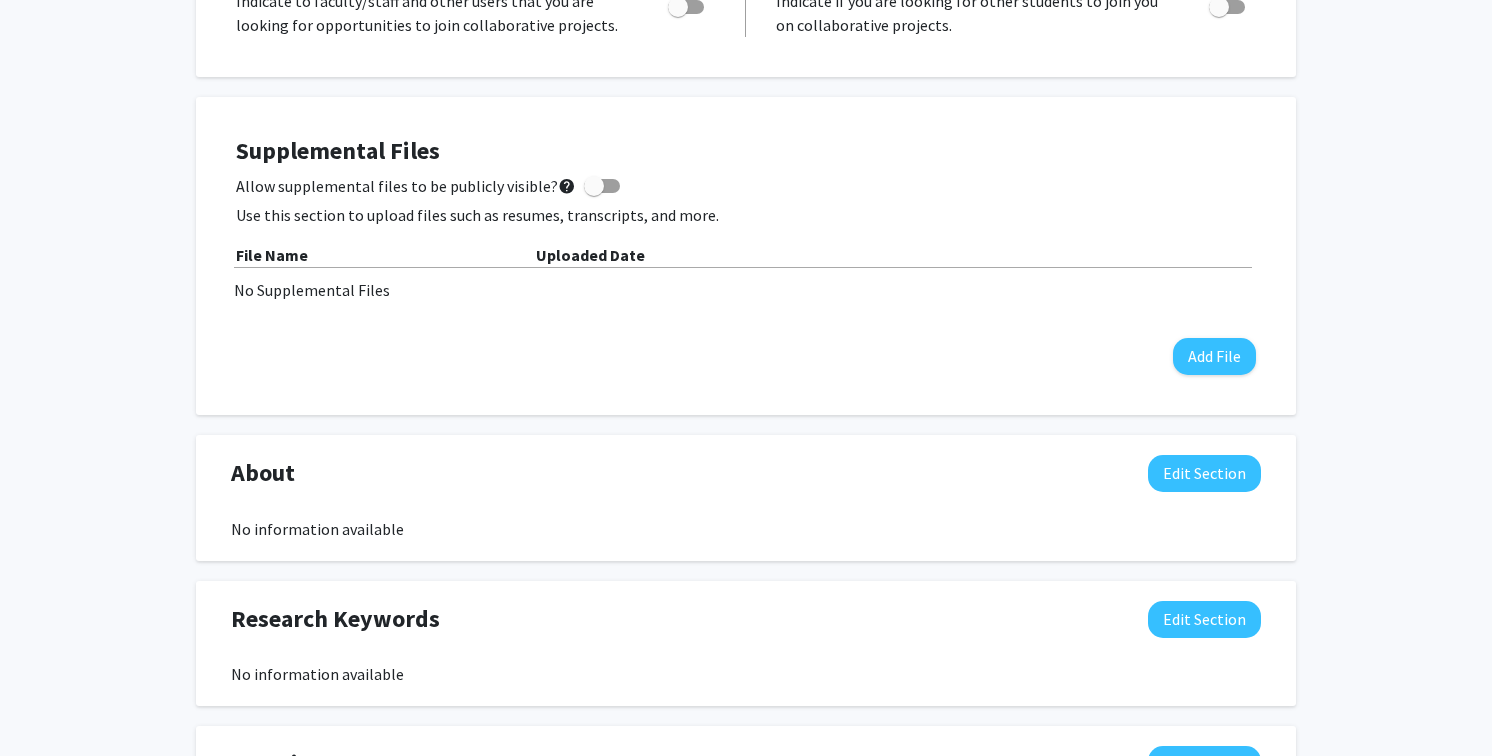 scroll, scrollTop: 762, scrollLeft: 0, axis: vertical 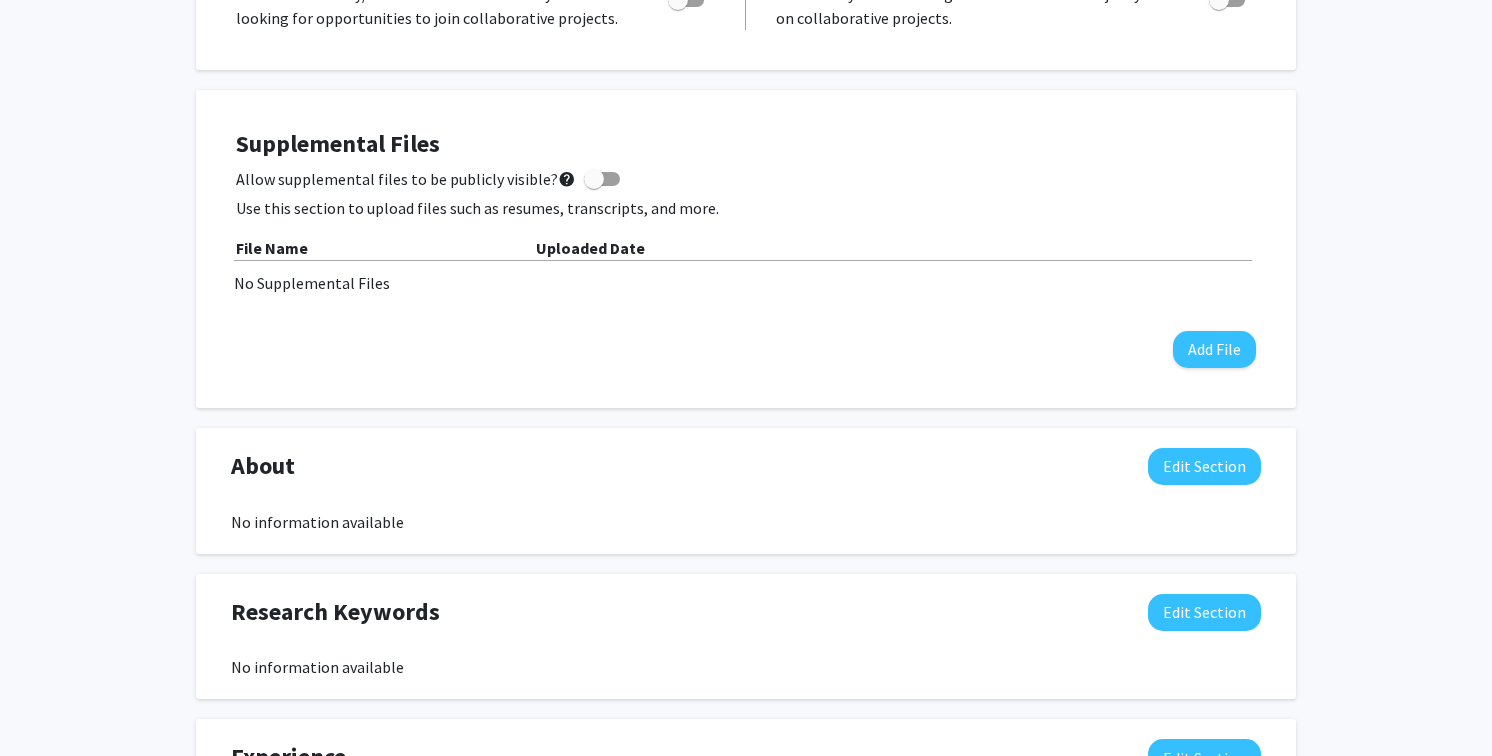 click on "Supplemental Files    Allow supplemental files to be publicly visible?  help  Use this section to upload files such as resumes, transcripts, and more. File Name Uploaded Date No Supplemental Files  Add File" 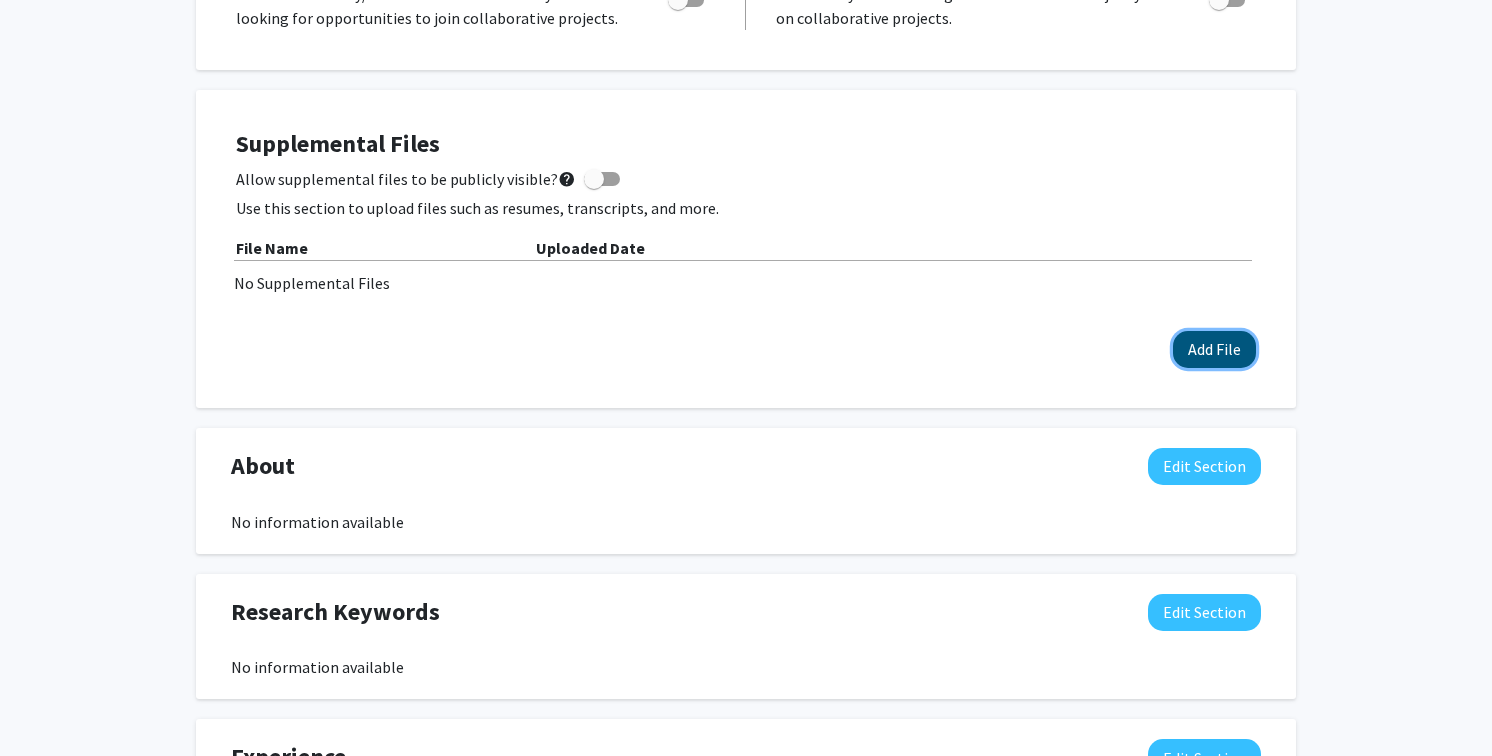 click on "Add File" 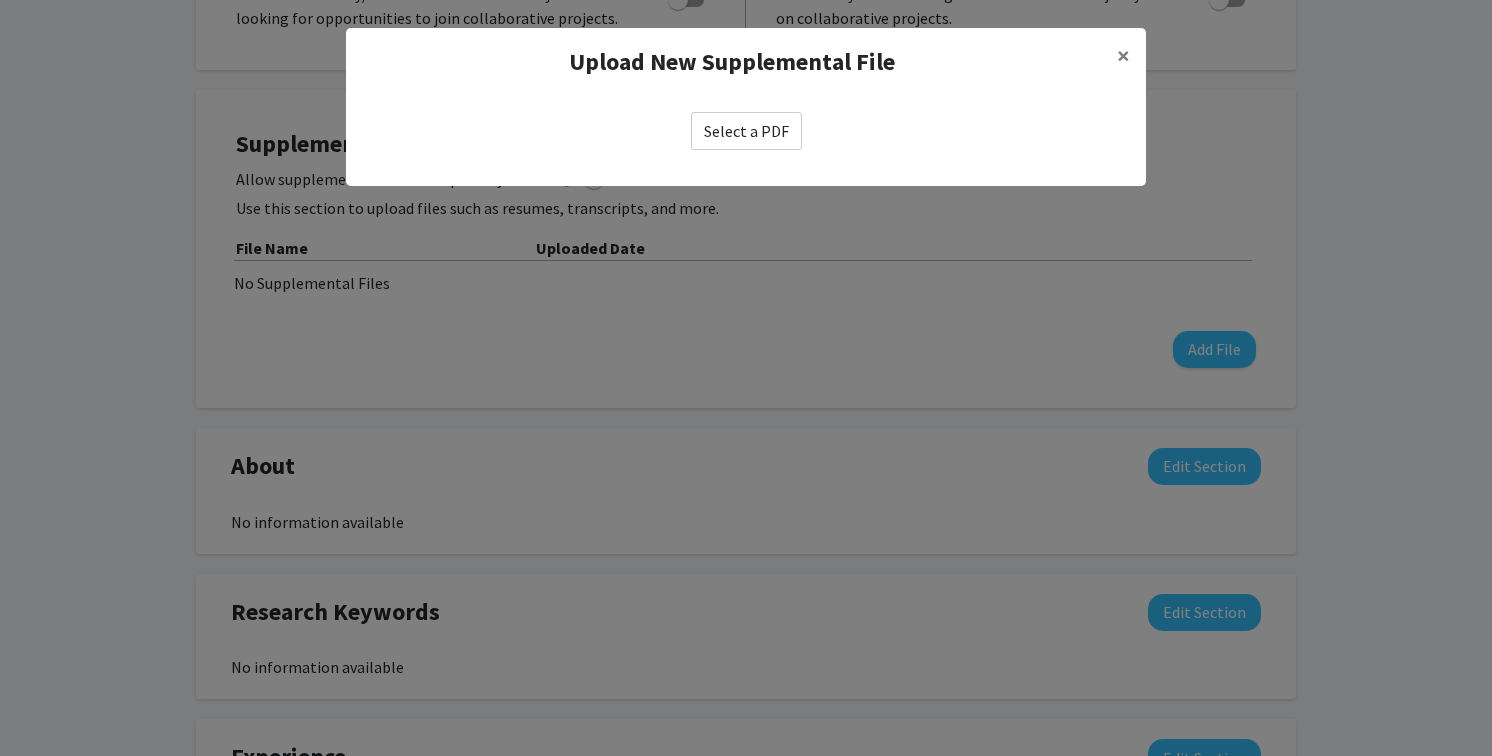 click on "Select a PDF" 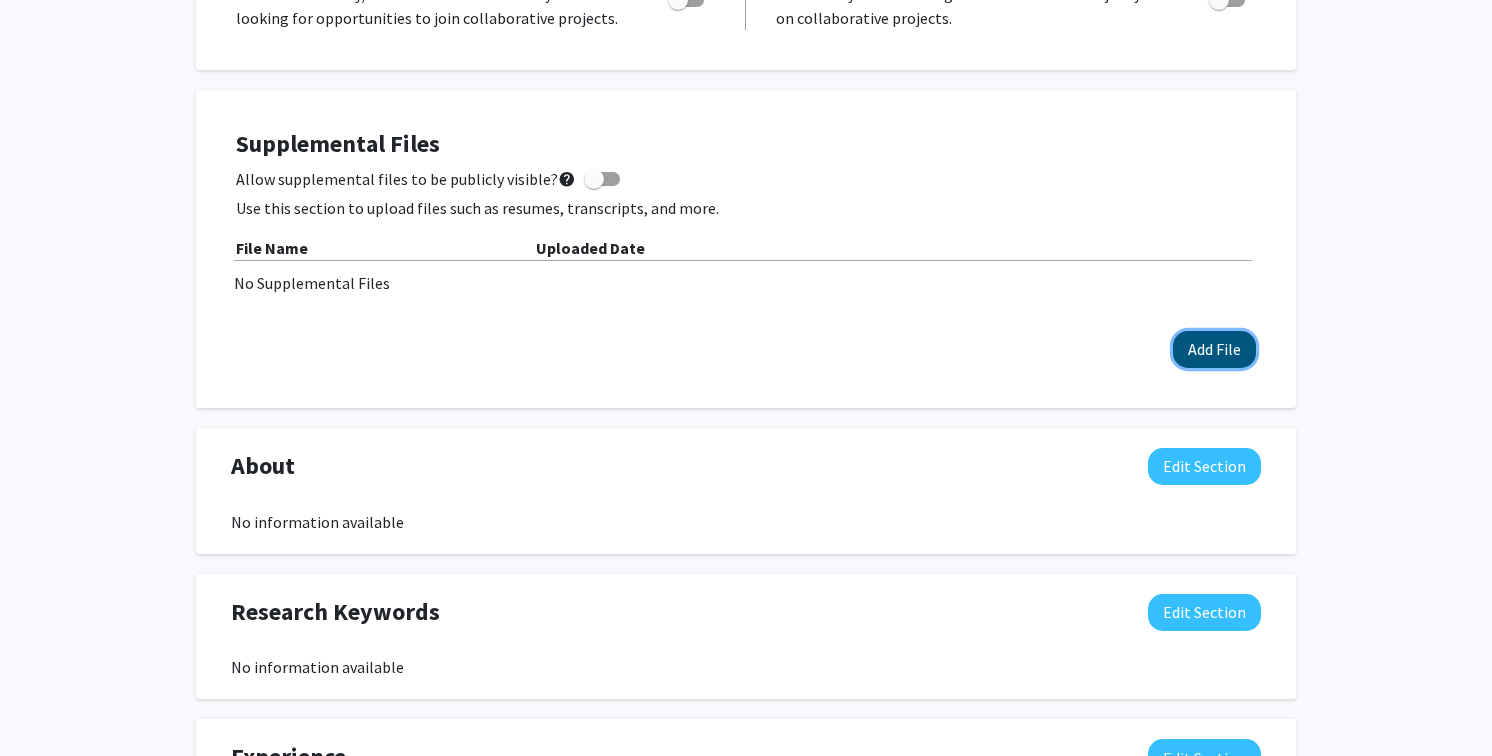 click on "Add File" 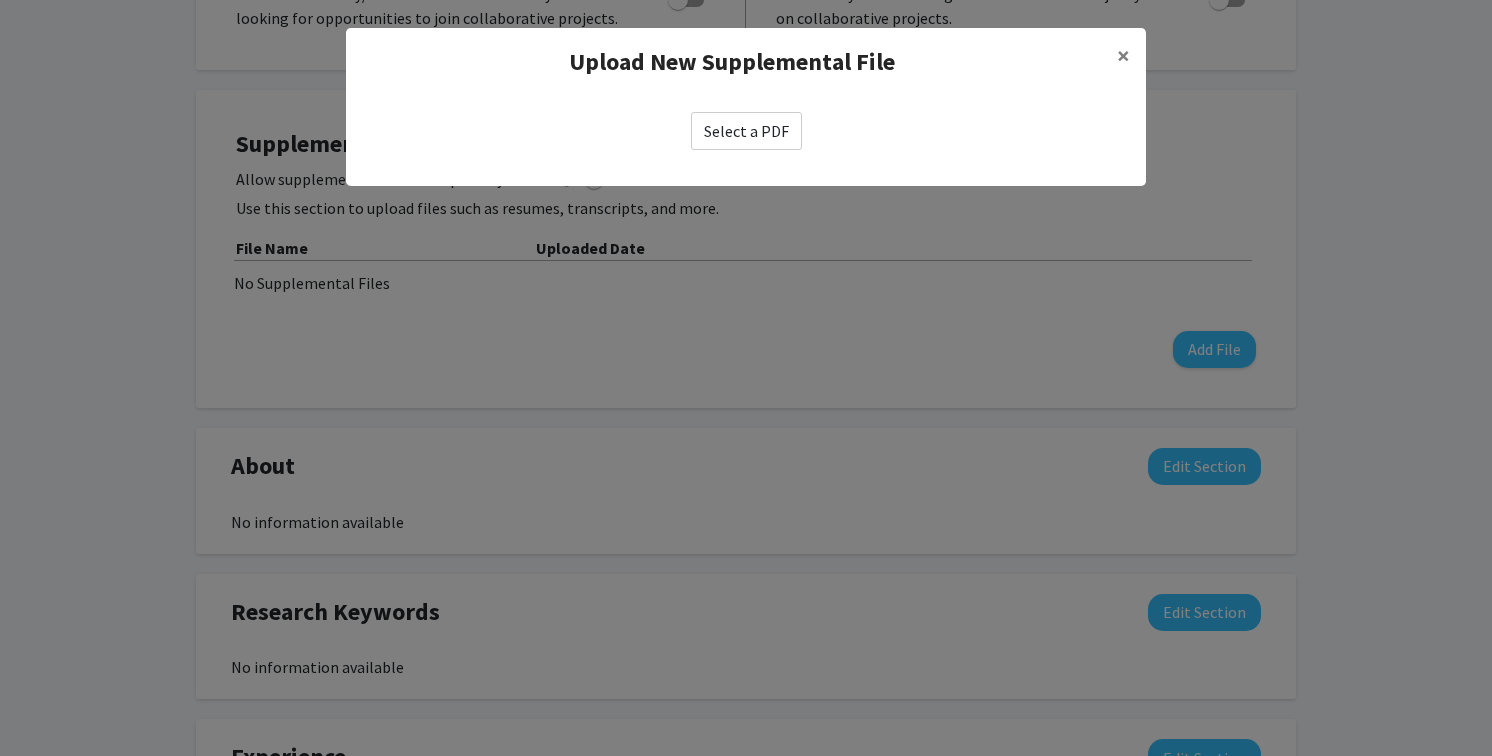 click on "Select a PDF" 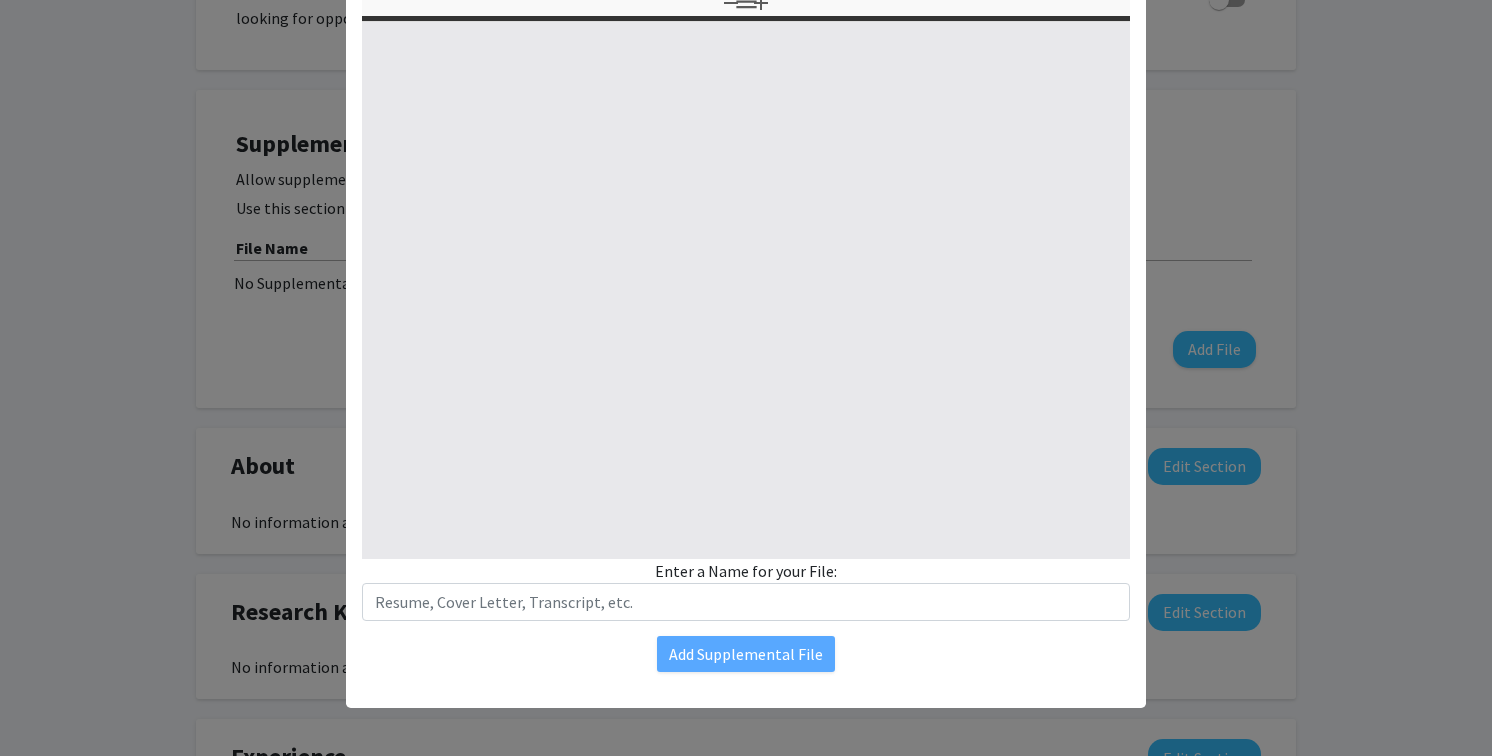 select on "custom" 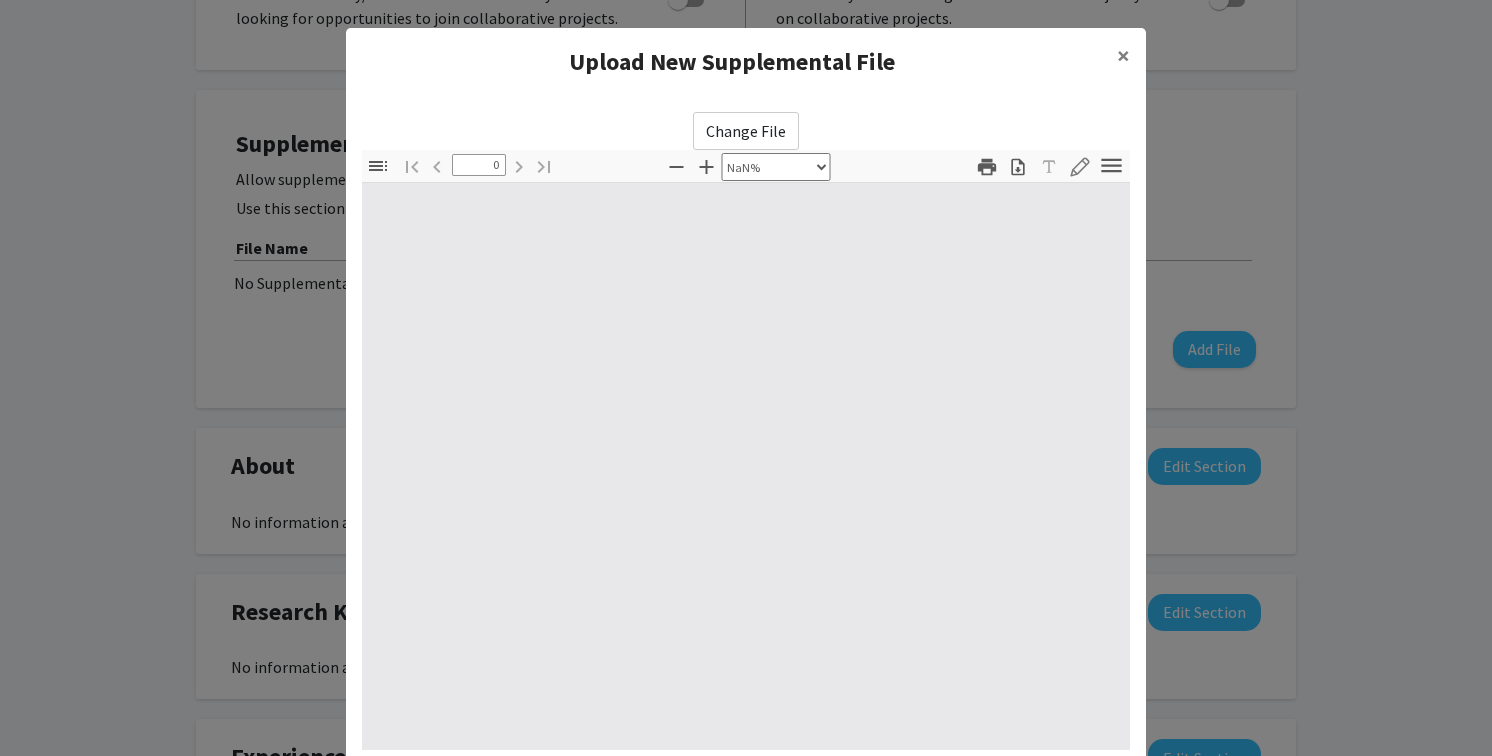 scroll, scrollTop: 191, scrollLeft: 0, axis: vertical 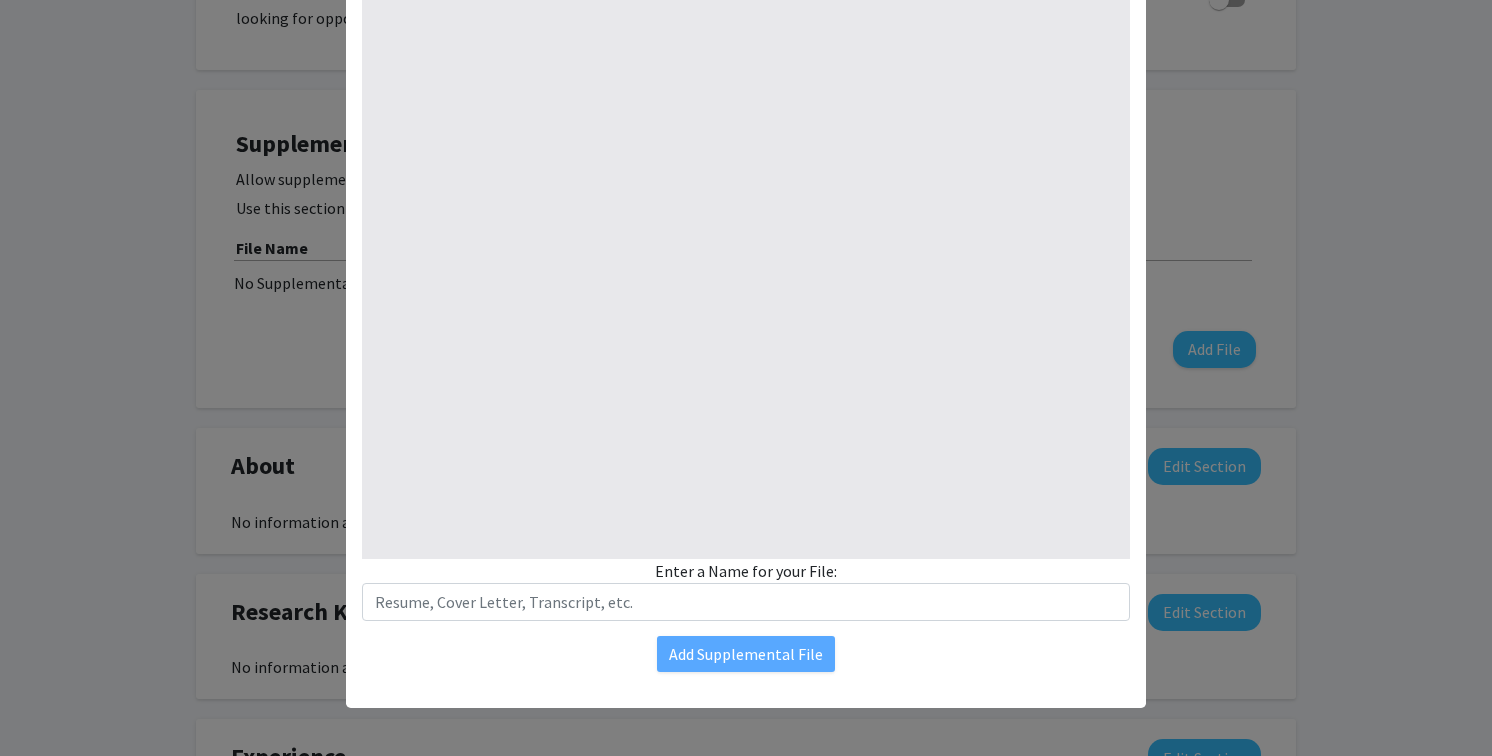 type on "1" 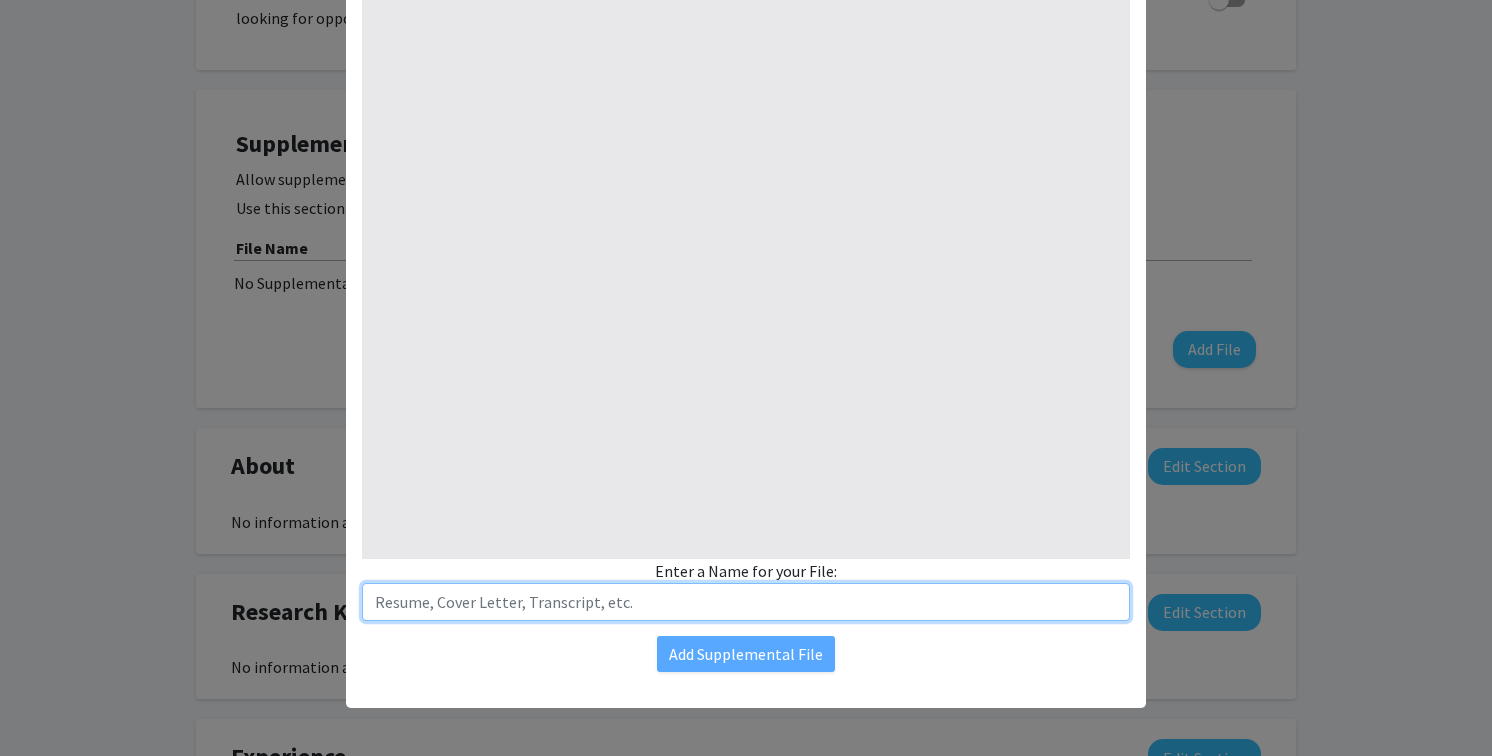select on "auto" 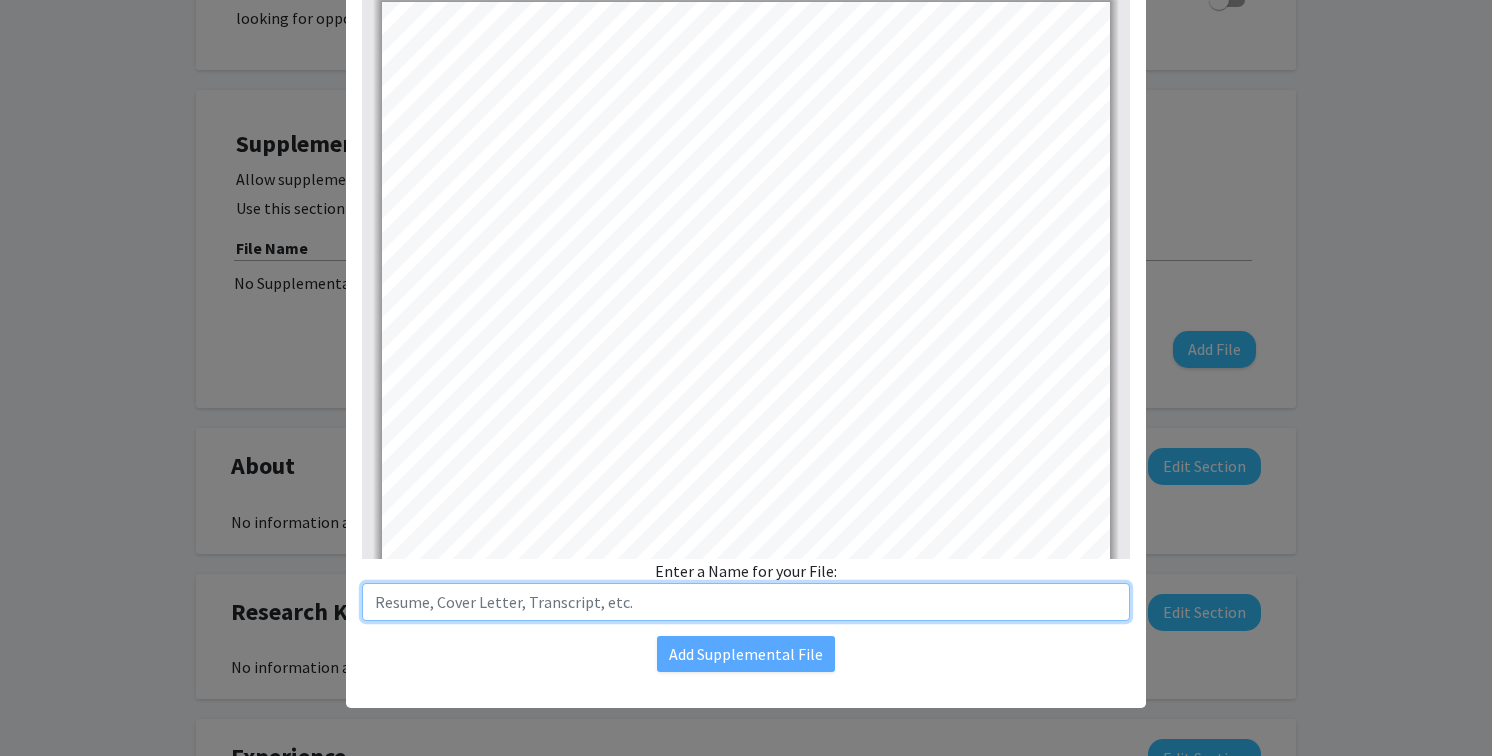 click at bounding box center [746, 602] 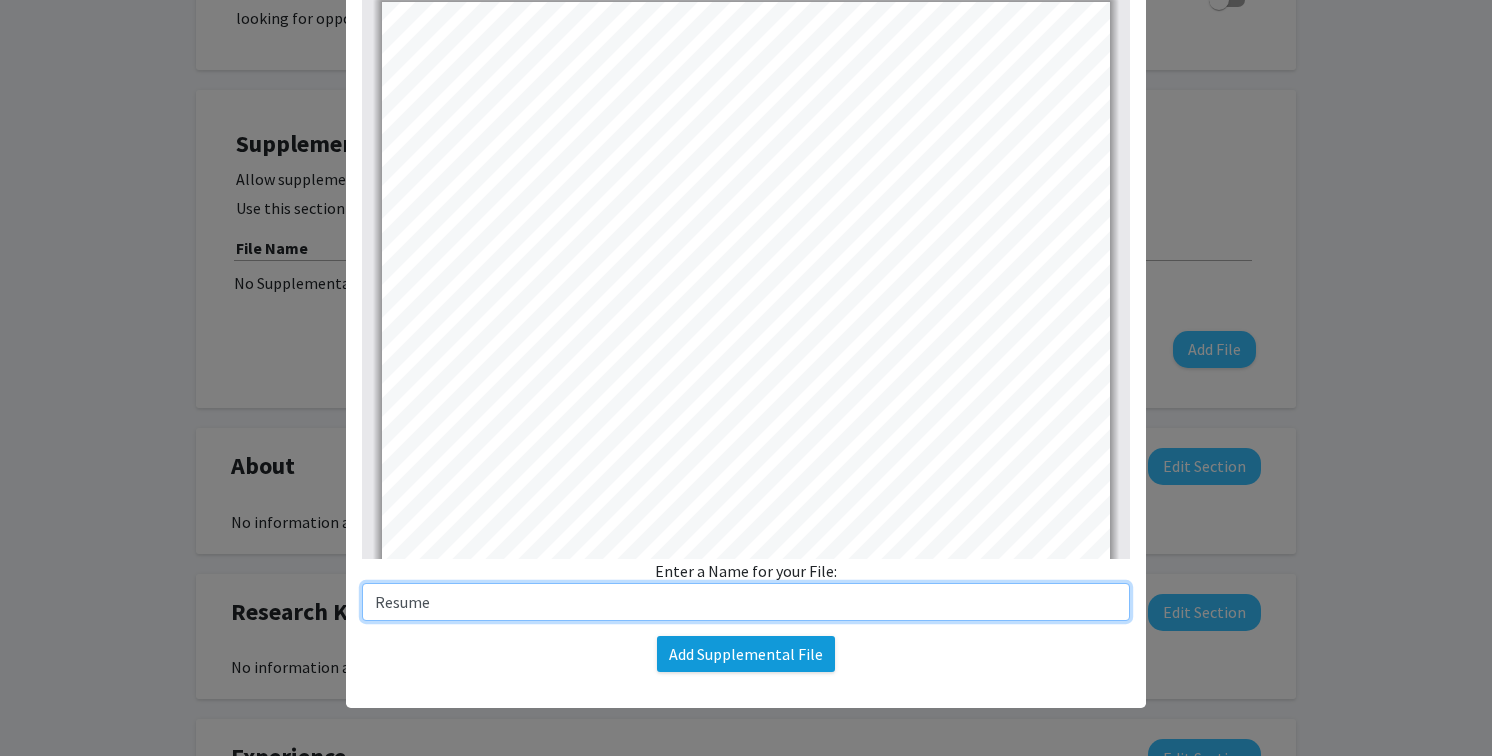 type on "Resume" 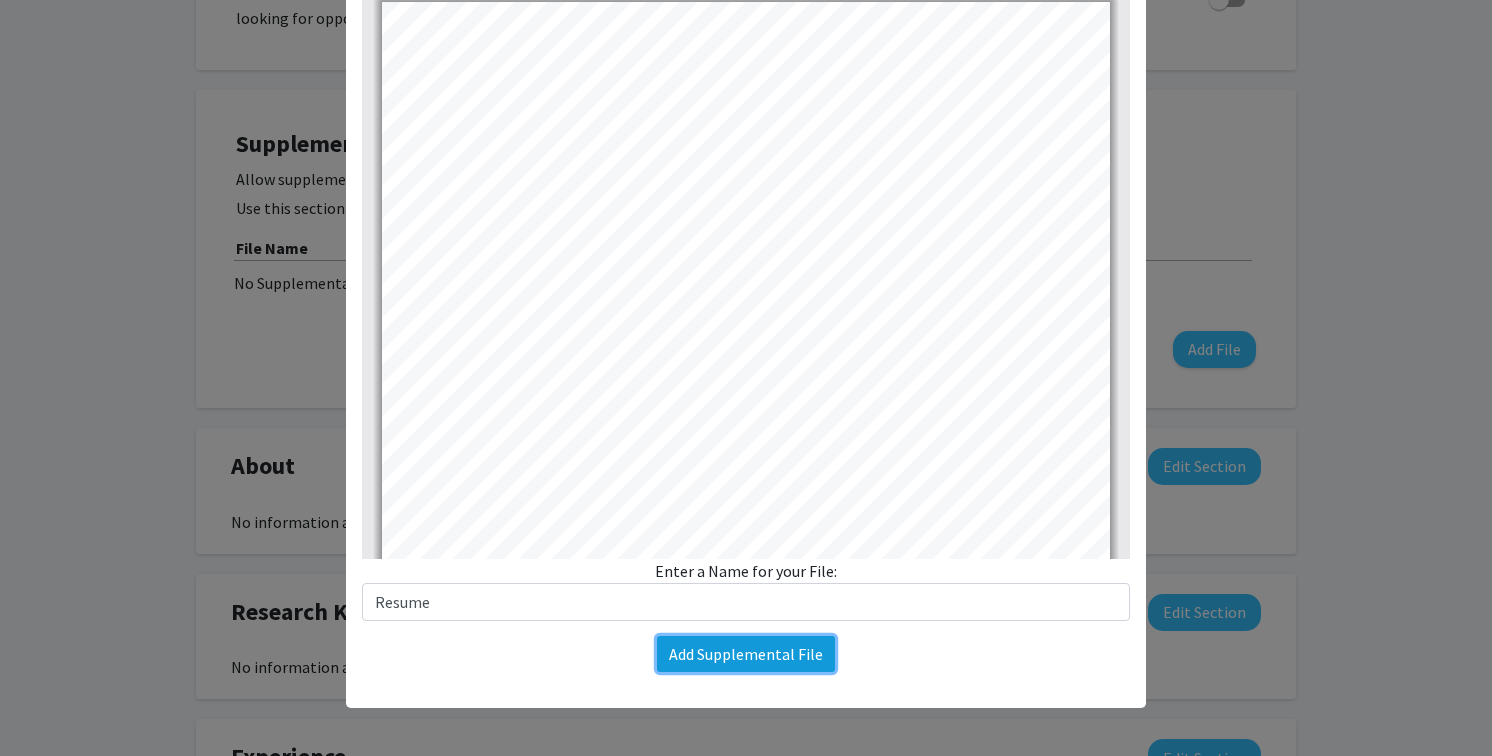 click on "Add Supplemental File" 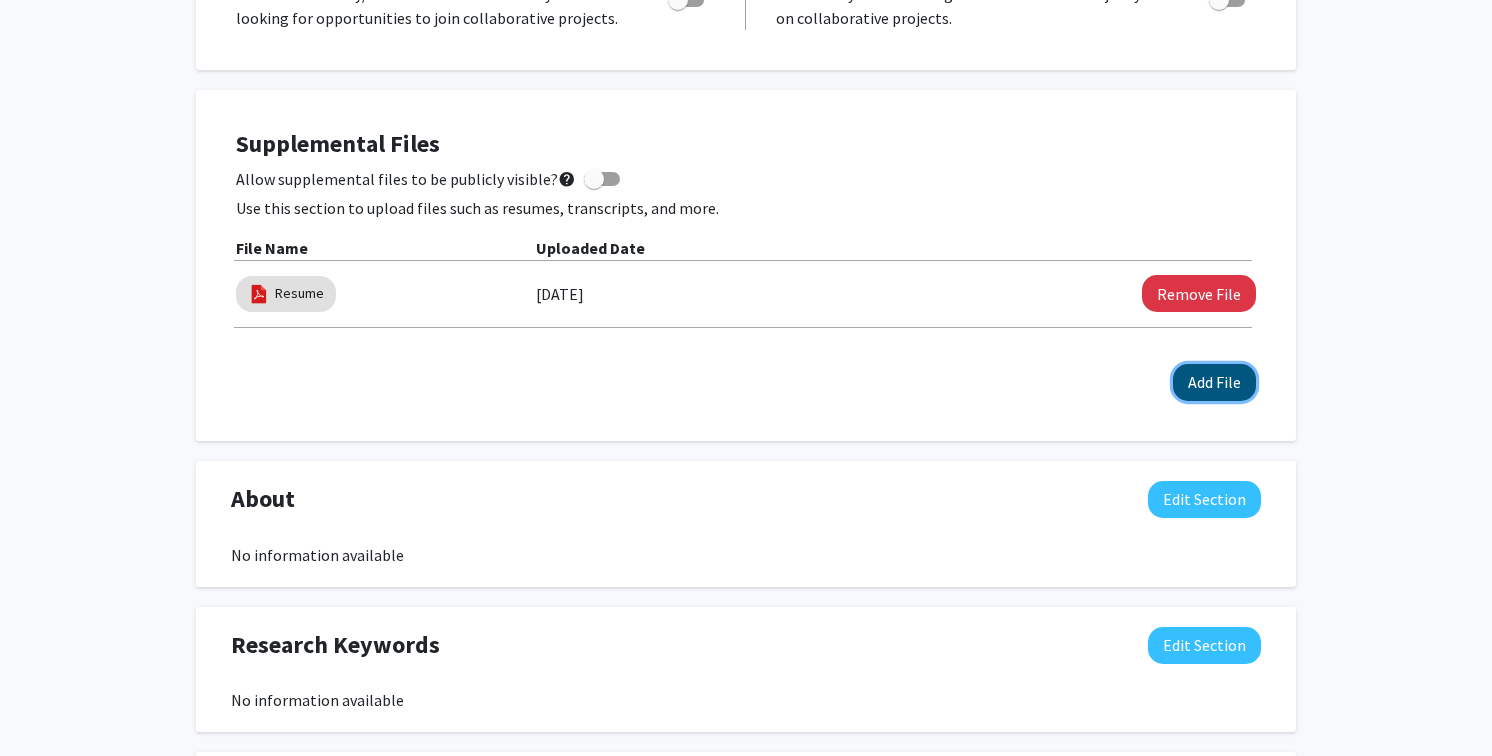 click on "Add File" 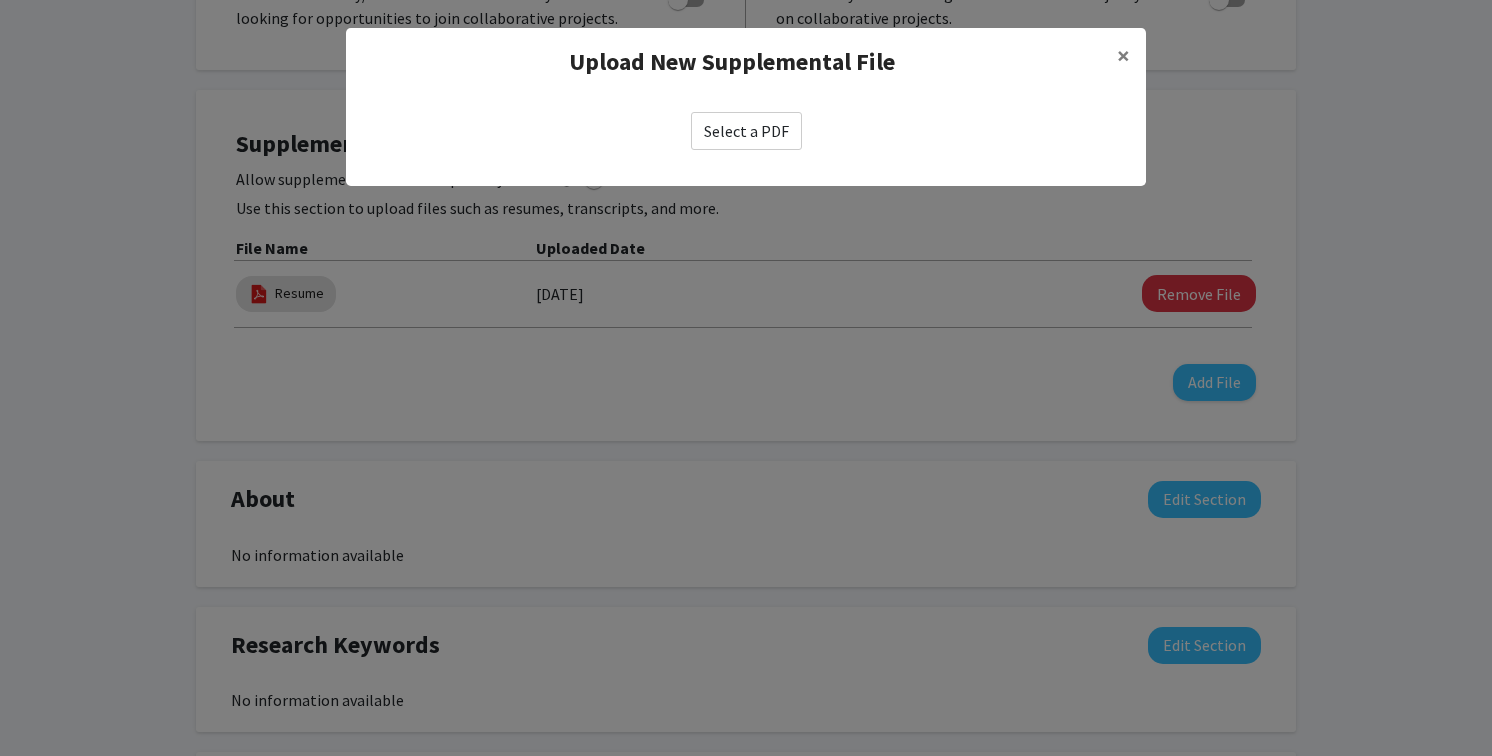 click on "Select a PDF" 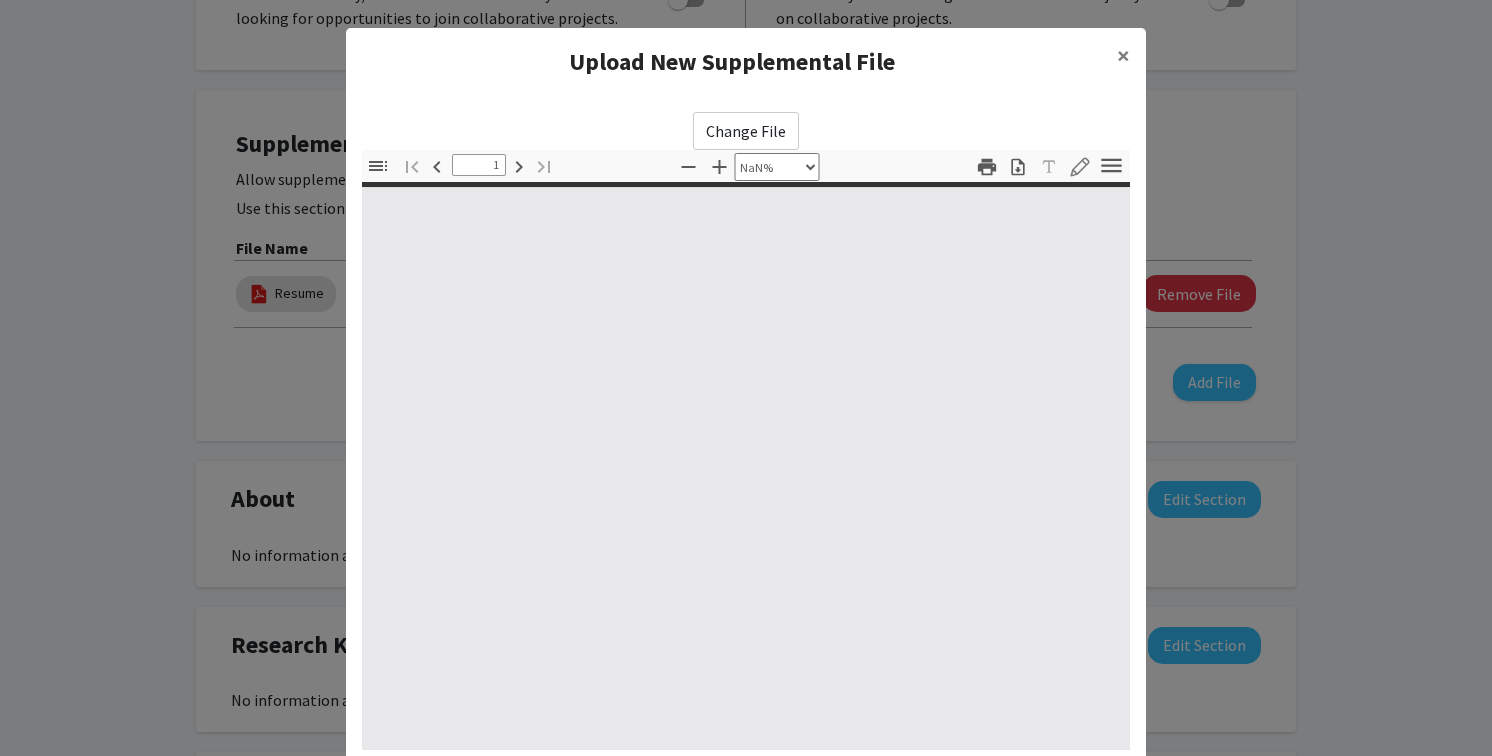 scroll, scrollTop: 191, scrollLeft: 0, axis: vertical 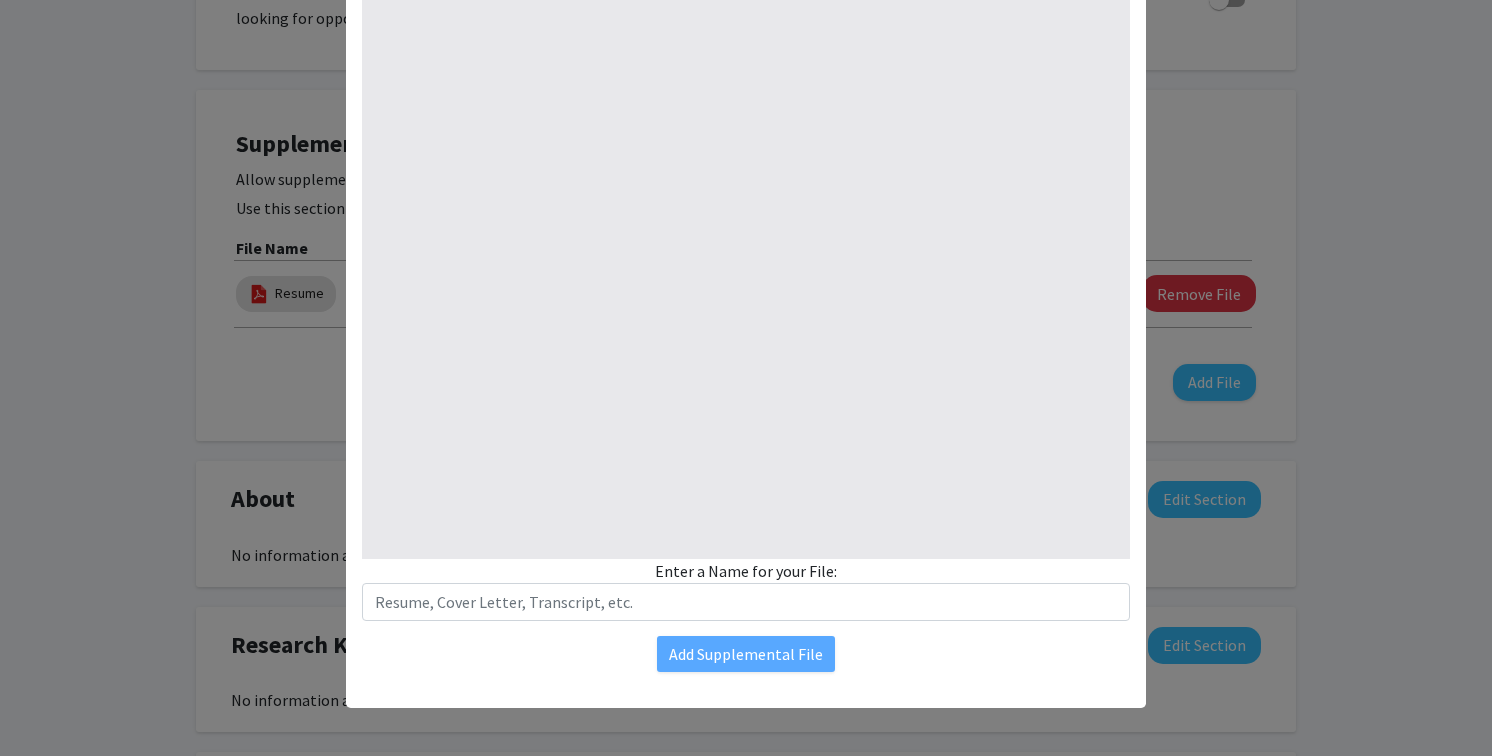 type on "0" 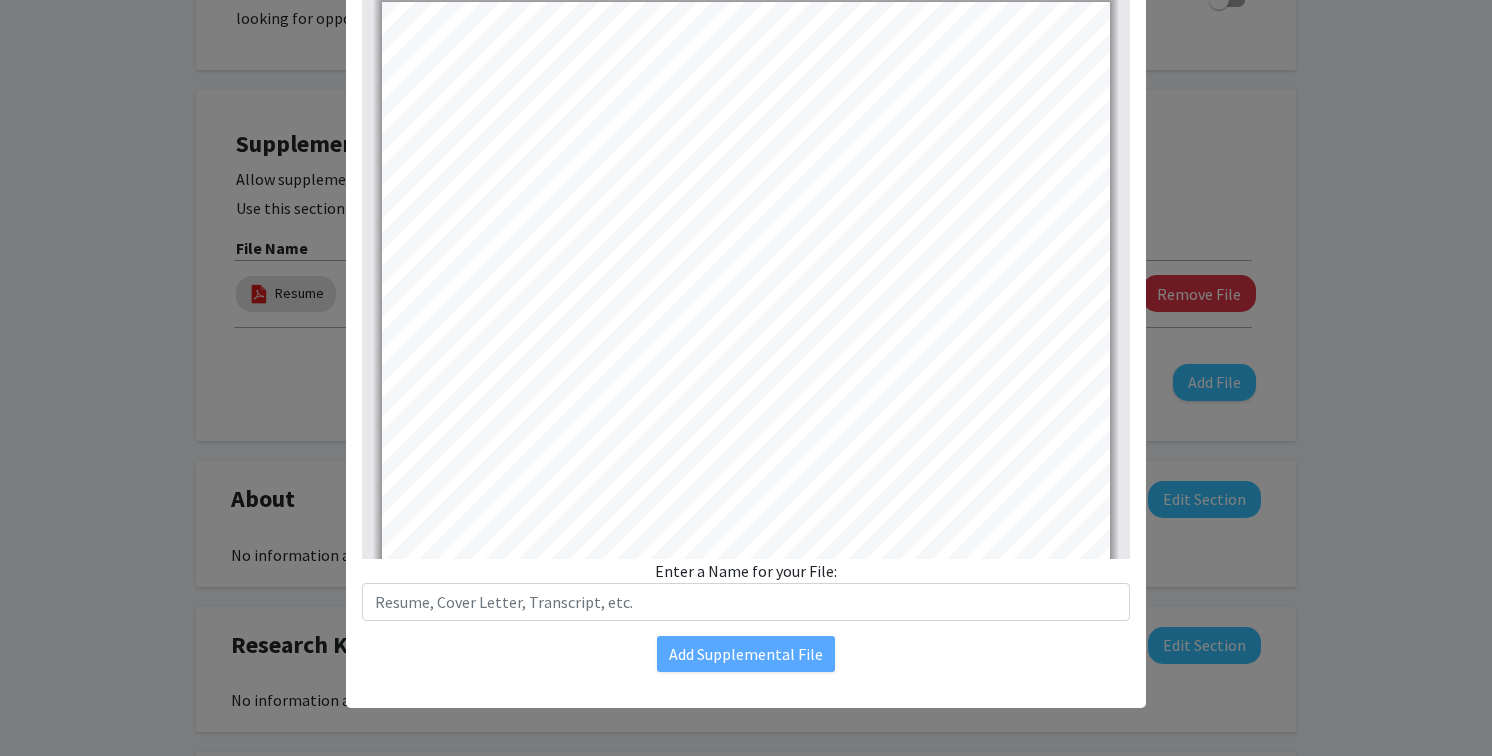 scroll, scrollTop: 0, scrollLeft: 11, axis: horizontal 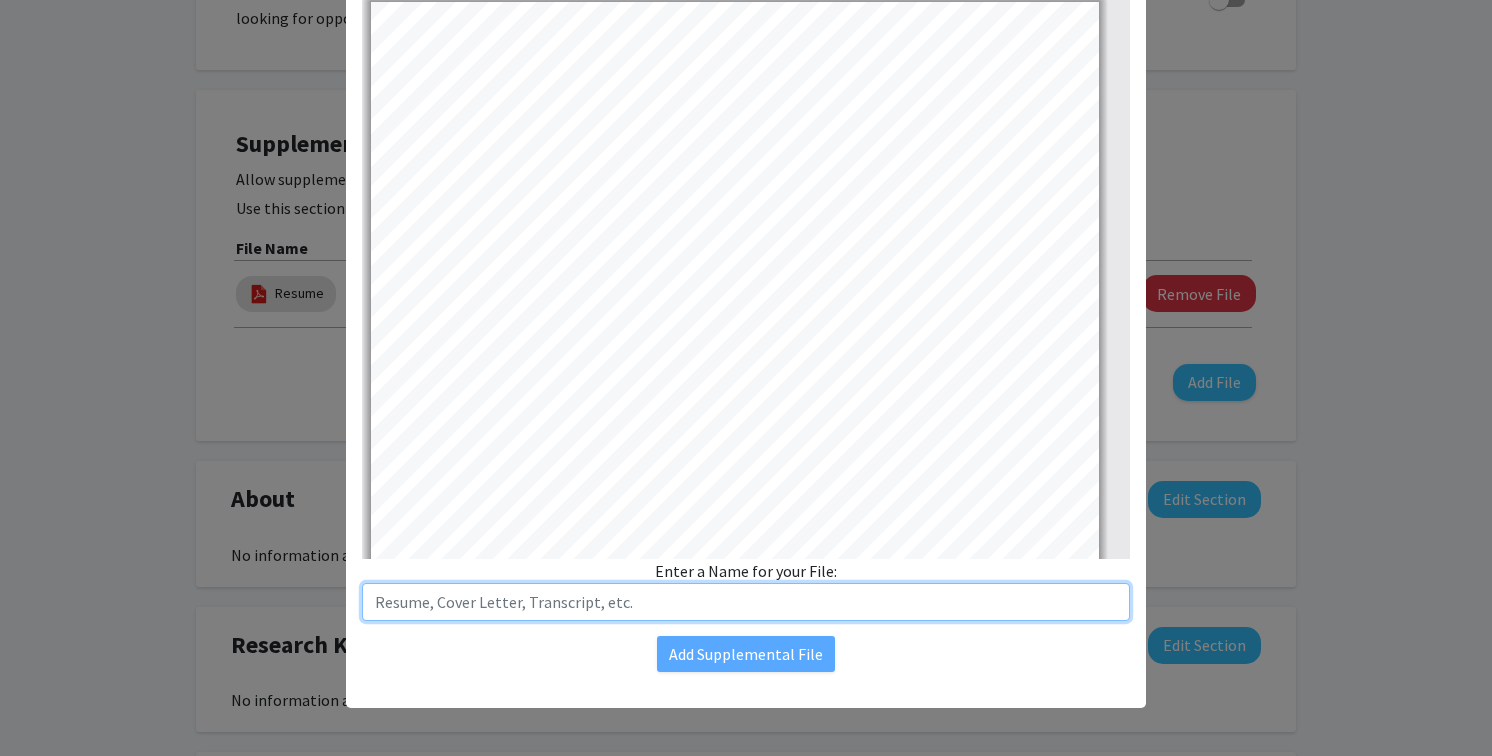 click at bounding box center (746, 602) 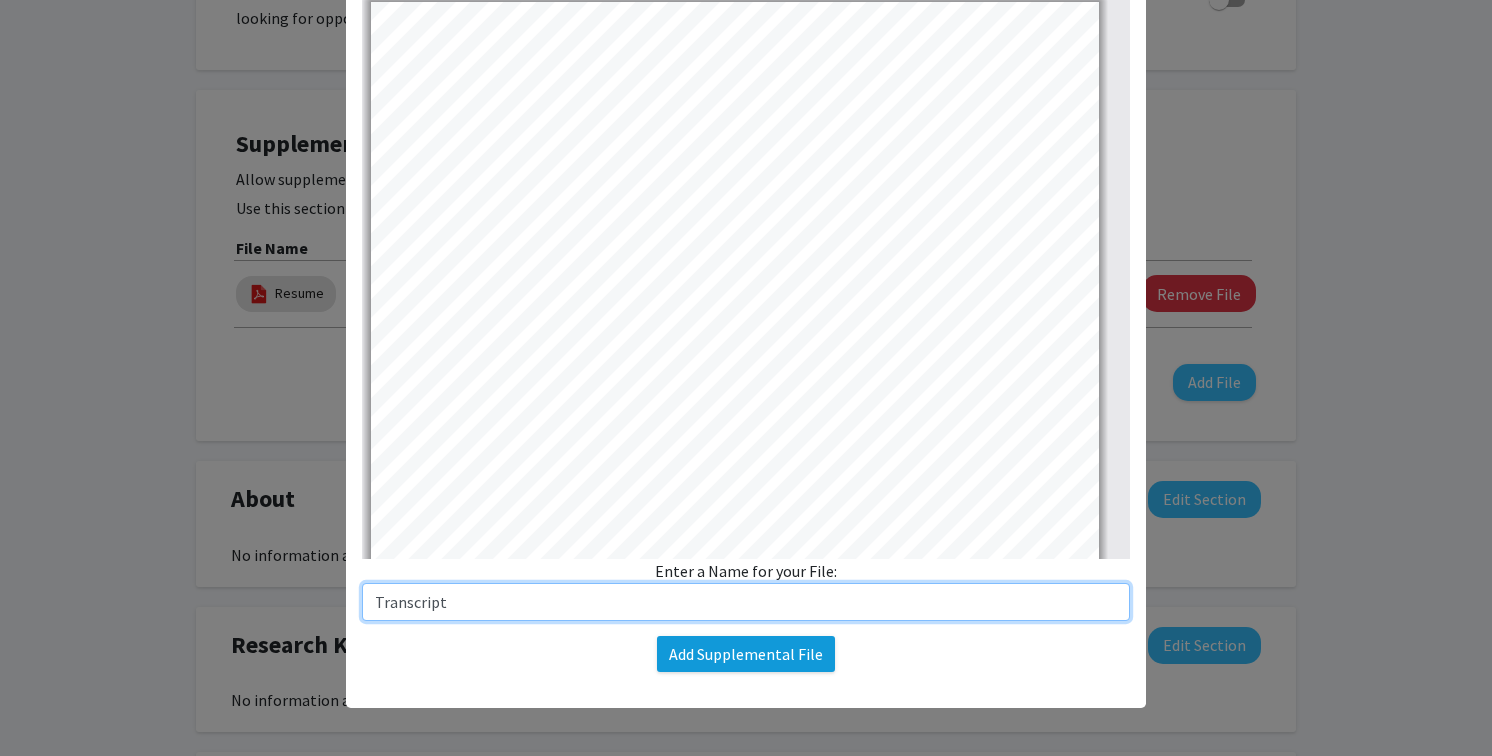 type on "Transcript" 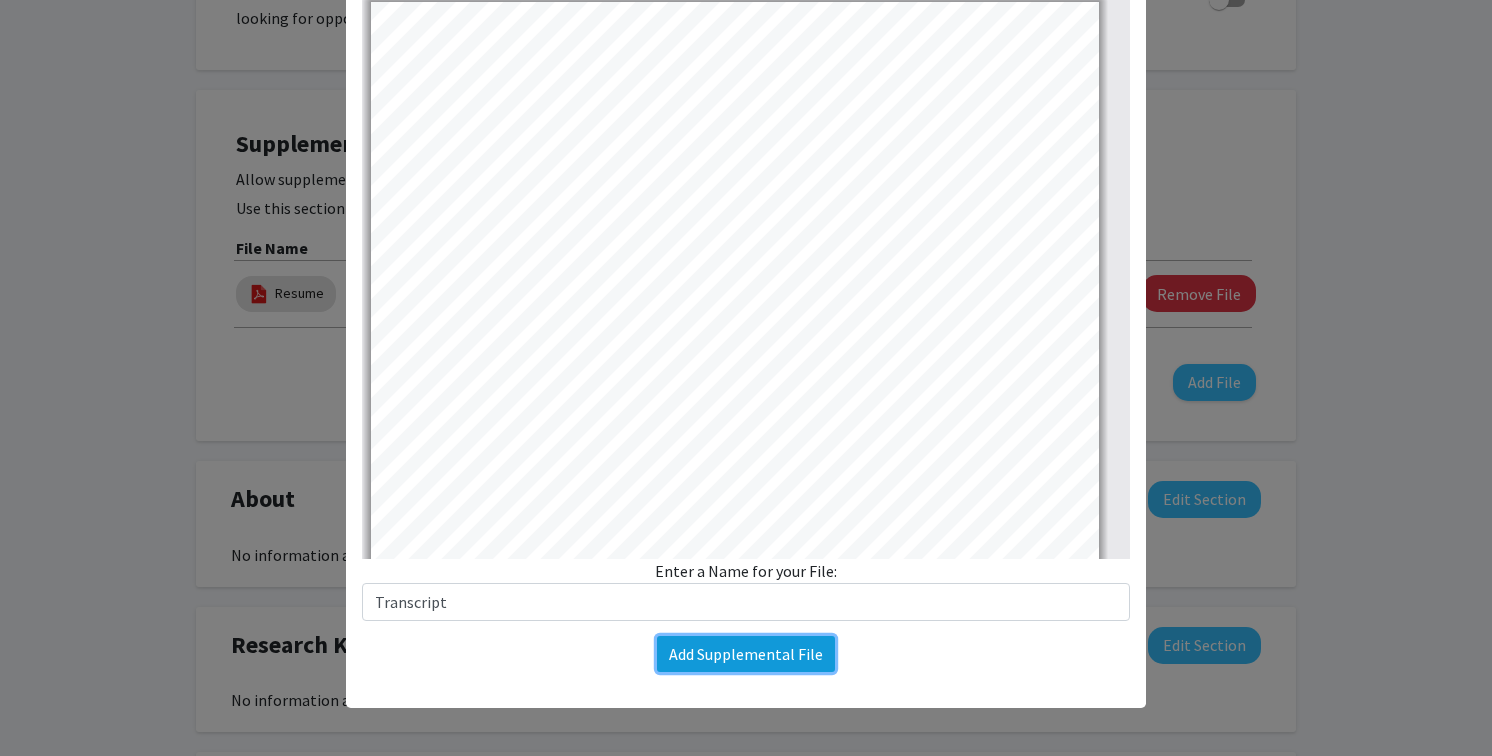 click on "Add Supplemental File" 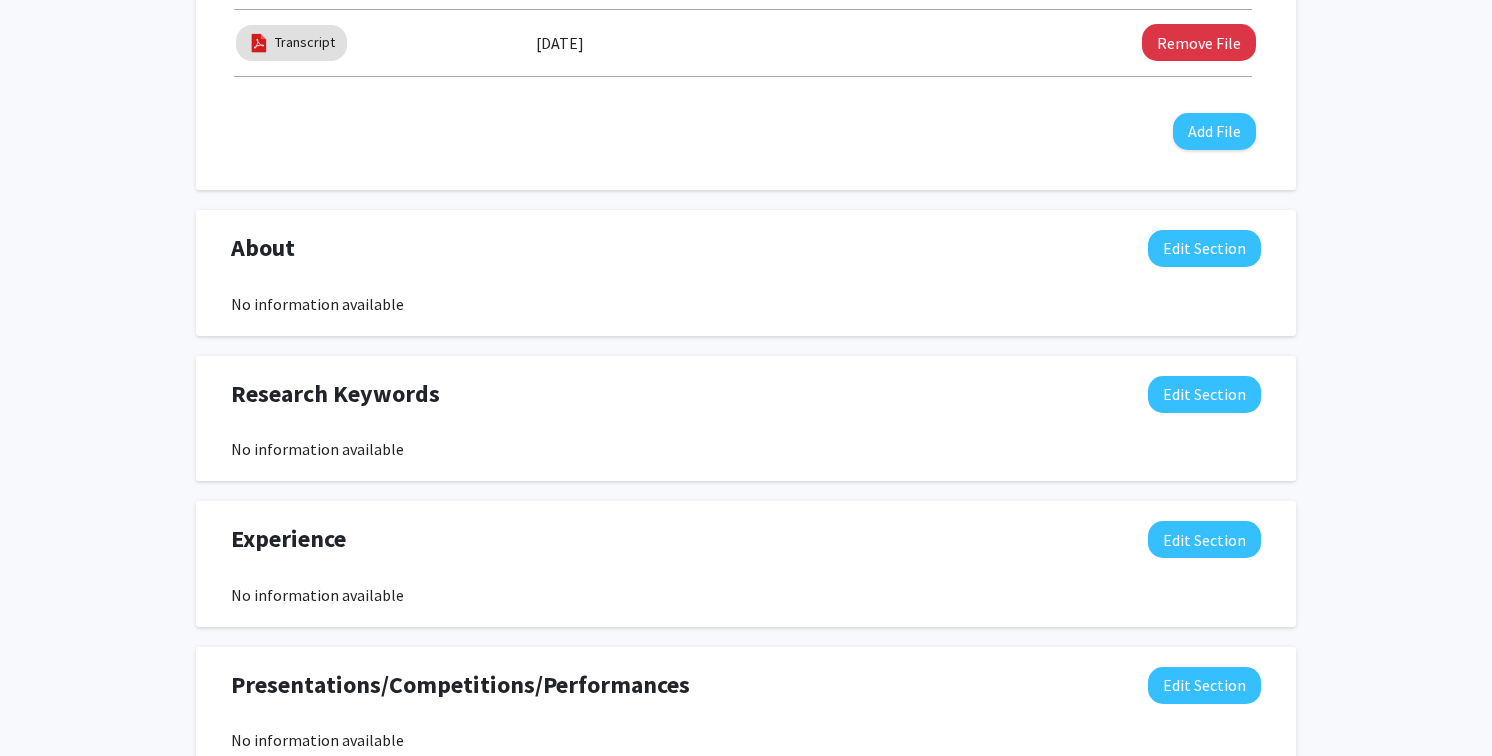 scroll, scrollTop: 939, scrollLeft: 0, axis: vertical 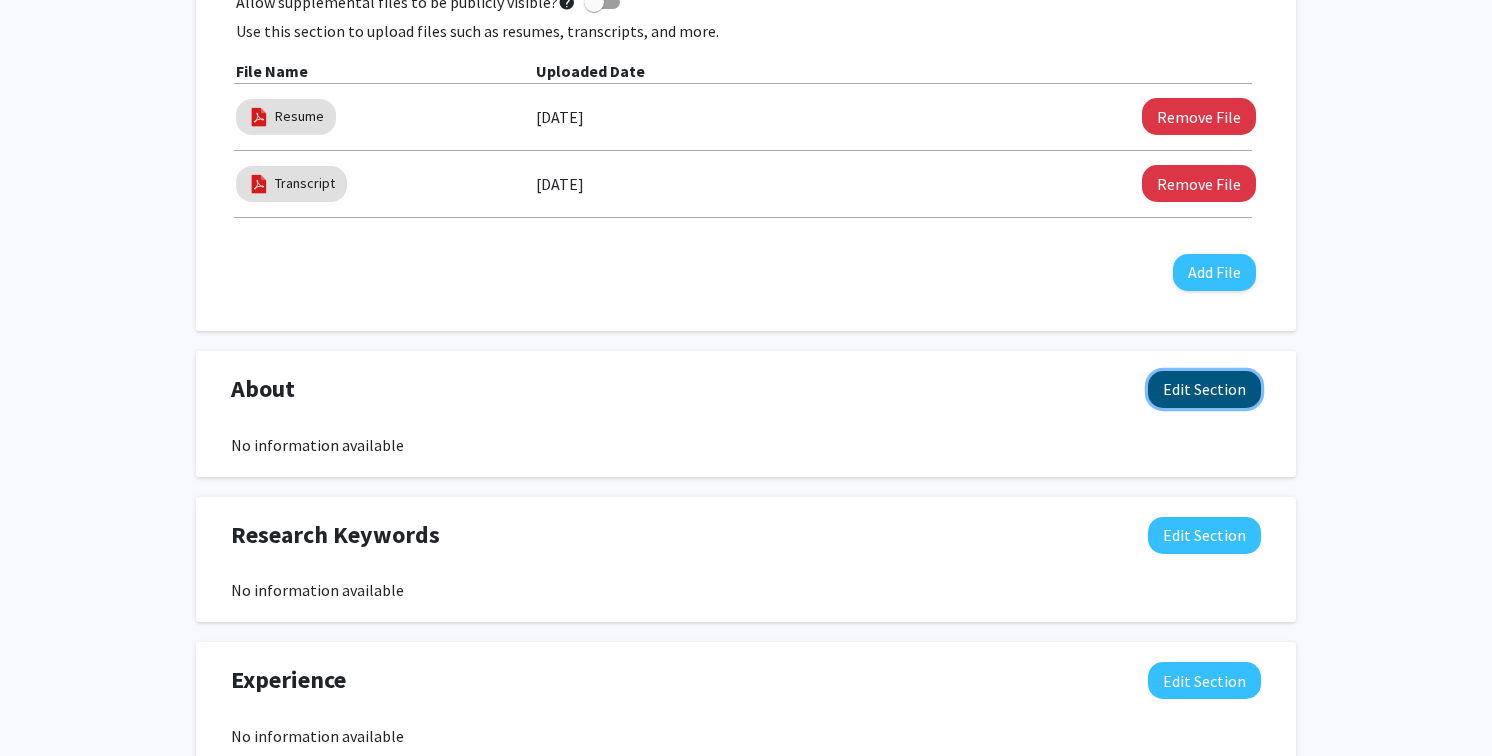 click on "Edit Section" 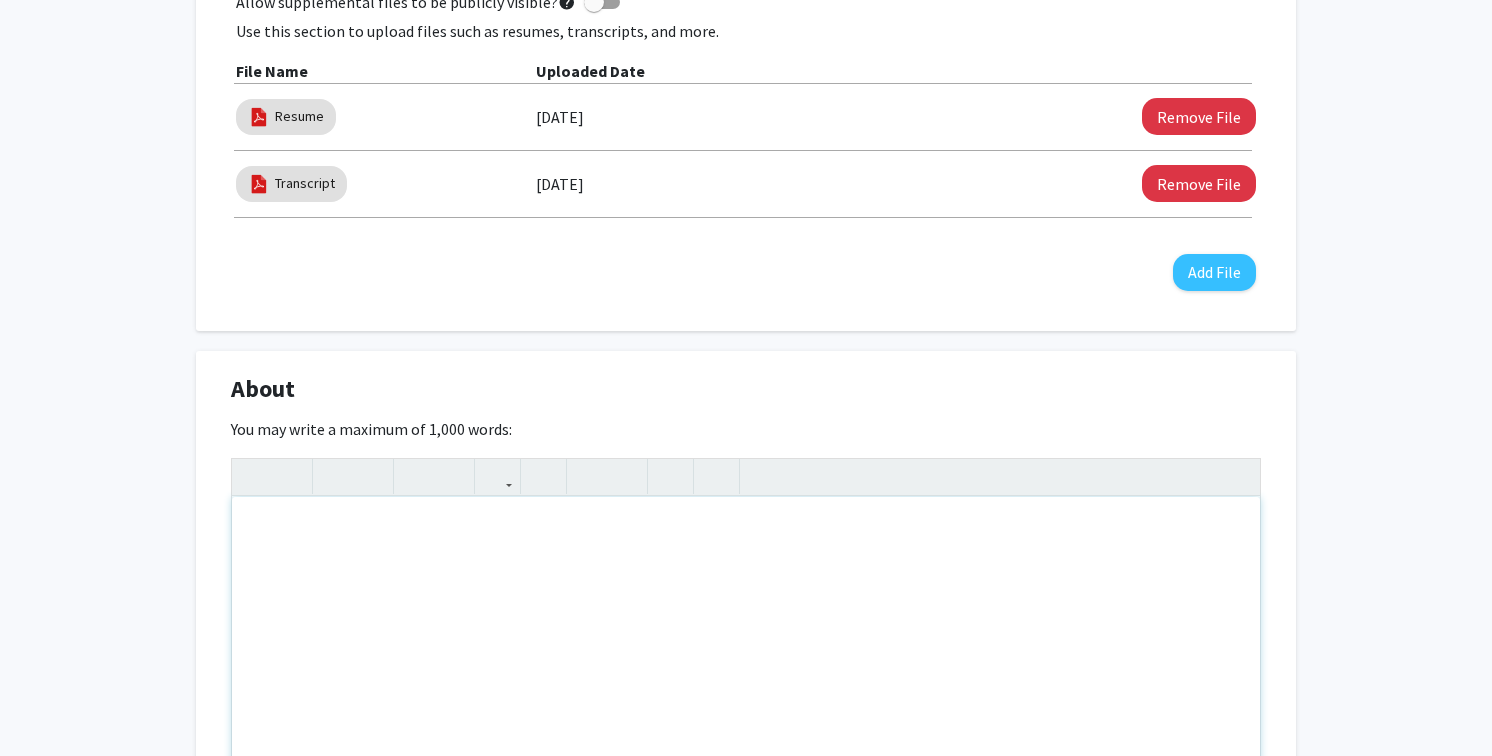 click at bounding box center [746, 647] 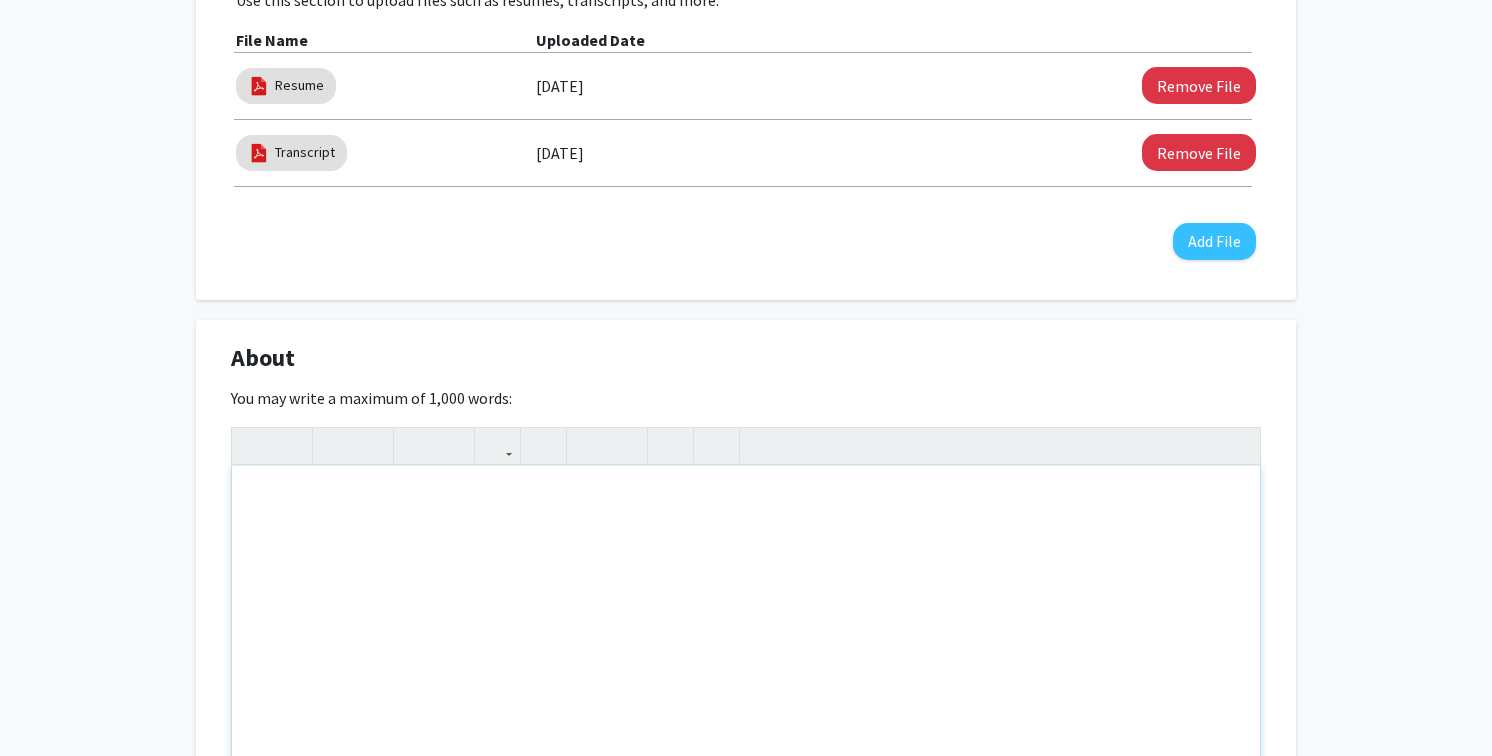scroll, scrollTop: 988, scrollLeft: 0, axis: vertical 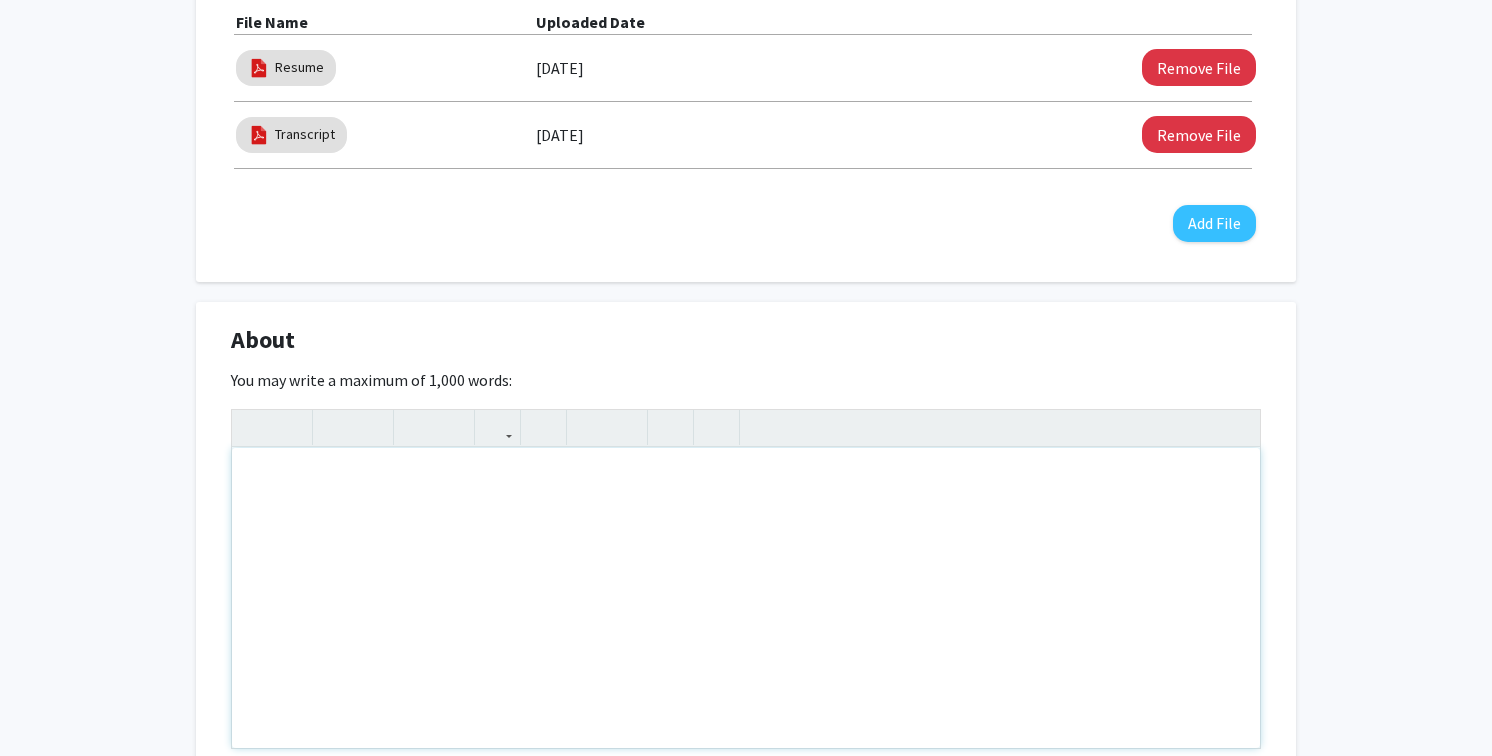 type 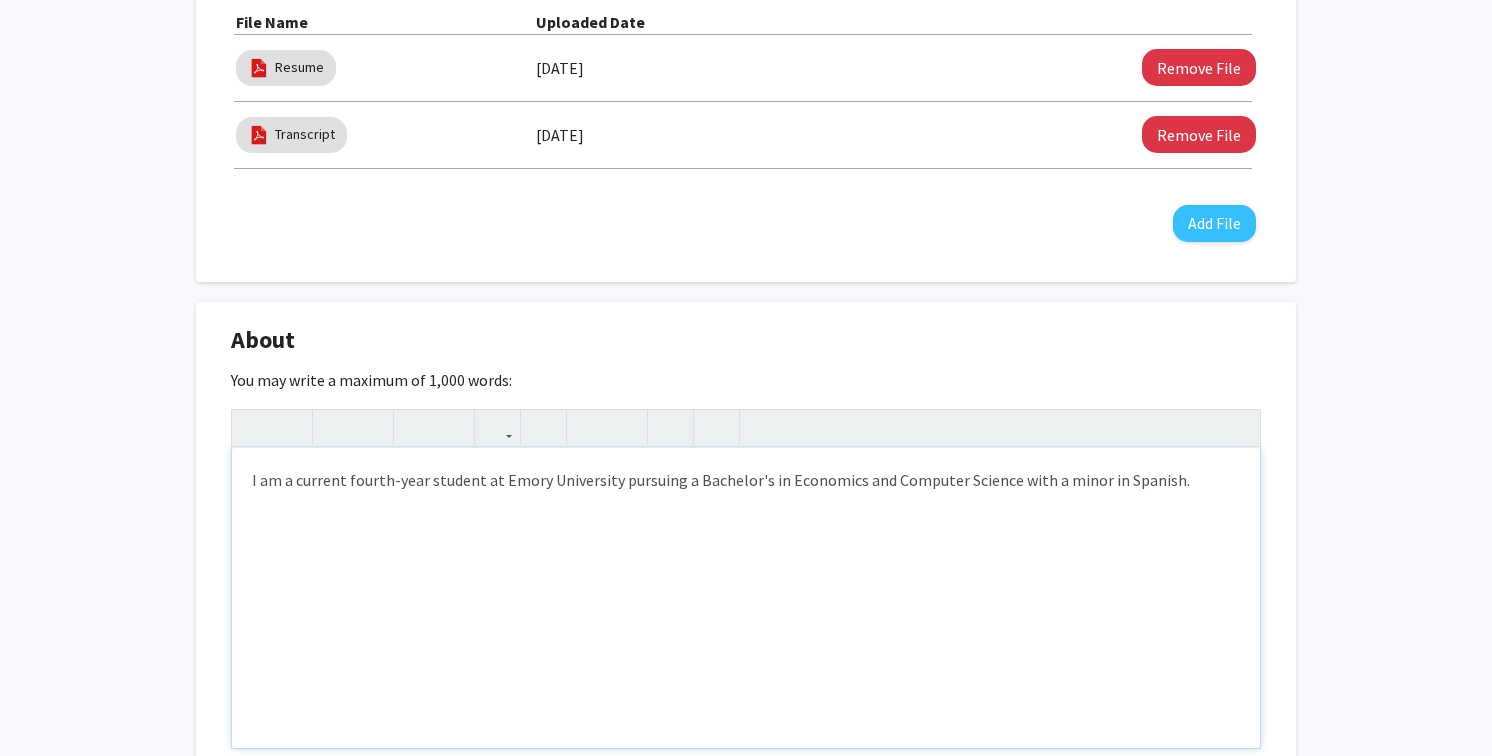 click on "I am a current fourth-year student at Emory University pursuing a Bachelor's in Economics and Computer Science with a minor in Spanish." at bounding box center [746, 598] 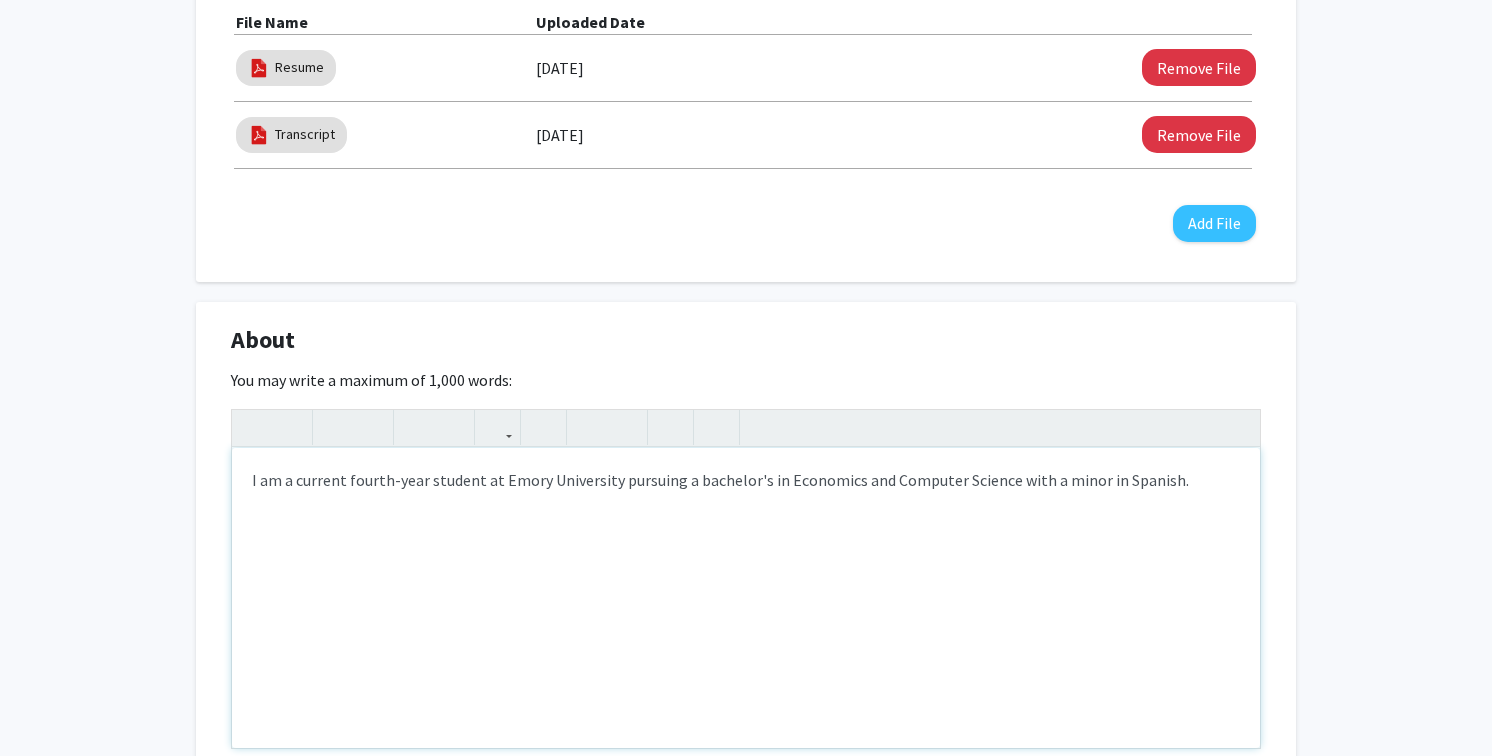 click on "I am a current fourth-year student at Emory University pursuing a bachelor's in Economics and Computer Science with a minor in Spanish." at bounding box center [746, 598] 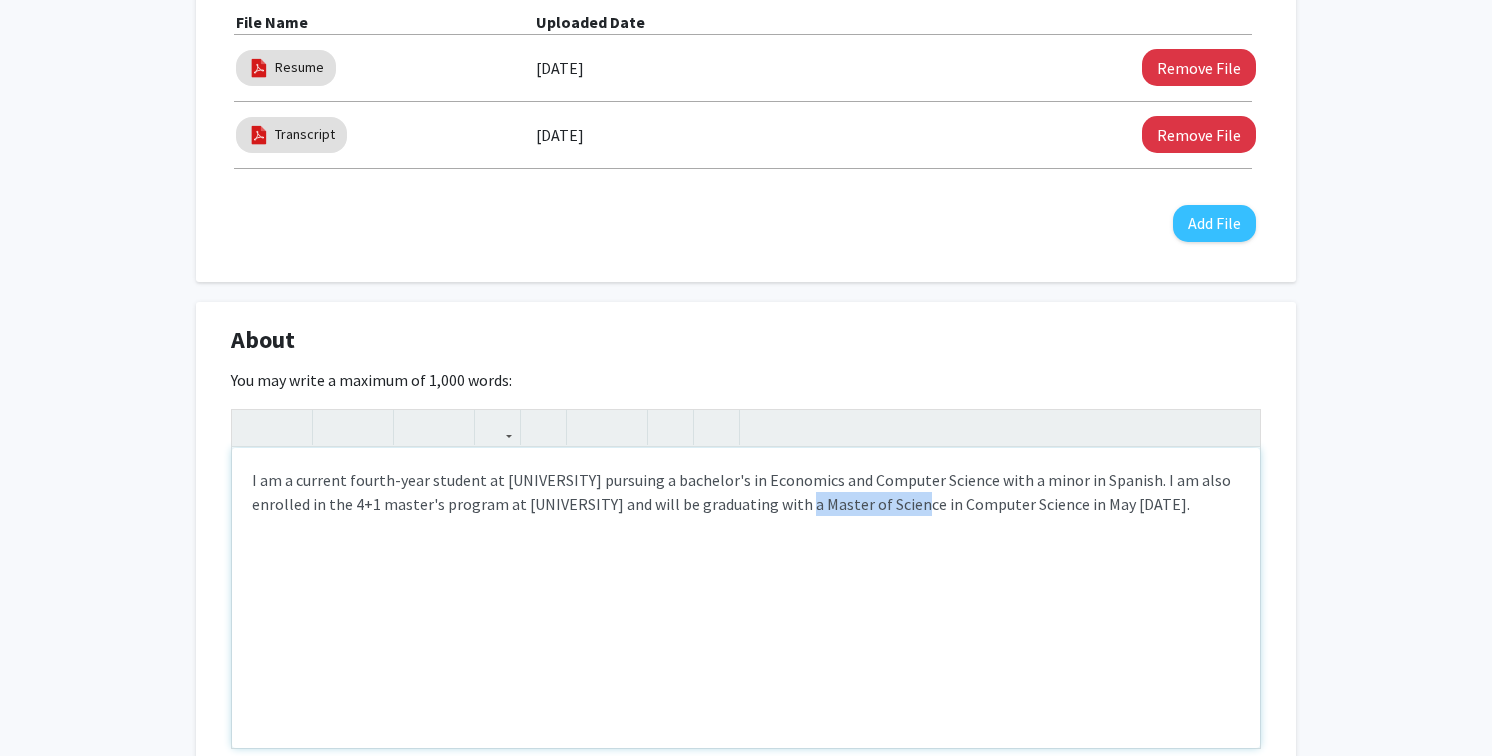 drag, startPoint x: 877, startPoint y: 507, endPoint x: 772, endPoint y: 504, distance: 105.04285 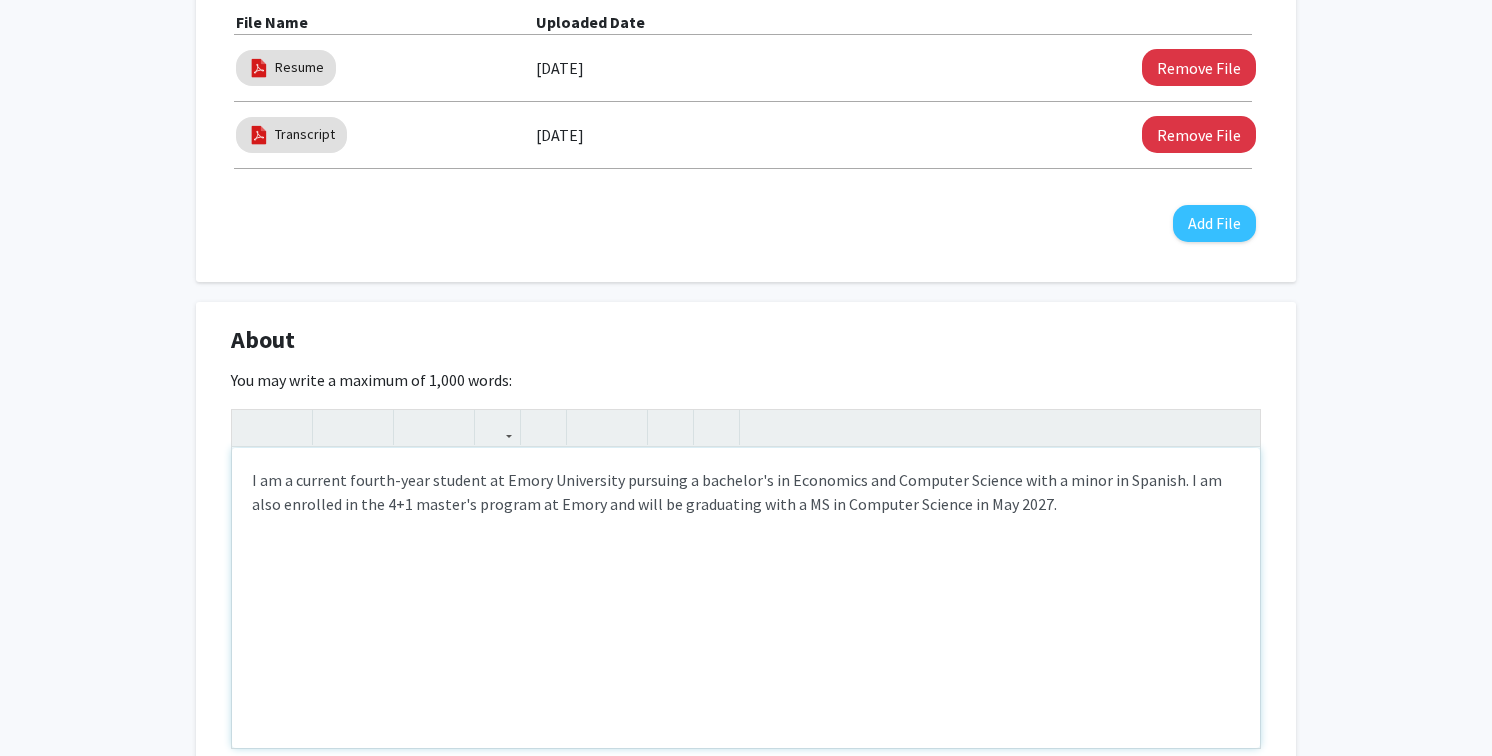 click on "I am a current fourth-year student at Emory University pursuing a bachelor's in Economics and Computer Science with a minor in Spanish. I am also enrolled in the 4+1 master's program at Emory and will be graduating with a MS in Computer Science in May 2027." at bounding box center [746, 598] 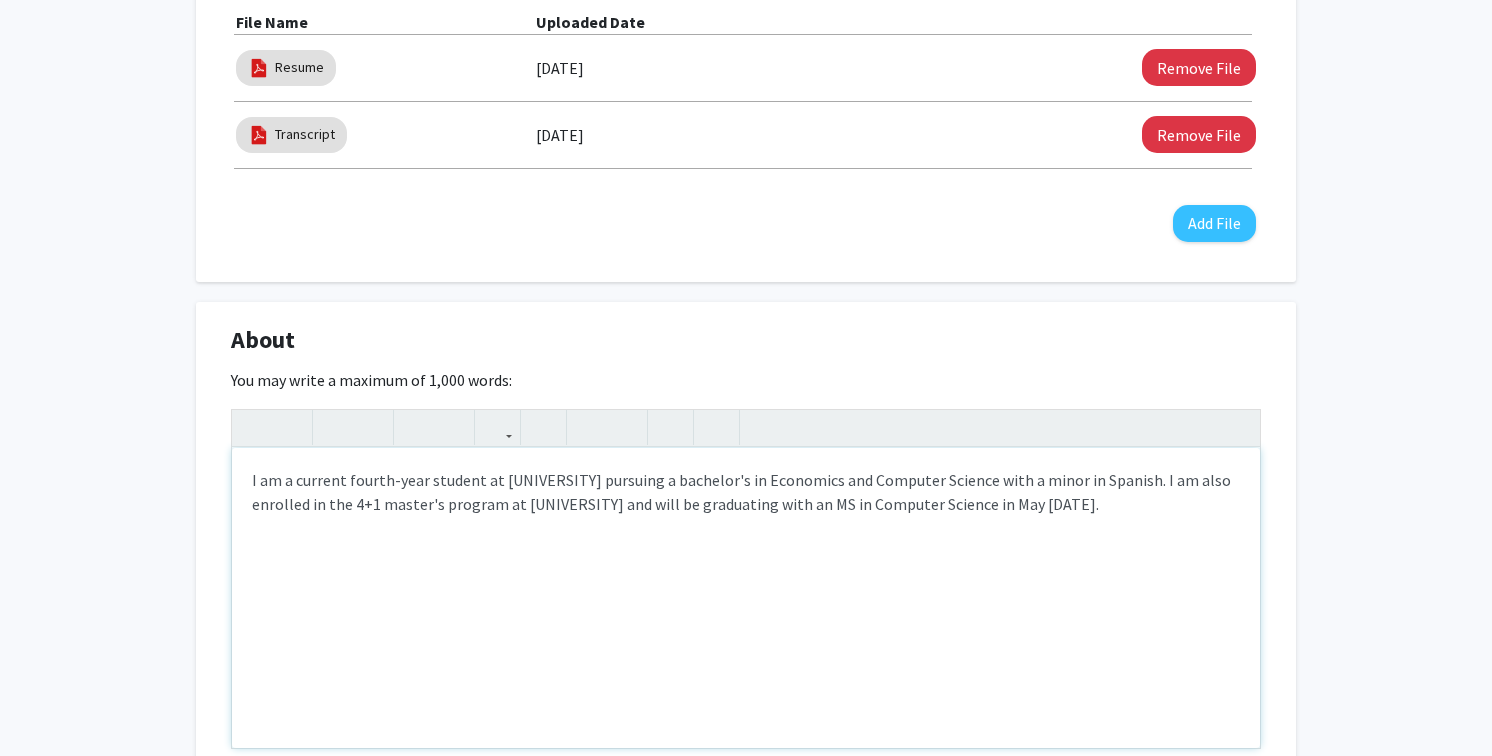 click on "I am a current fourth-year student at [UNIVERSITY] pursuing a bachelor's in Economics and Computer Science with a minor in Spanish. I am also enrolled in the 4+1 master's program at [UNIVERSITY] and will be graduating with an MS in Computer Science in May [DATE]." at bounding box center (746, 598) 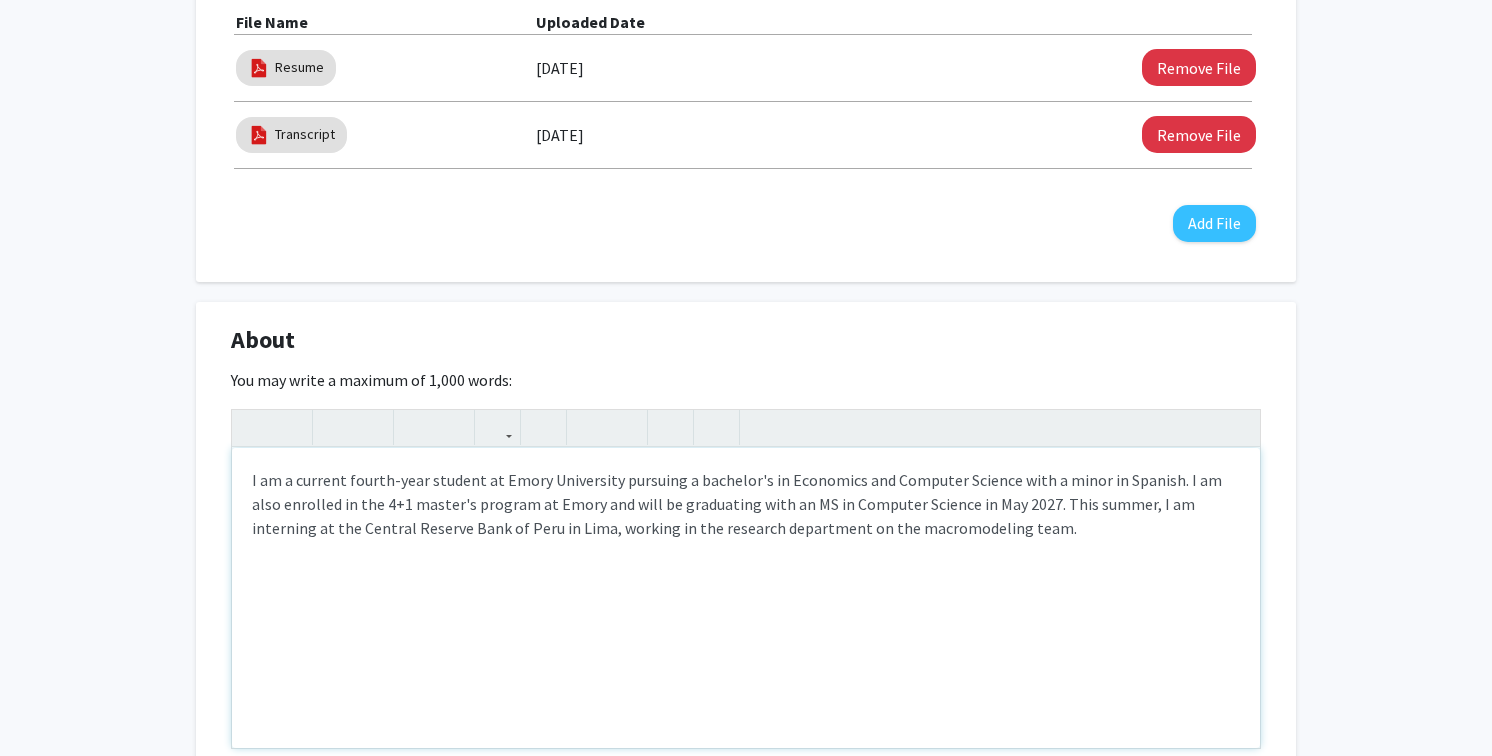 click on "I am a current fourth-year student at Emory University pursuing a bachelor's in Economics and Computer Science with a minor in Spanish. I am also enrolled in the 4+1 master's program at Emory and will be graduating with an MS in Computer Science in May 2027. This summer, I am interning at the Central Reserve Bank of Peru in Lima, working in the research department on the macromodeling team." at bounding box center (746, 598) 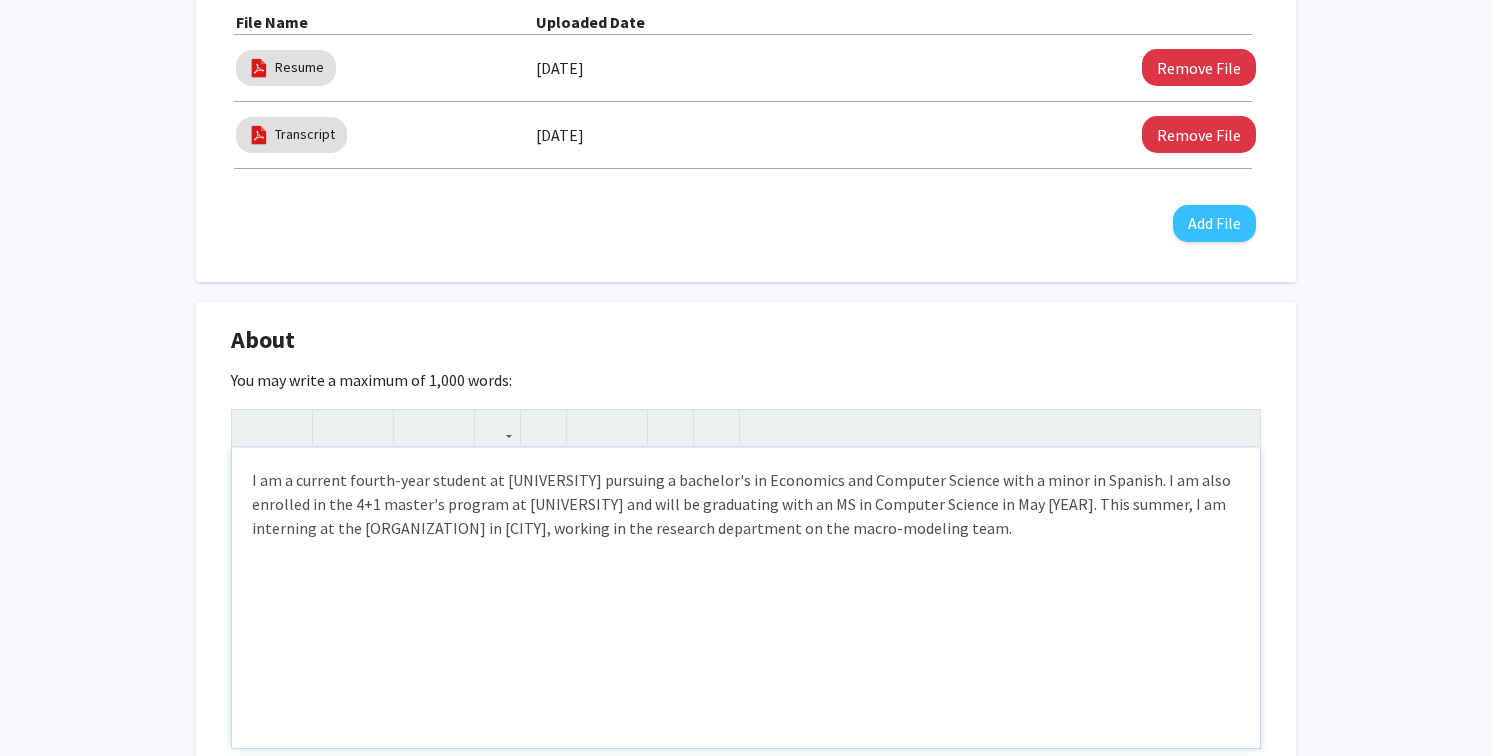 click on "I am a current fourth-year student at [UNIVERSITY] pursuing a bachelor's in Economics and Computer Science with a minor in Spanish. I am also enrolled in the 4+1 master's program at [UNIVERSITY] and will be graduating with an MS in Computer Science in May [YEAR]. This summer, I am interning at the [ORGANIZATION] in [CITY], working in the research department on the macro-modeling team." at bounding box center [746, 598] 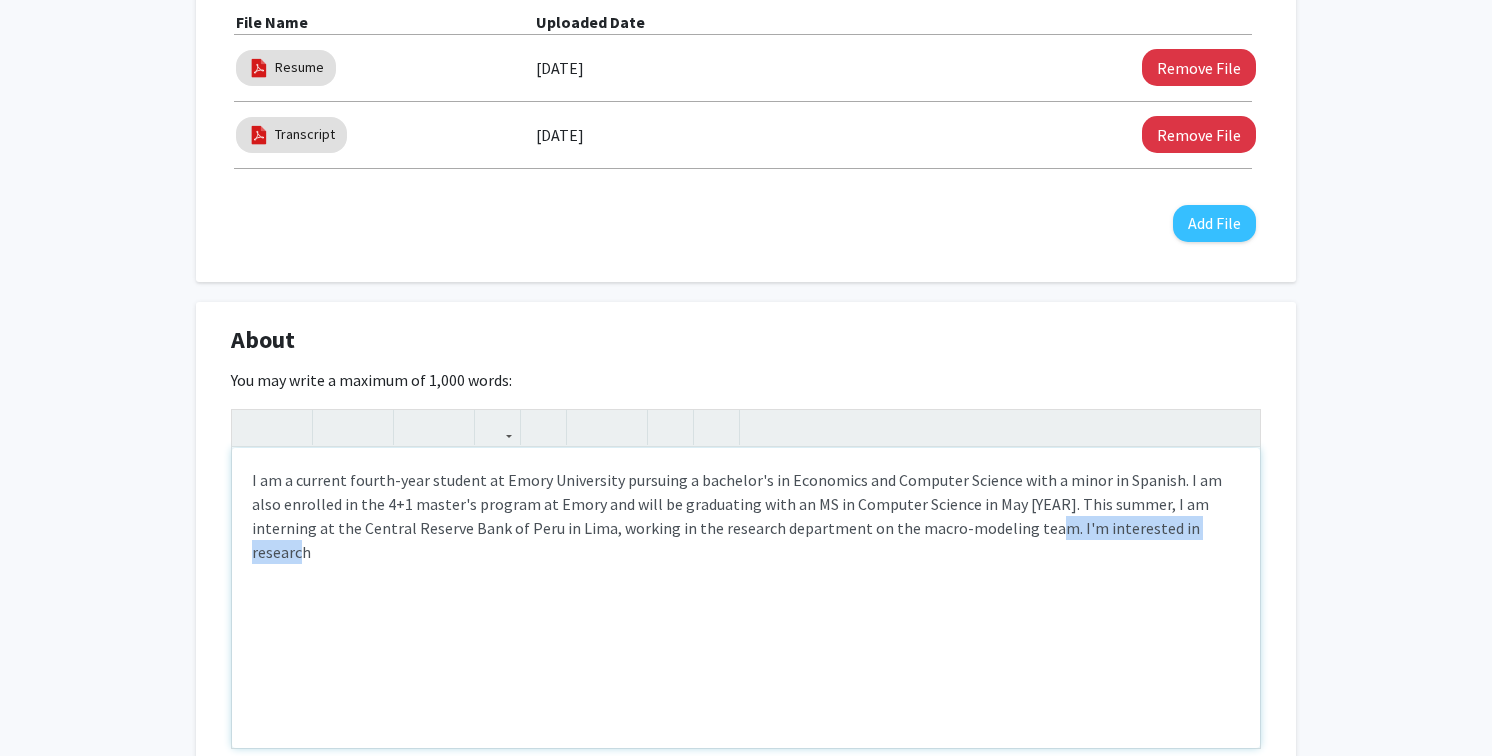 drag, startPoint x: 971, startPoint y: 530, endPoint x: 1186, endPoint y: 524, distance: 215.08371 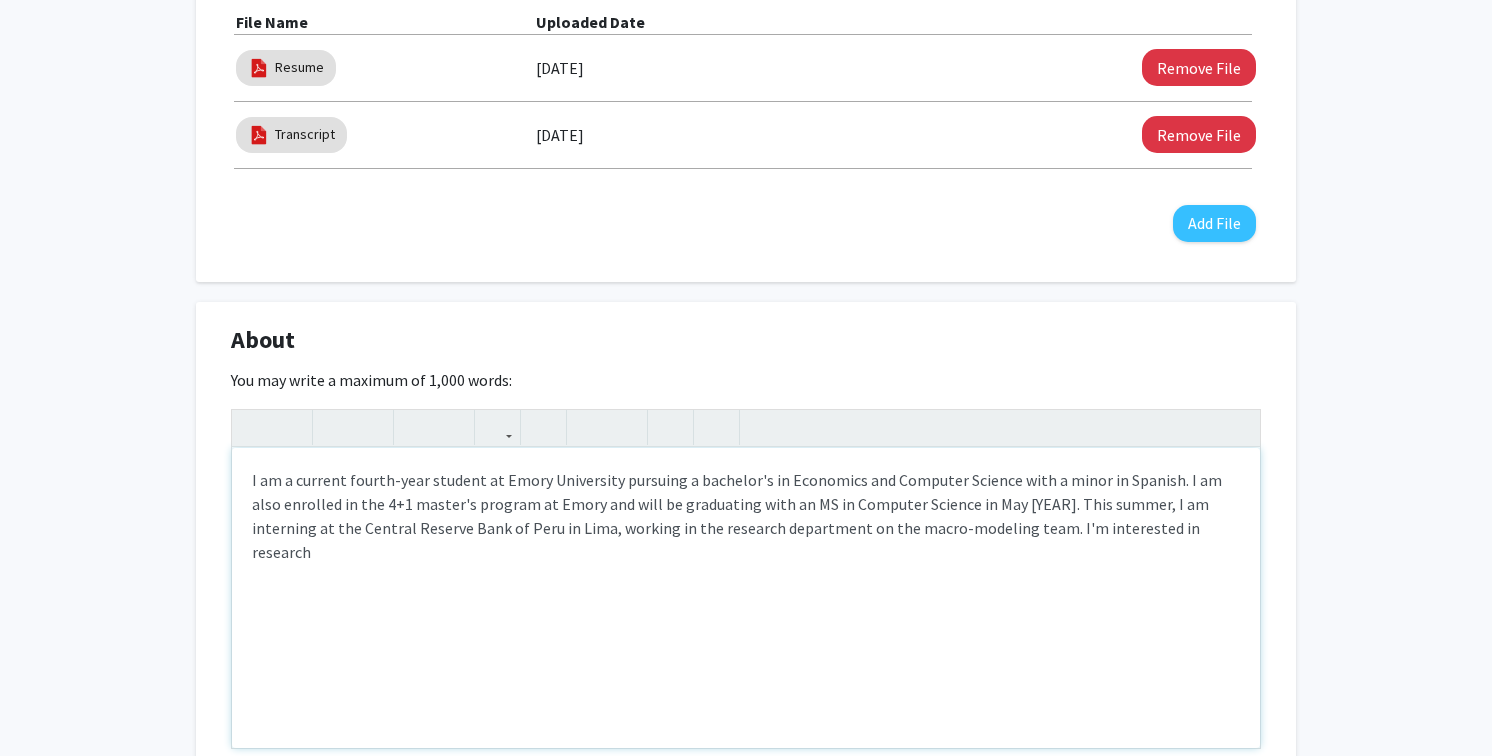 click on "I am a current fourth-year student at Emory University pursuing a bachelor's in Economics and Computer Science with a minor in Spanish. I am also enrolled in the 4+1 master's program at Emory and will be graduating with an MS in Computer Science in May [YEAR]. This summer, I am interning at the Central Reserve Bank of Peru in Lima, working in the research department on the macro-modeling team. I'm interested in research" at bounding box center (746, 598) 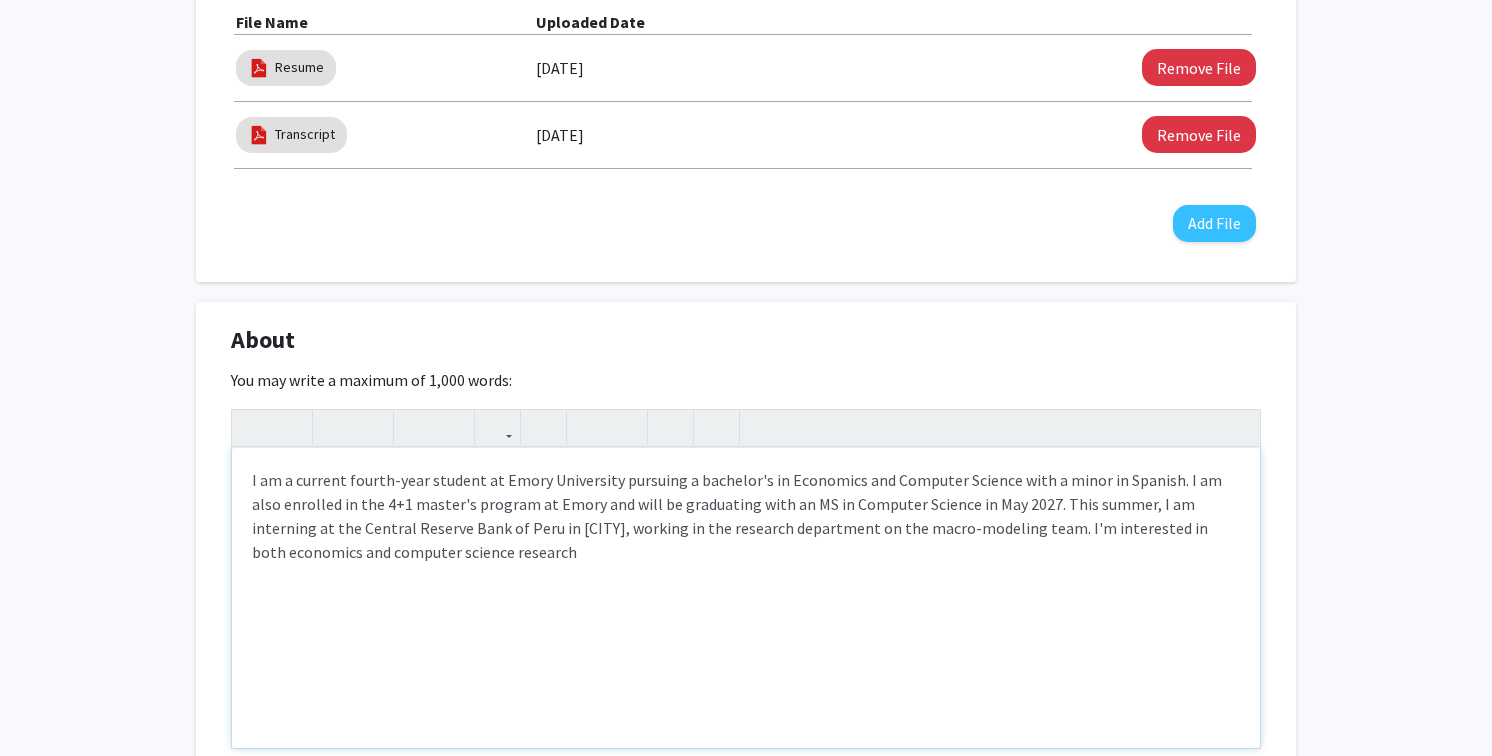 click on "I am a current fourth-year student at Emory University pursuing a bachelor's in Economics and Computer Science with a minor in Spanish. I am also enrolled in the 4+1 master's program at Emory and will be graduating with an MS in Computer Science in May 2027. This summer, I am interning at the Central Reserve Bank of Peru in [CITY], working in the research department on the macro-modeling team. I'm interested in both economics and computer science research" at bounding box center [746, 598] 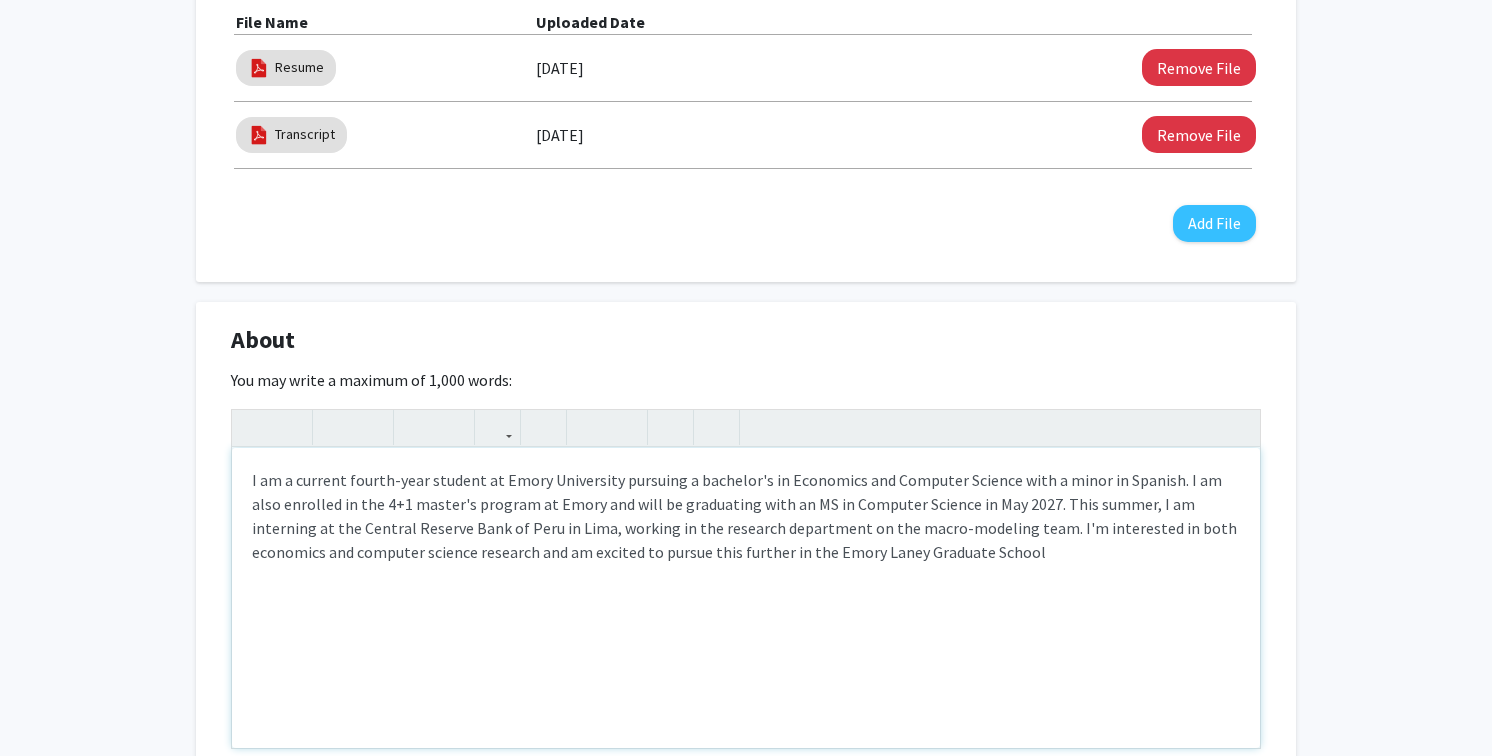 type on "I am a current fourth-year student at Emory University pursuing a bachelor's in Economics and Computer Science with a minor in Spanish. I am also enrolled in the [NUMBER]+1 master's program at Emory and will be graduating with an MS in Computer Science in May [DATE]. This summer, I am interning at the Central Reserve Bank of Peru in [CITY], working in the research department on the macro-modeling team. I'm interested in both economics and computer science research and am excited to pursue this further in the Emory Laney Graduate School!" 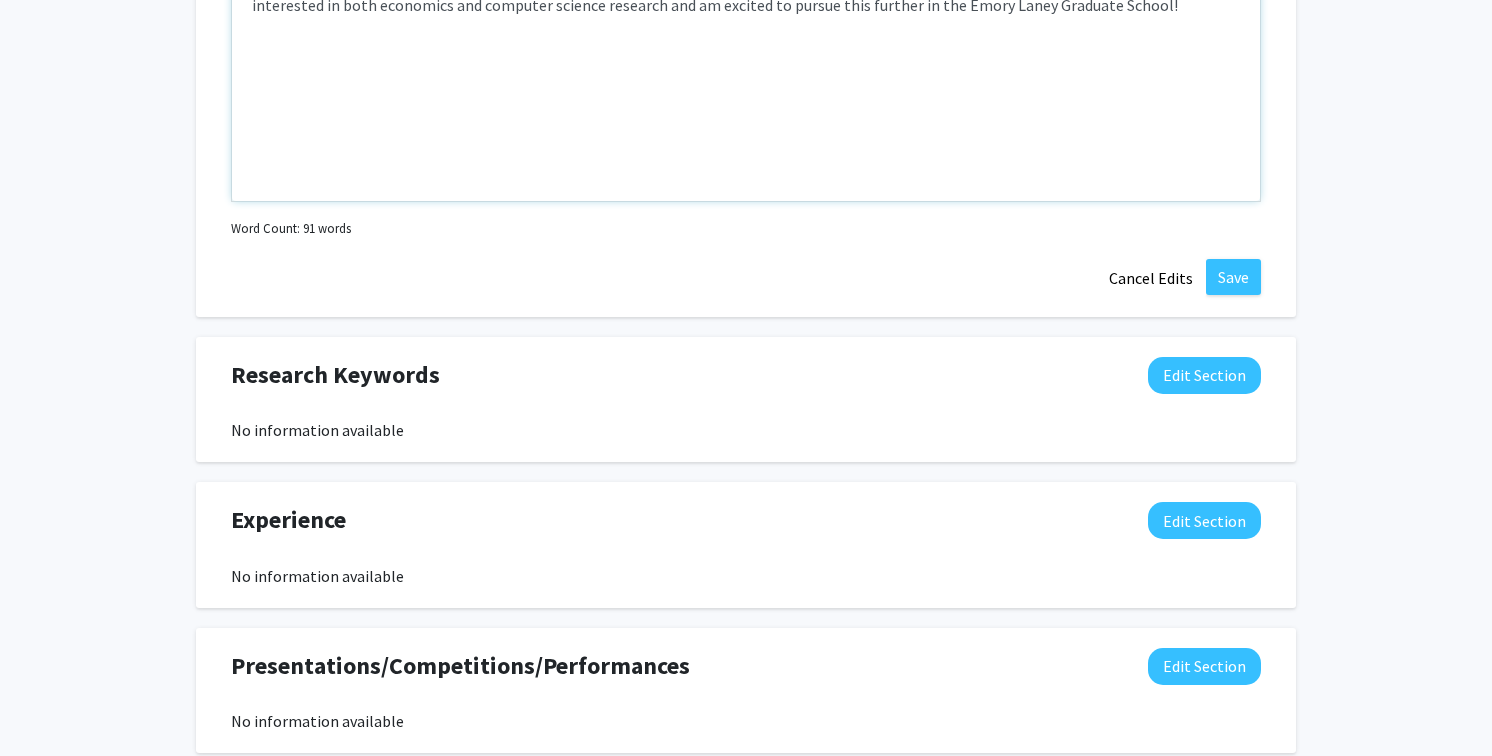 scroll, scrollTop: 1580, scrollLeft: 0, axis: vertical 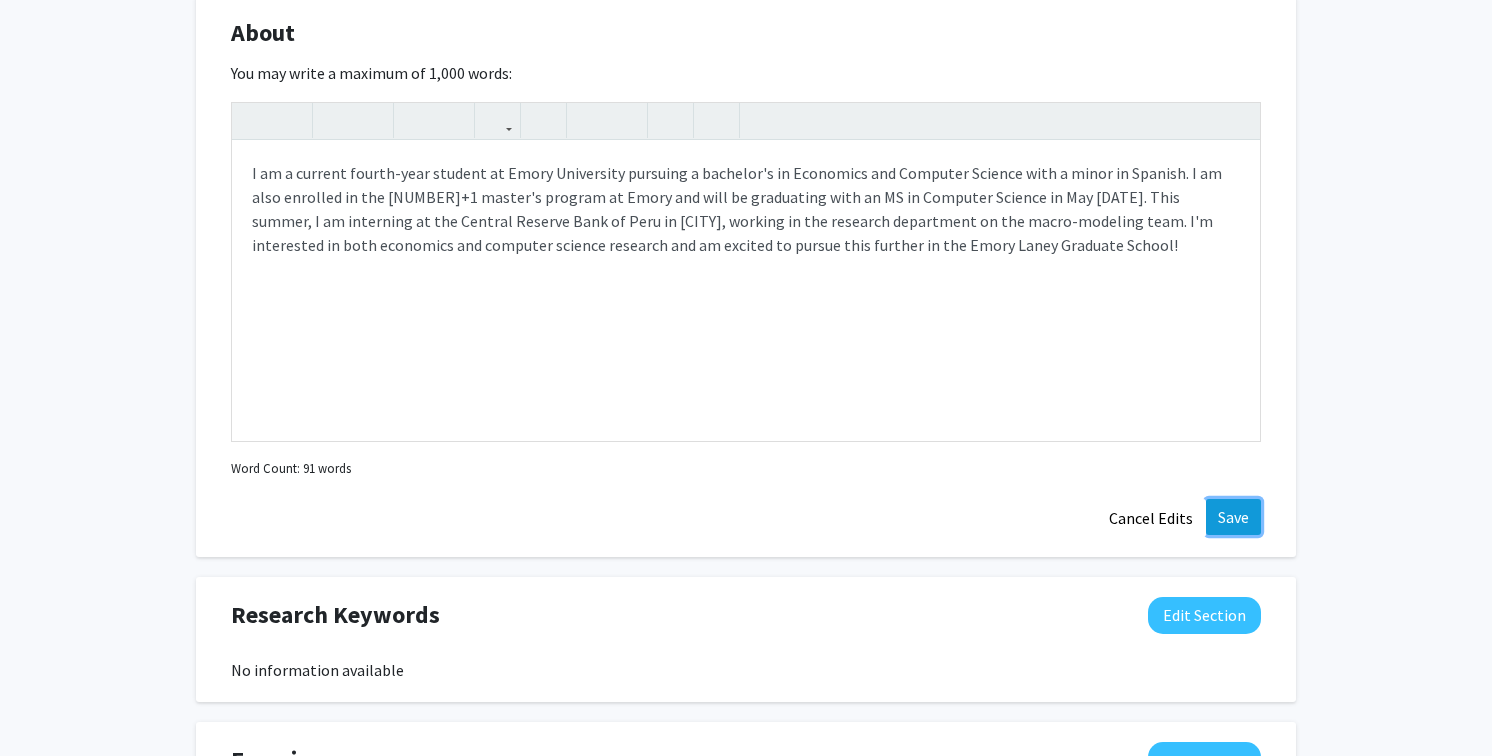 click on "Save" 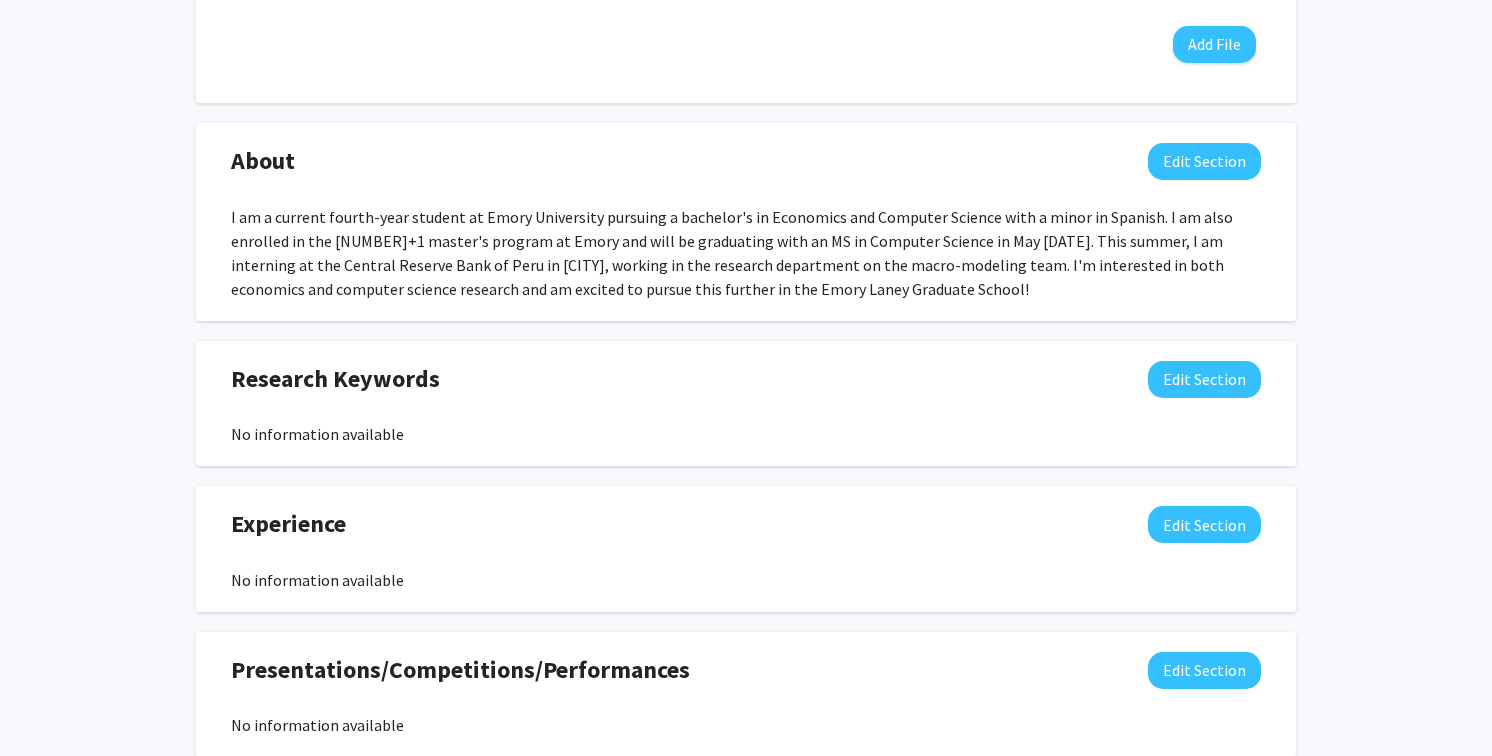 scroll, scrollTop: 1333, scrollLeft: 0, axis: vertical 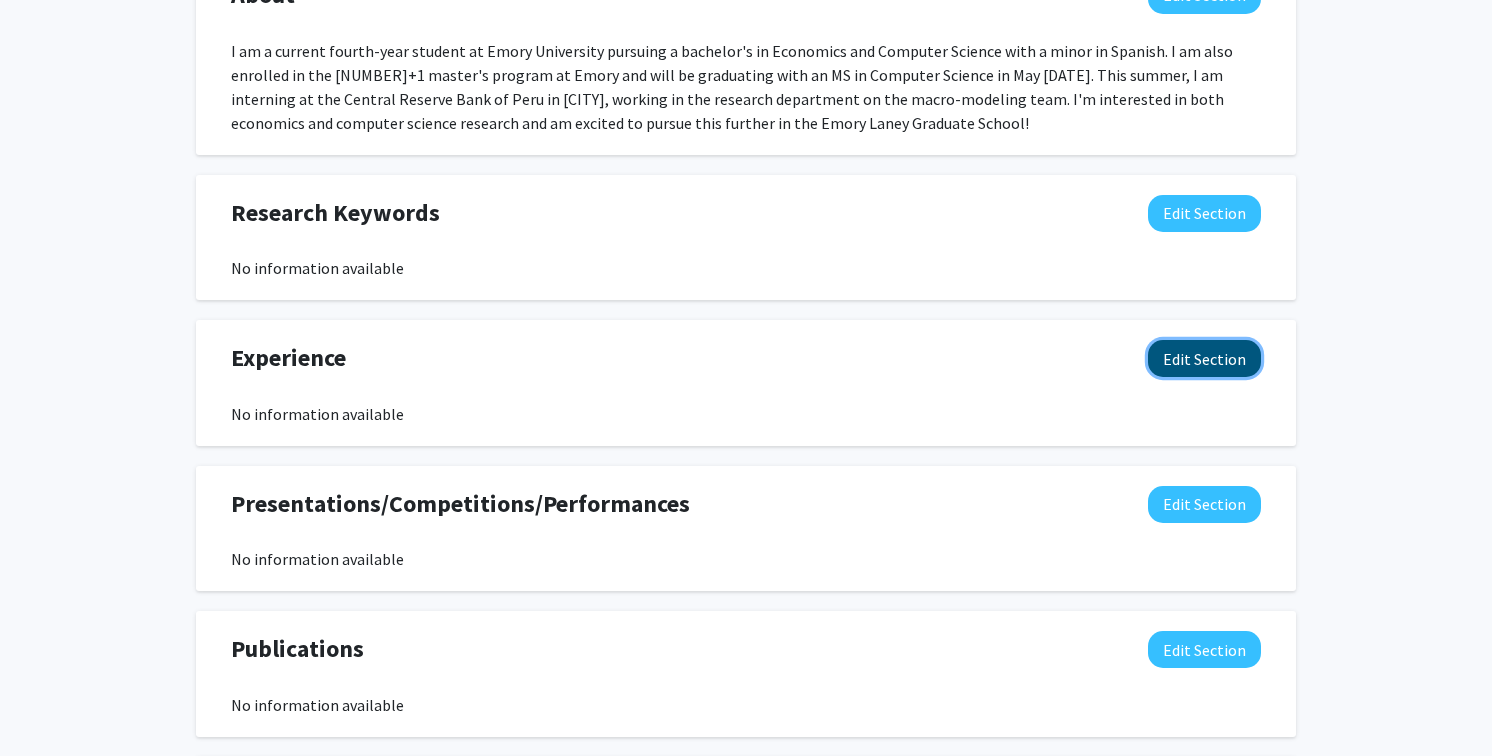 click on "Edit Section" 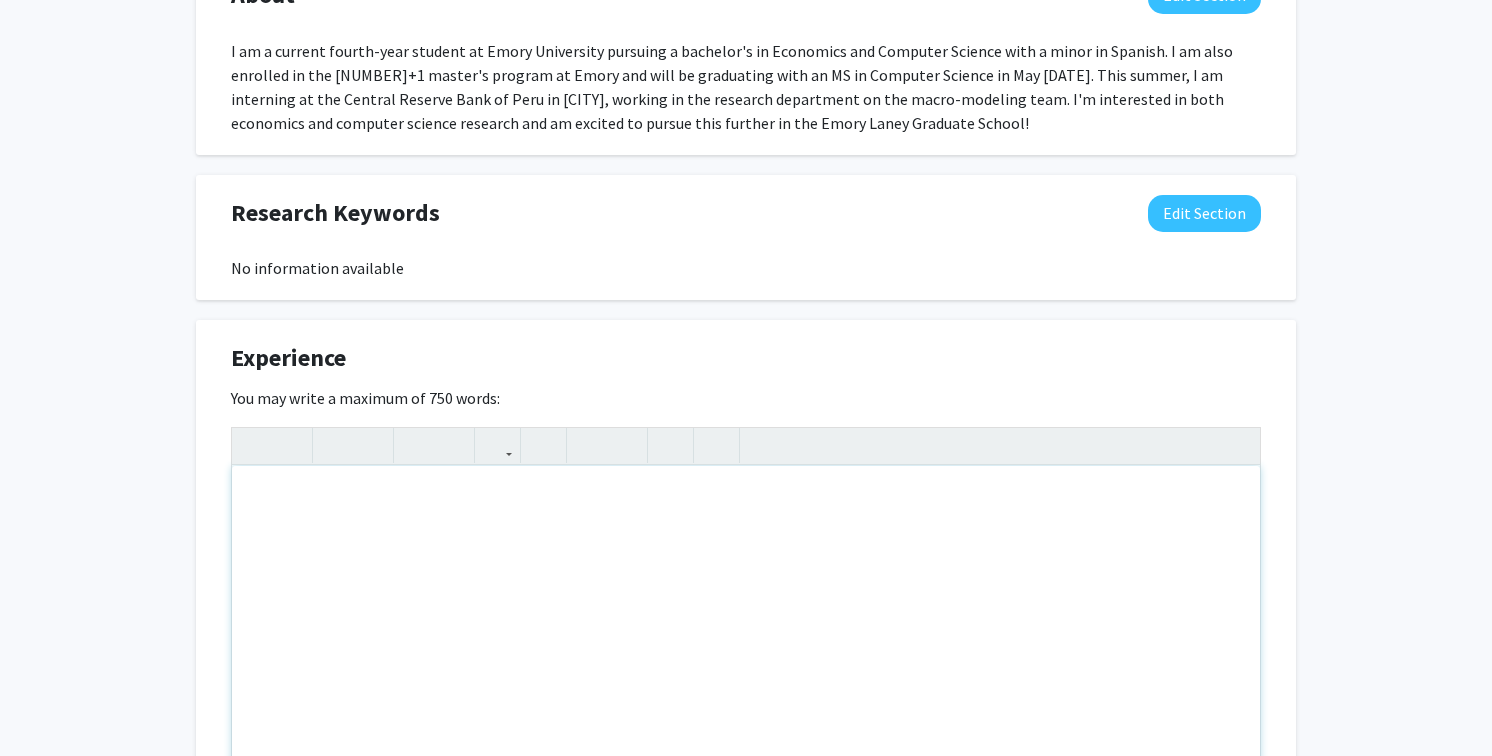 click at bounding box center [746, 616] 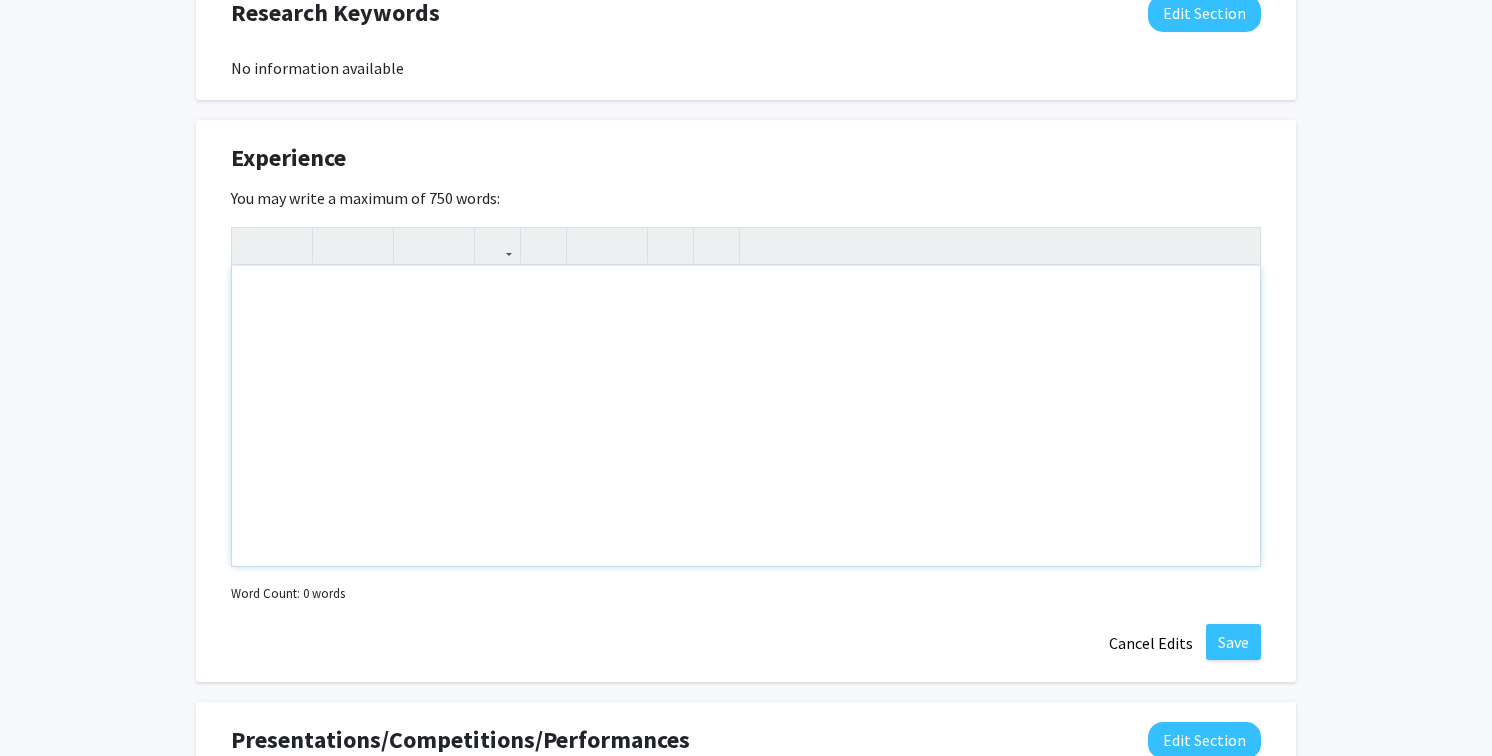scroll, scrollTop: 1548, scrollLeft: 0, axis: vertical 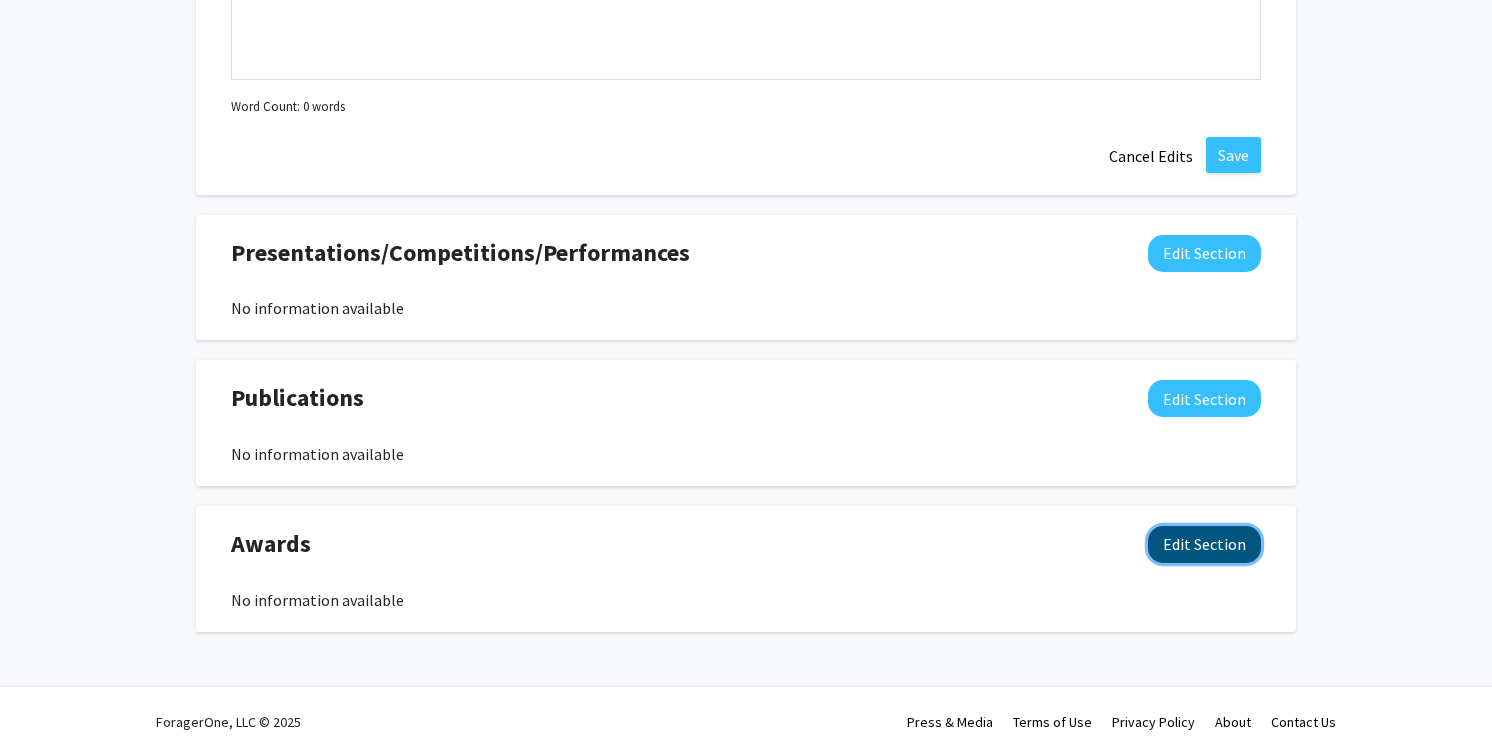 click on "Edit Section" 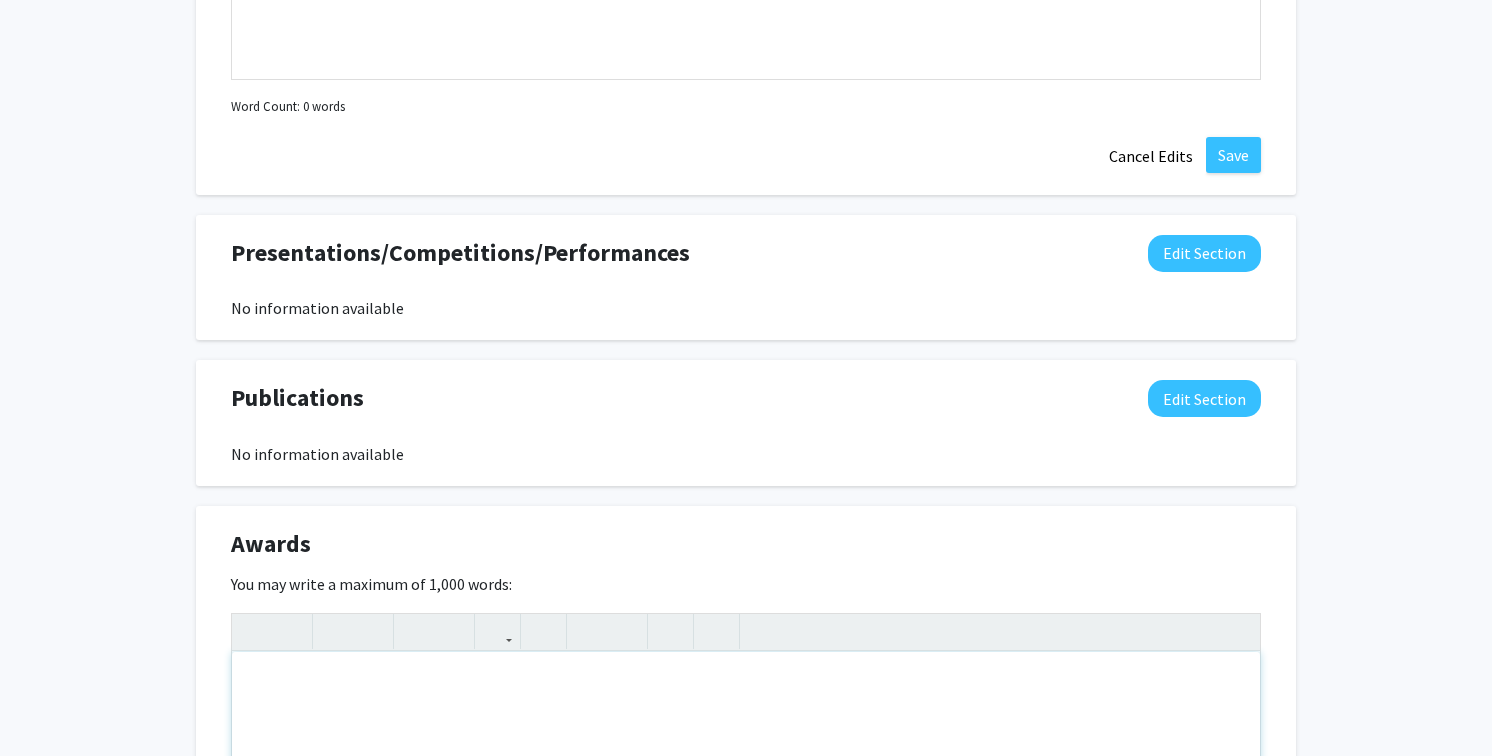 click at bounding box center (746, 802) 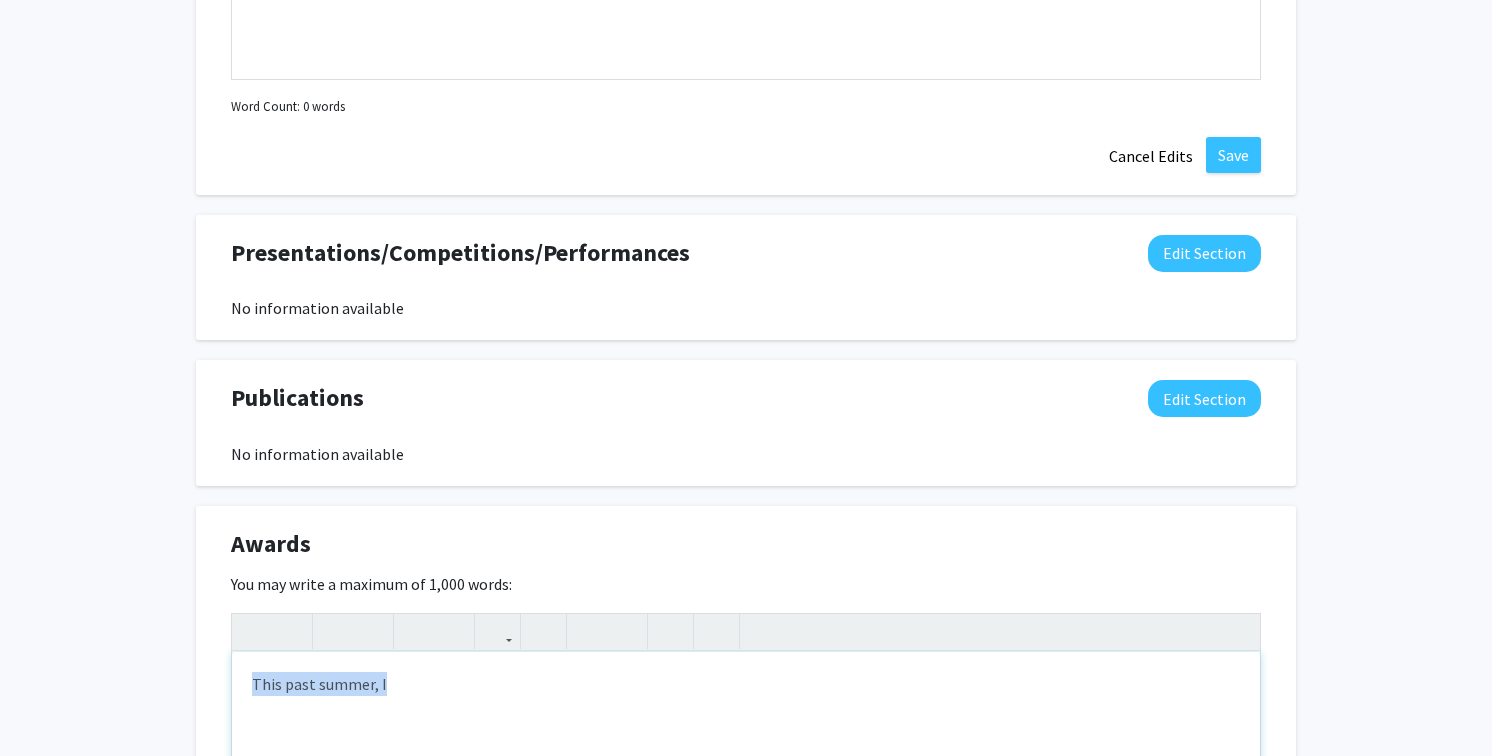 drag, startPoint x: 425, startPoint y: 674, endPoint x: 242, endPoint y: 676, distance: 183.01093 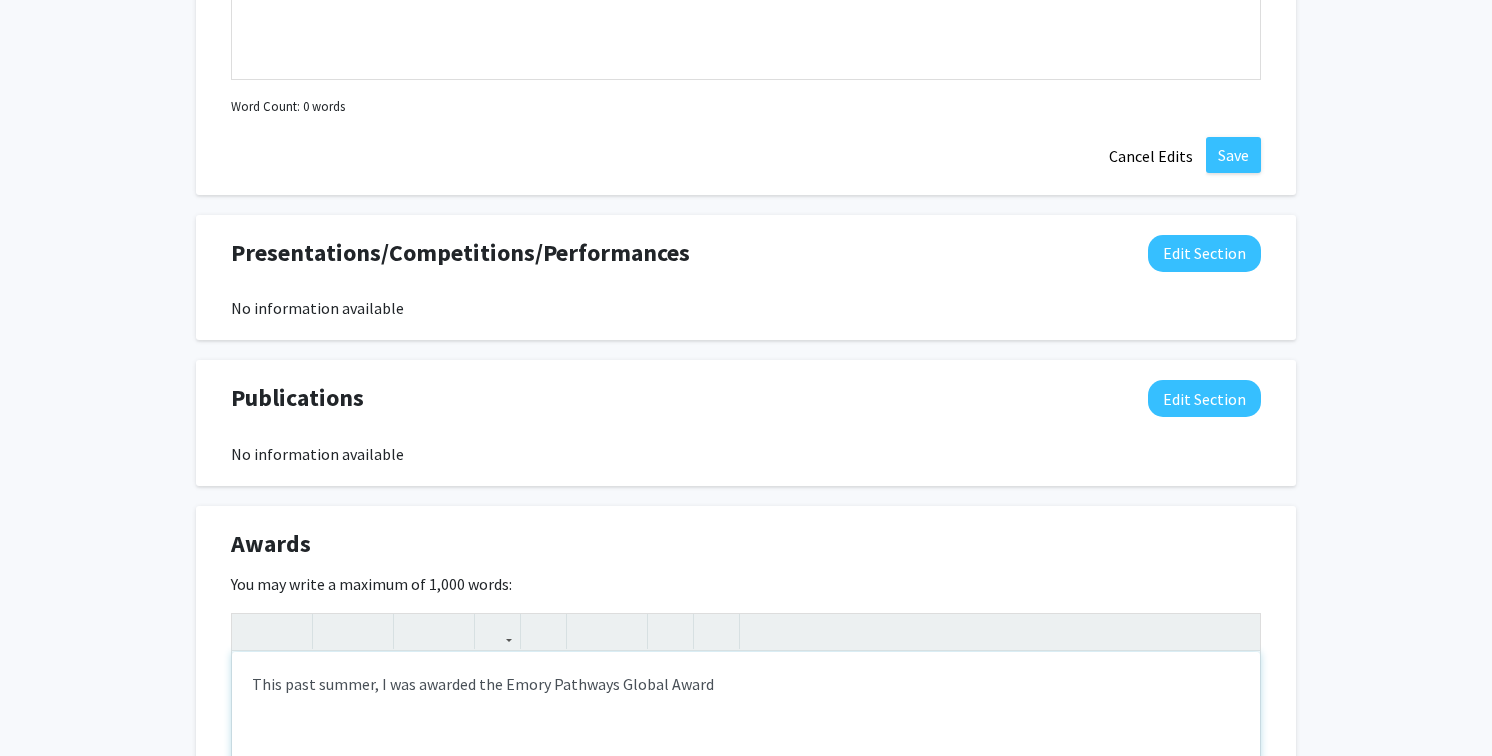 click on "This past summer, I was awarded the Emory Pathways Global Award" at bounding box center (746, 802) 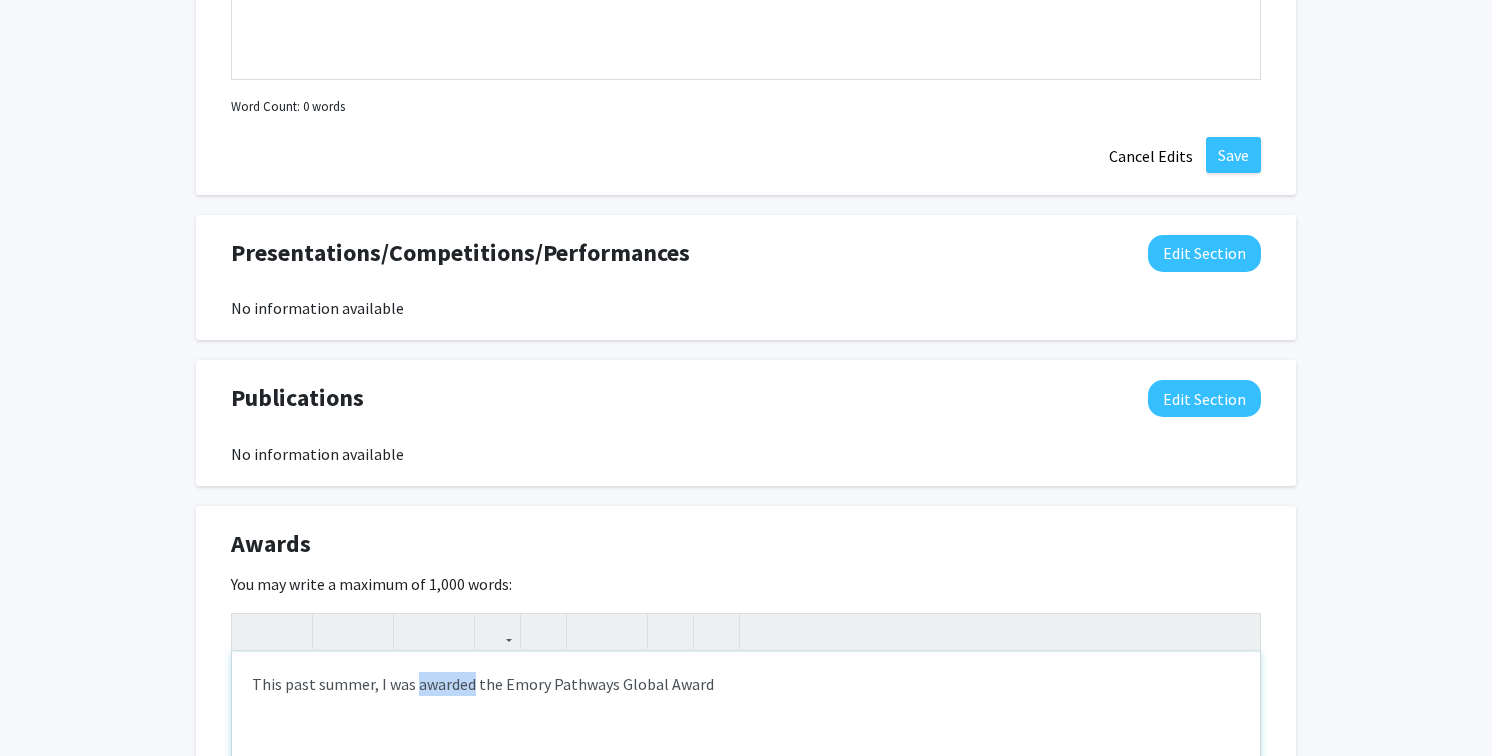 click on "This past summer, I was awarded the Emory Pathways Global Award" at bounding box center [746, 802] 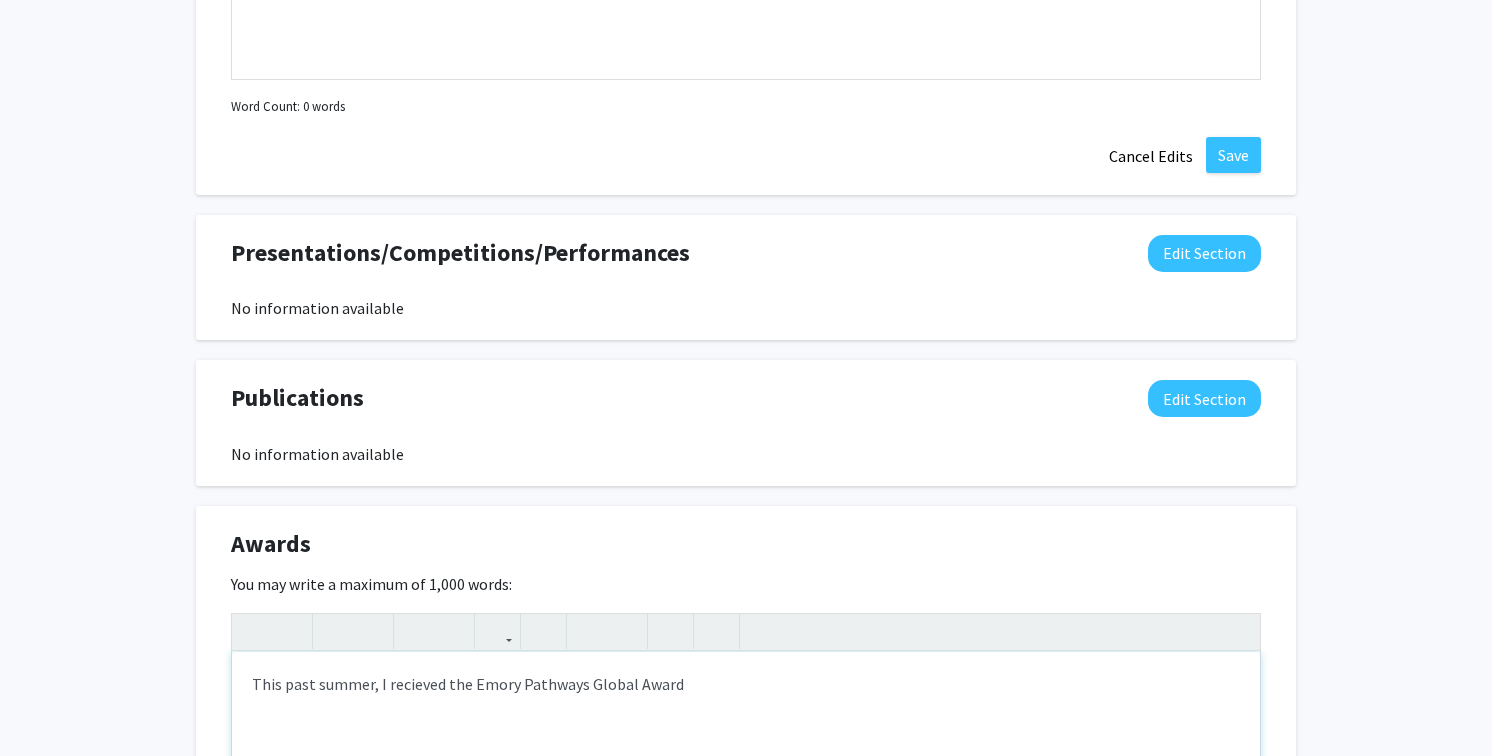 click on "This past summer, I recieved the Emory Pathways Global Award" at bounding box center [746, 802] 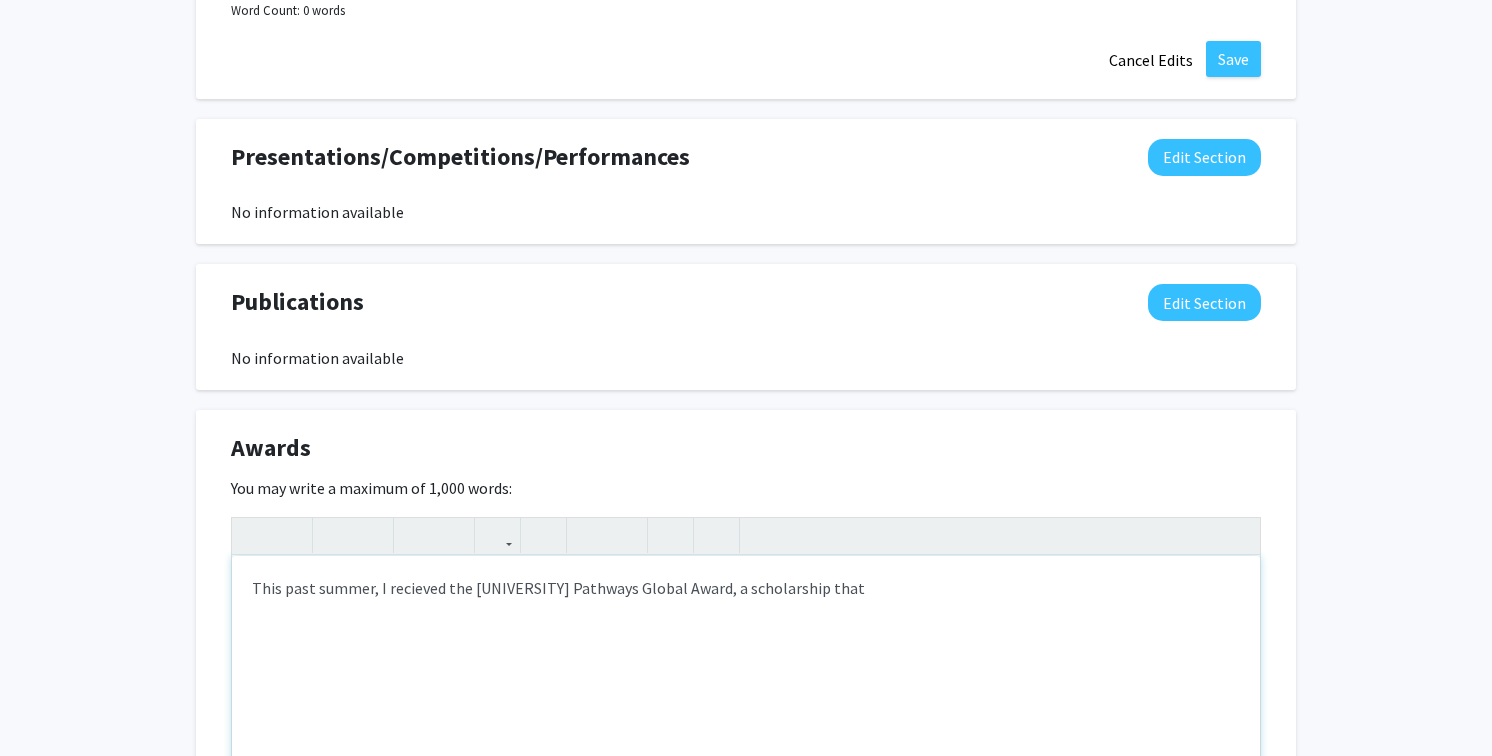 scroll, scrollTop: 2126, scrollLeft: 0, axis: vertical 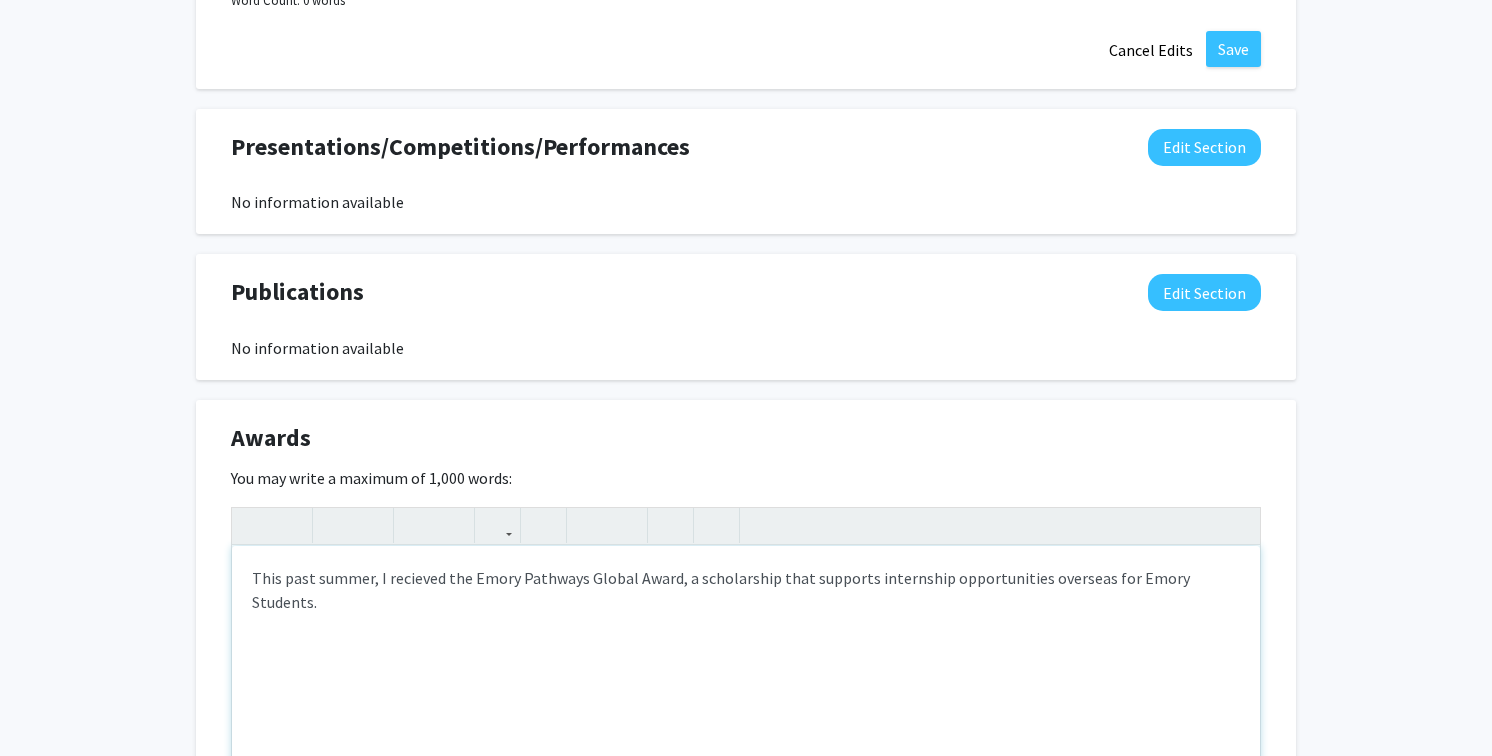 click on "This past summer, I recieved the Emory Pathways Global Award, a scholarship that supports internship opportunities overseas for Emory Students." at bounding box center (746, 696) 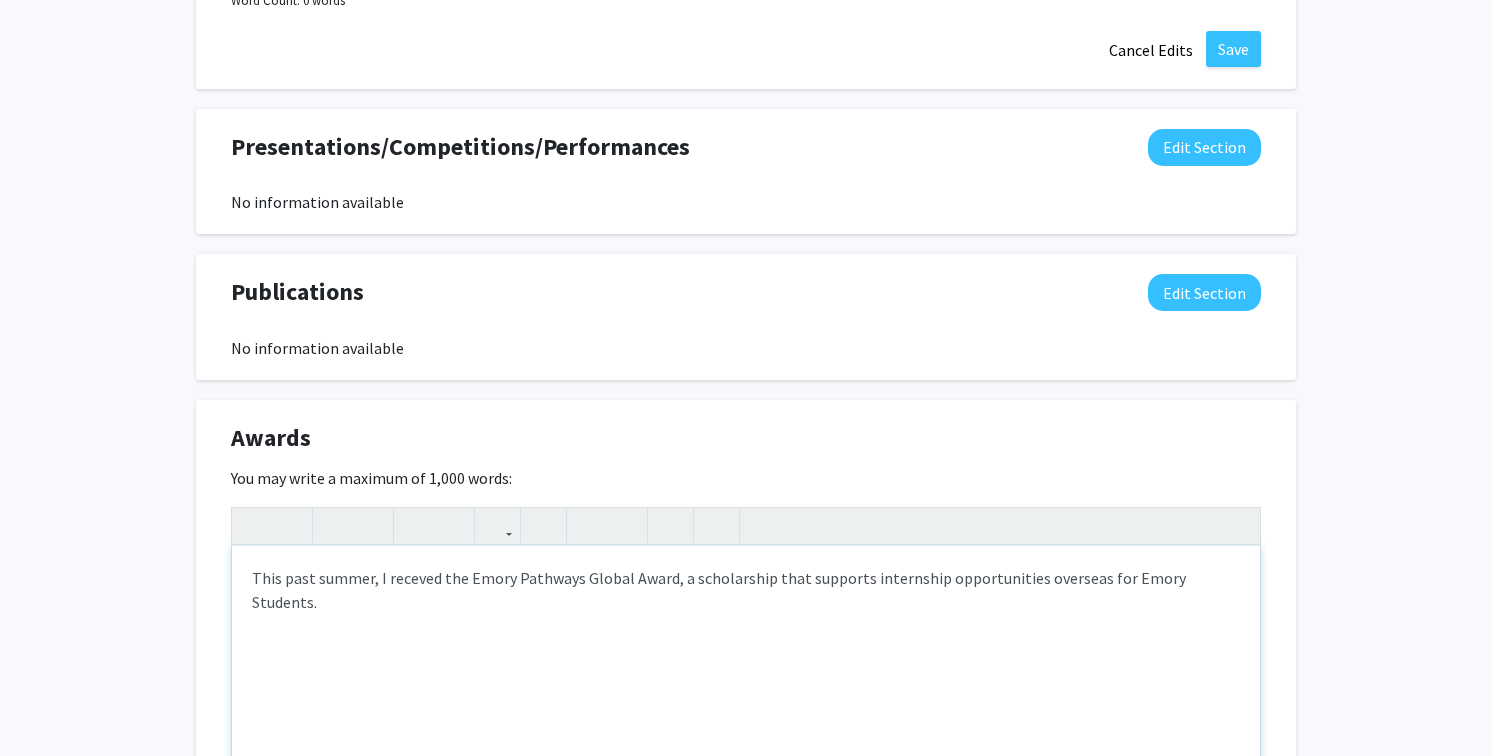 type on "This past summer, I received the Emory Pathways Global Award, a scholarship that supports internship opportunities overseas for Emory Students." 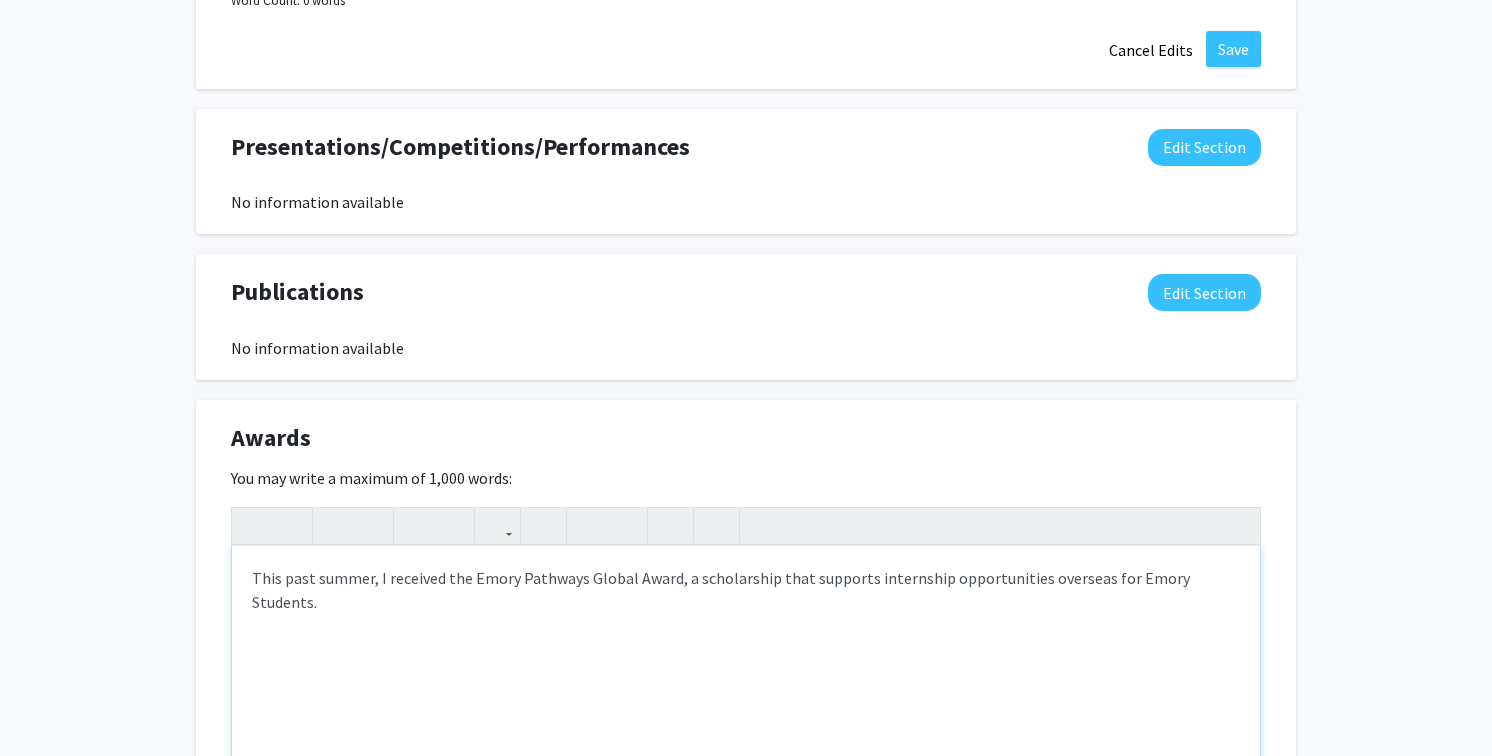 click on "This past summer, I received the Emory Pathways Global Award, a scholarship that supports internship opportunities overseas for Emory Students." at bounding box center [746, 696] 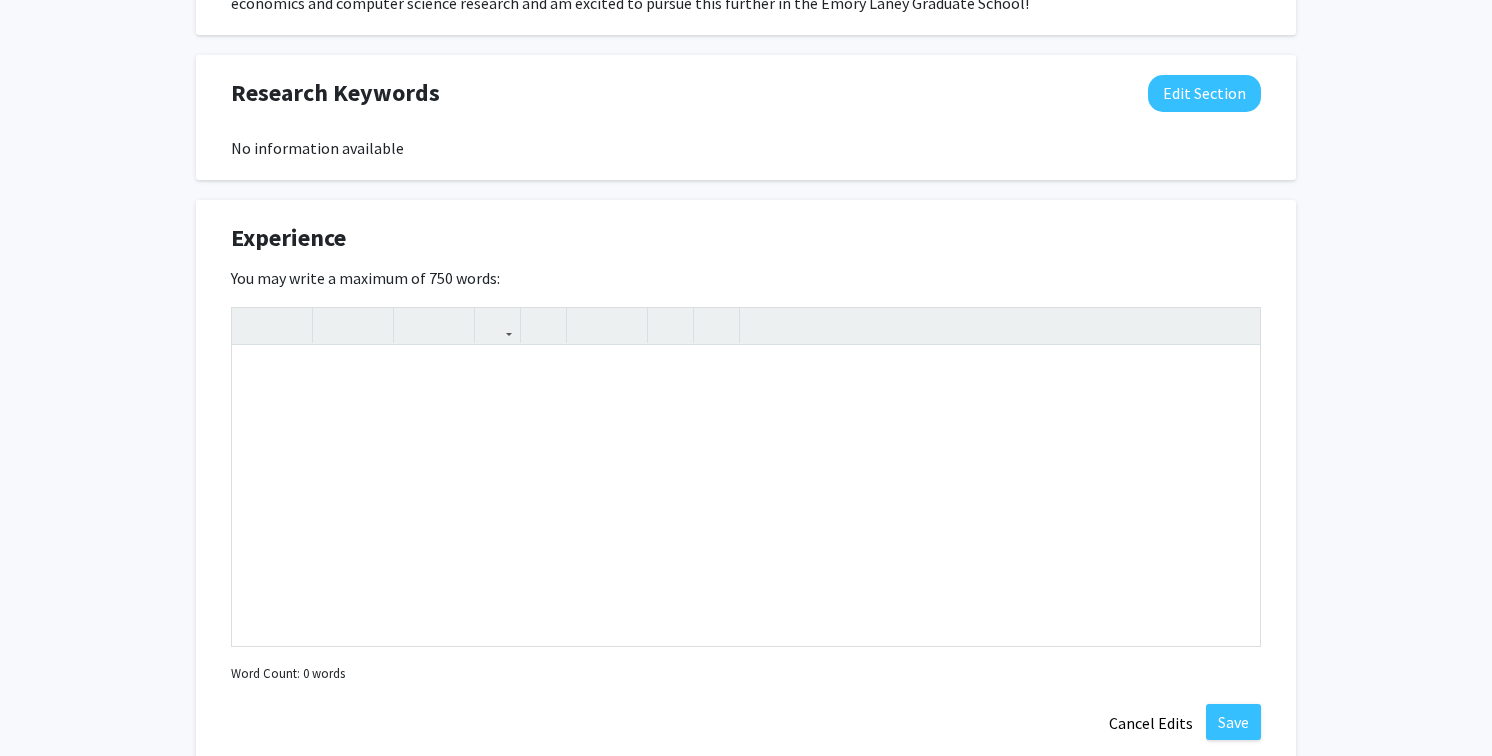 scroll, scrollTop: 1400, scrollLeft: 0, axis: vertical 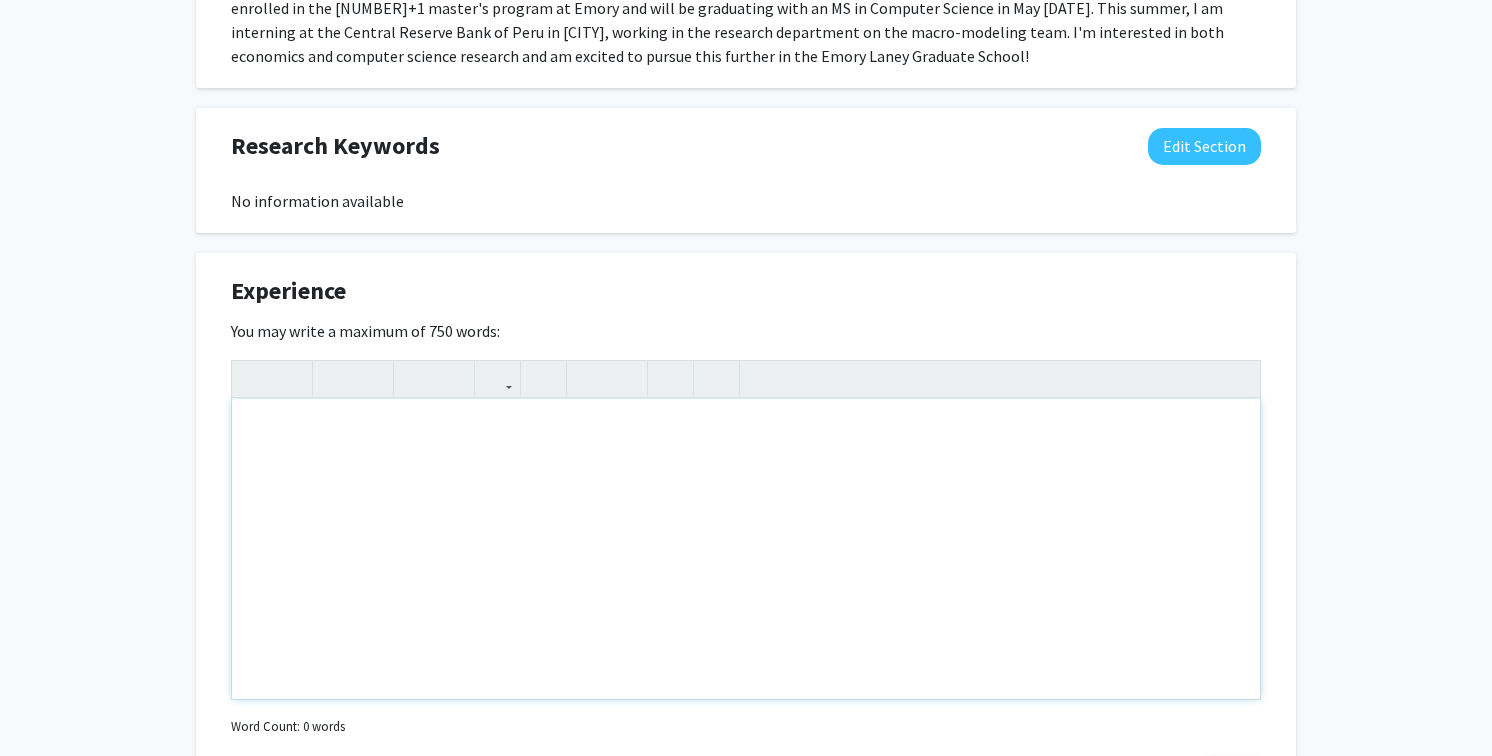 click at bounding box center [746, 549] 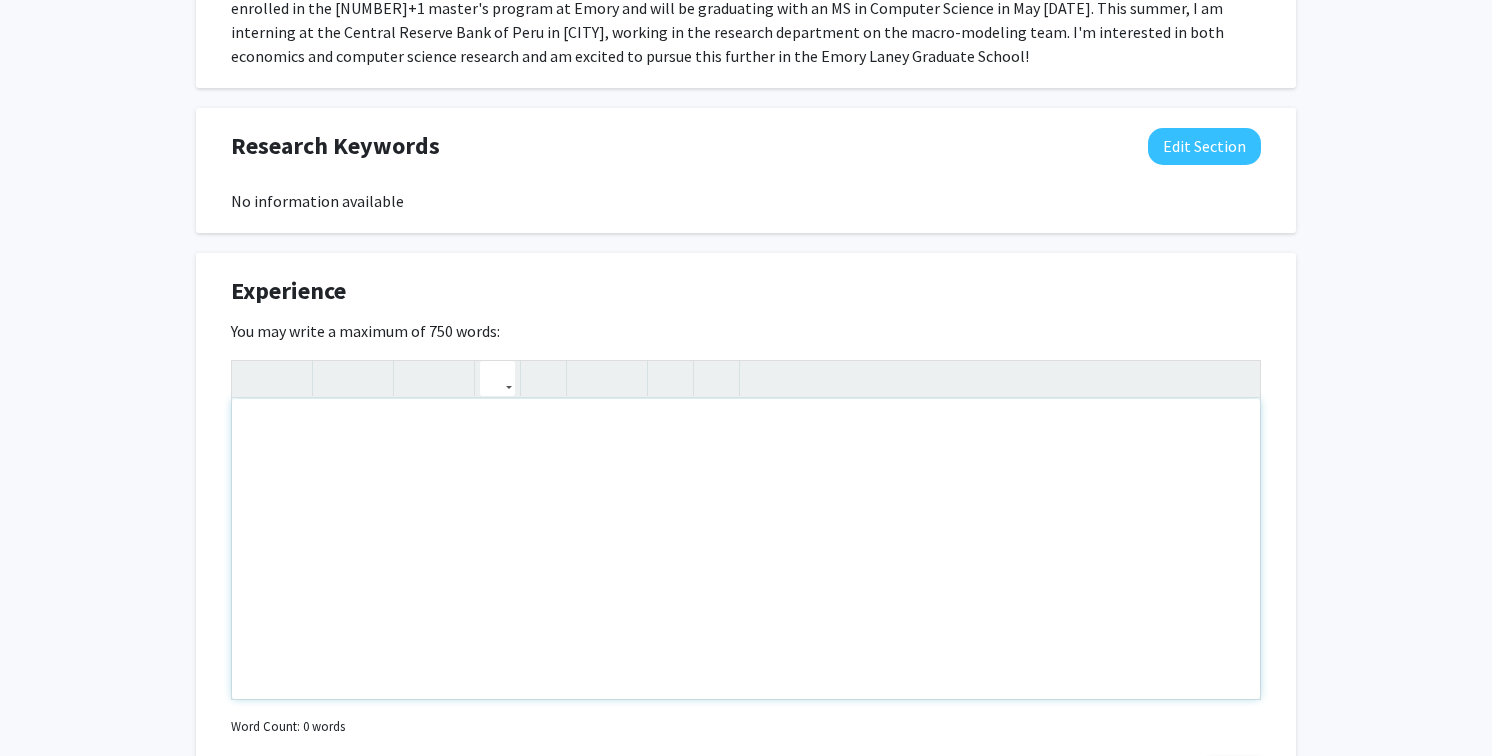 type 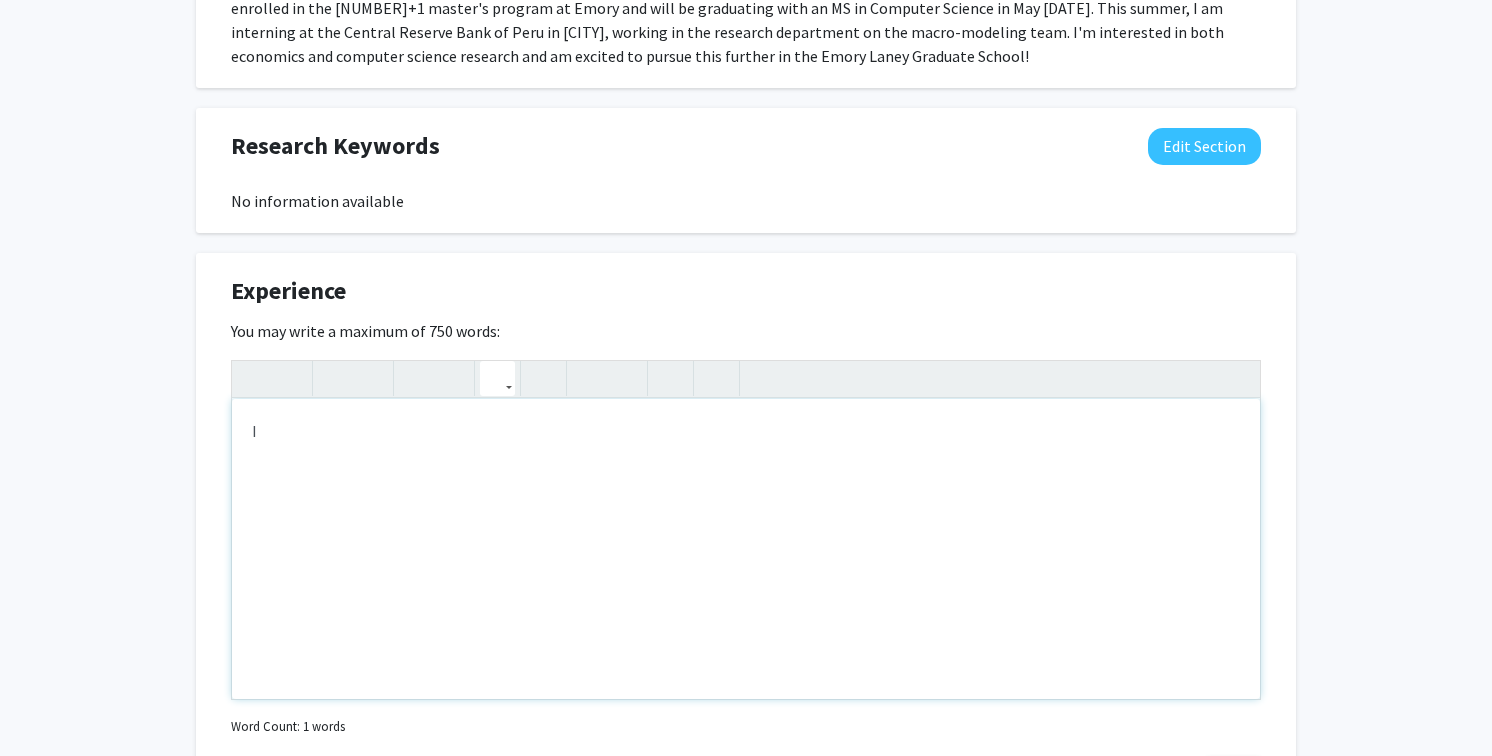type on "I&nbsp;" 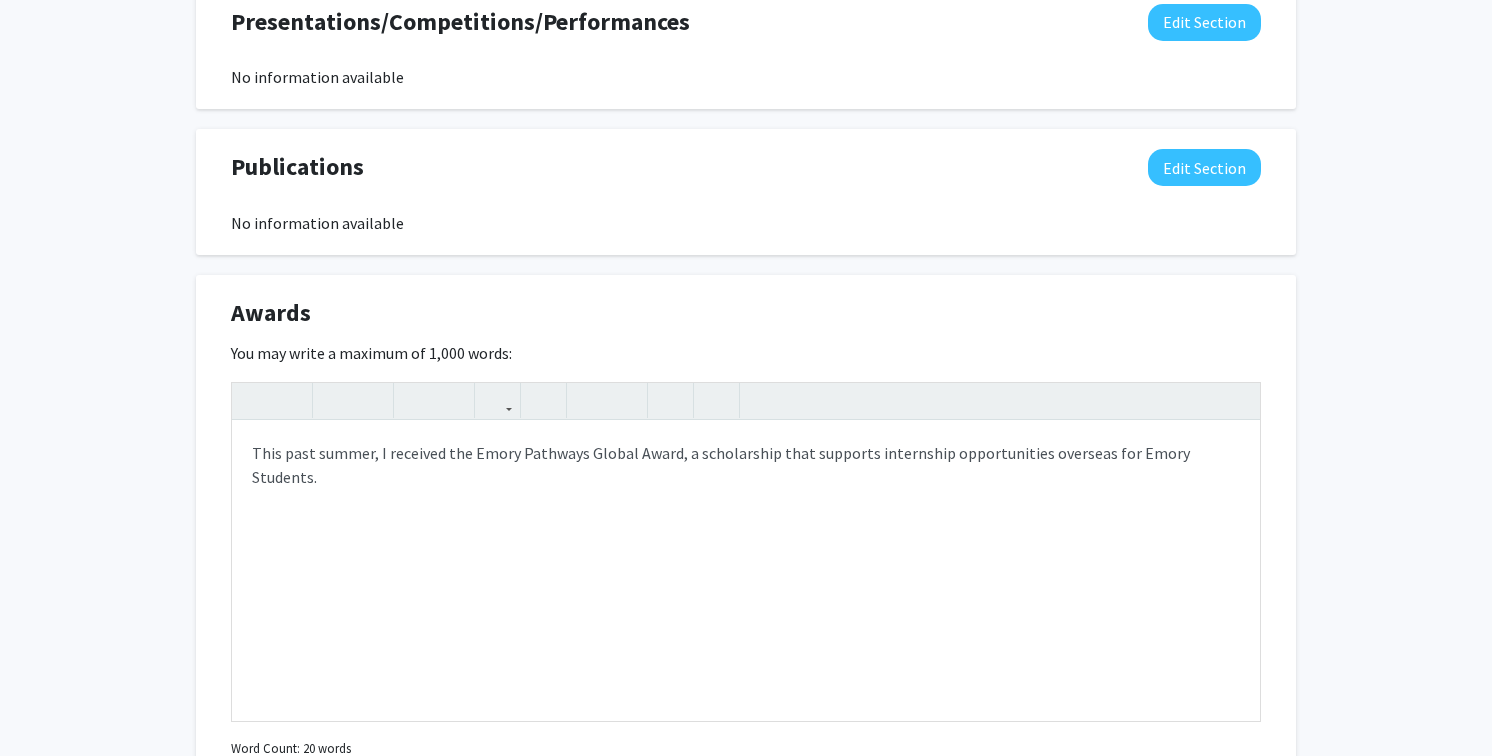 scroll, scrollTop: 2456, scrollLeft: 0, axis: vertical 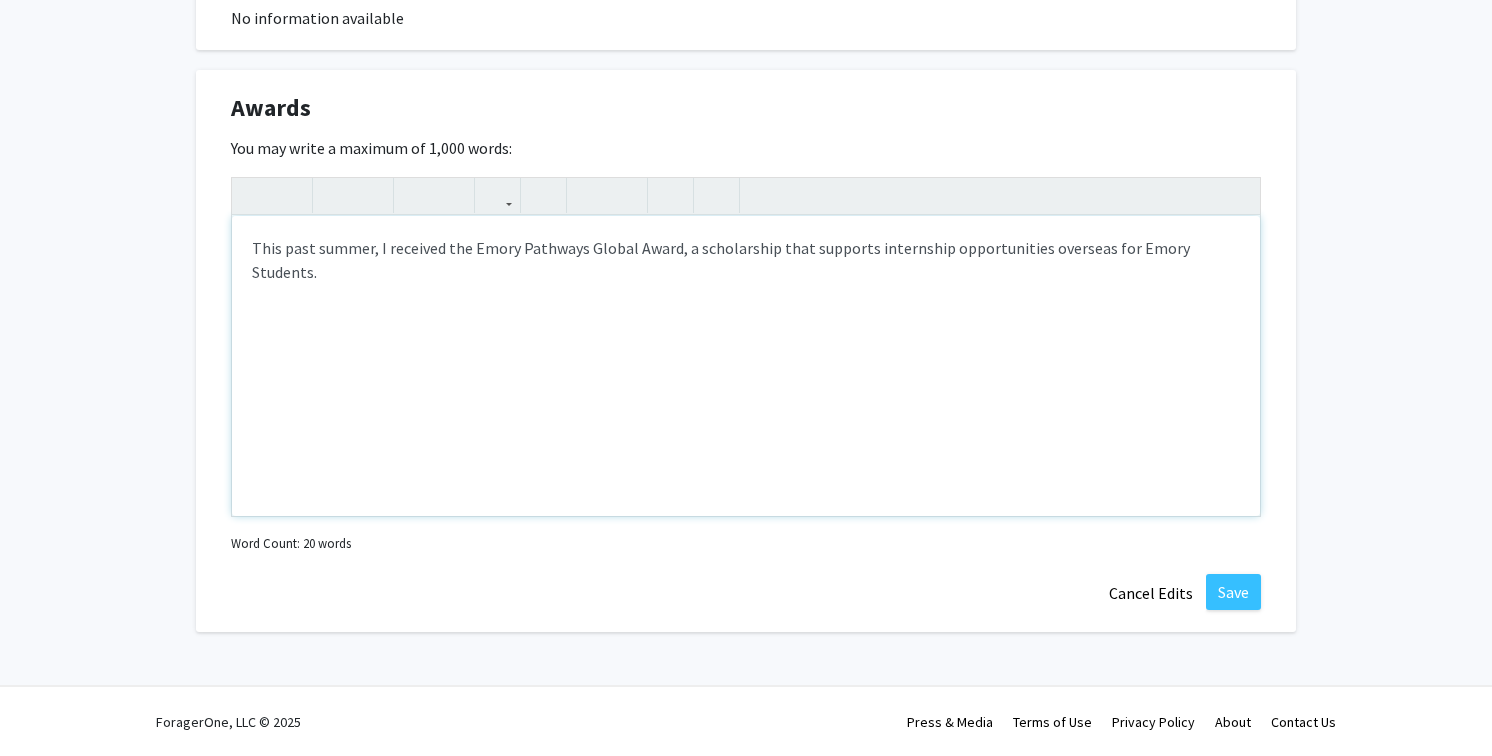 click on "This past summer, I received the Emory Pathways Global Award, a scholarship that supports internship opportunities overseas for Emory Students." at bounding box center (746, 366) 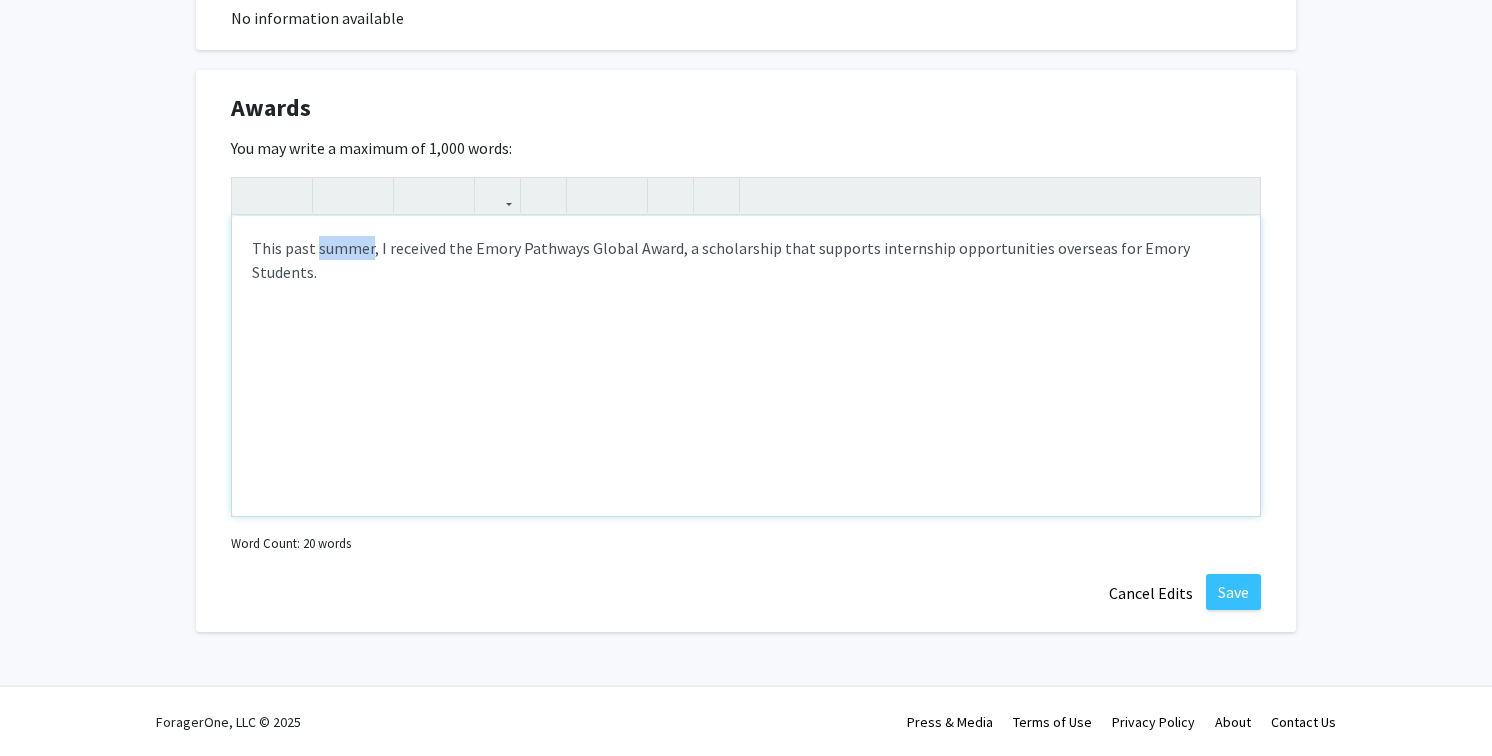 click on "This past summer, I received the Emory Pathways Global Award, a scholarship that supports internship opportunities overseas for Emory Students." at bounding box center [746, 366] 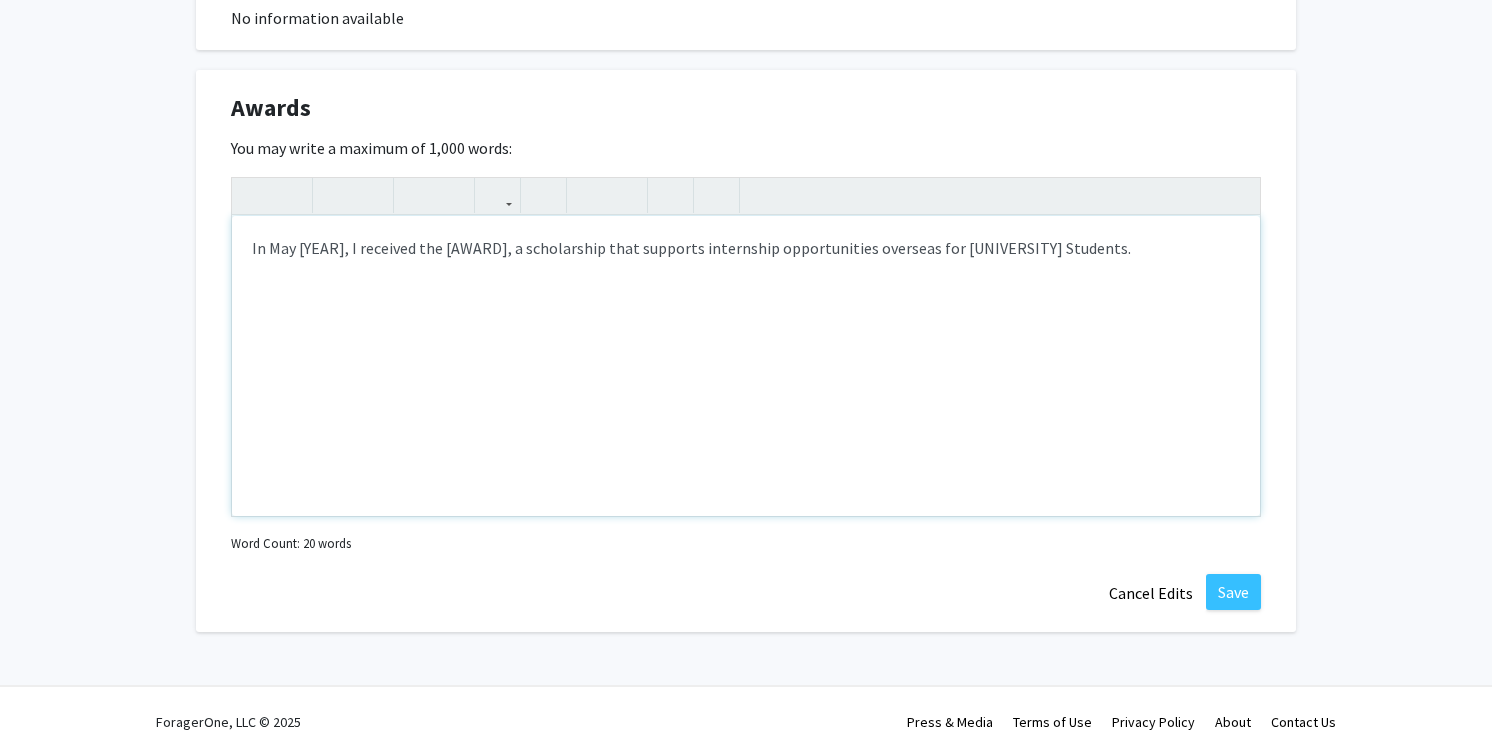 type on "In May 2025, I received the Emory Pathways Global Award, a scholarship that supports internship opportunities overseas for Emory Students." 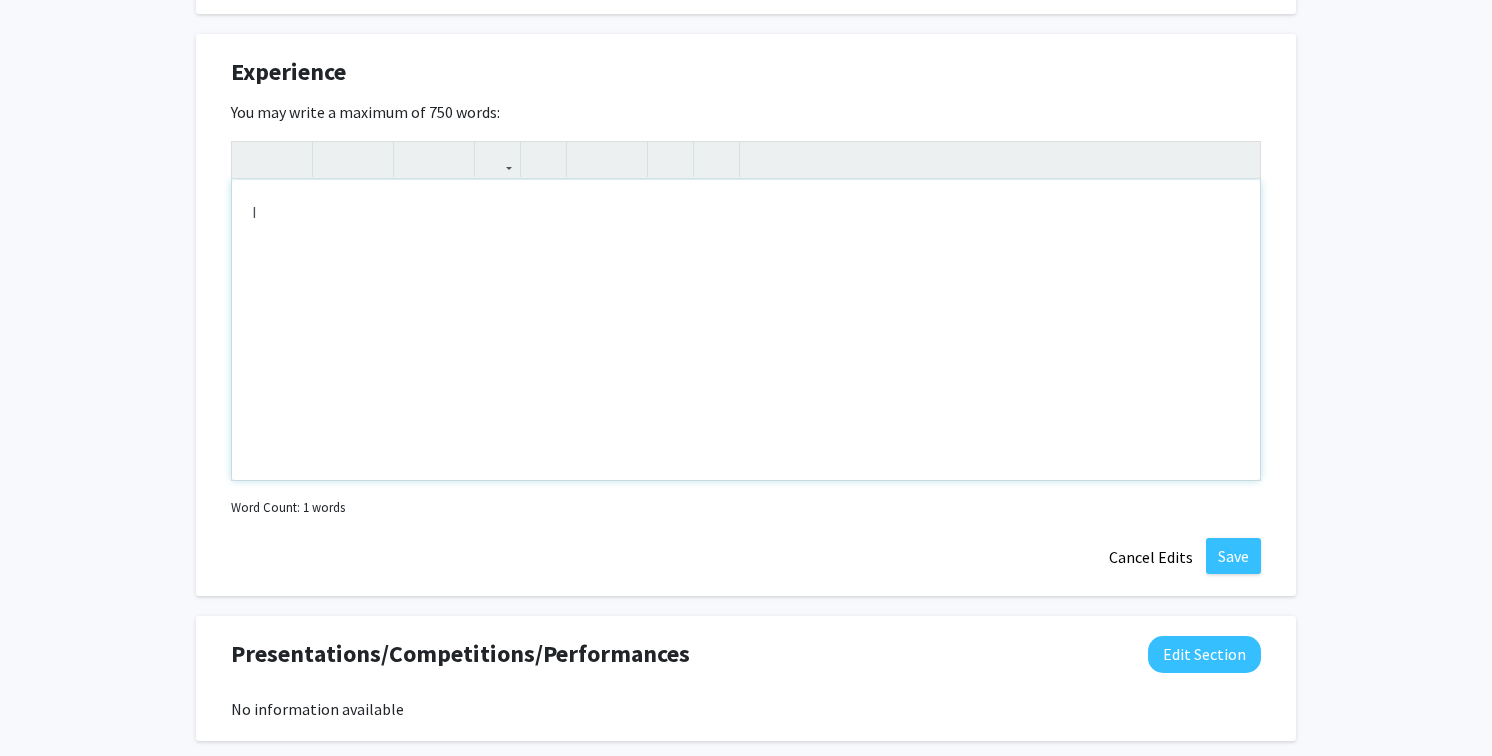 scroll, scrollTop: 1583, scrollLeft: 0, axis: vertical 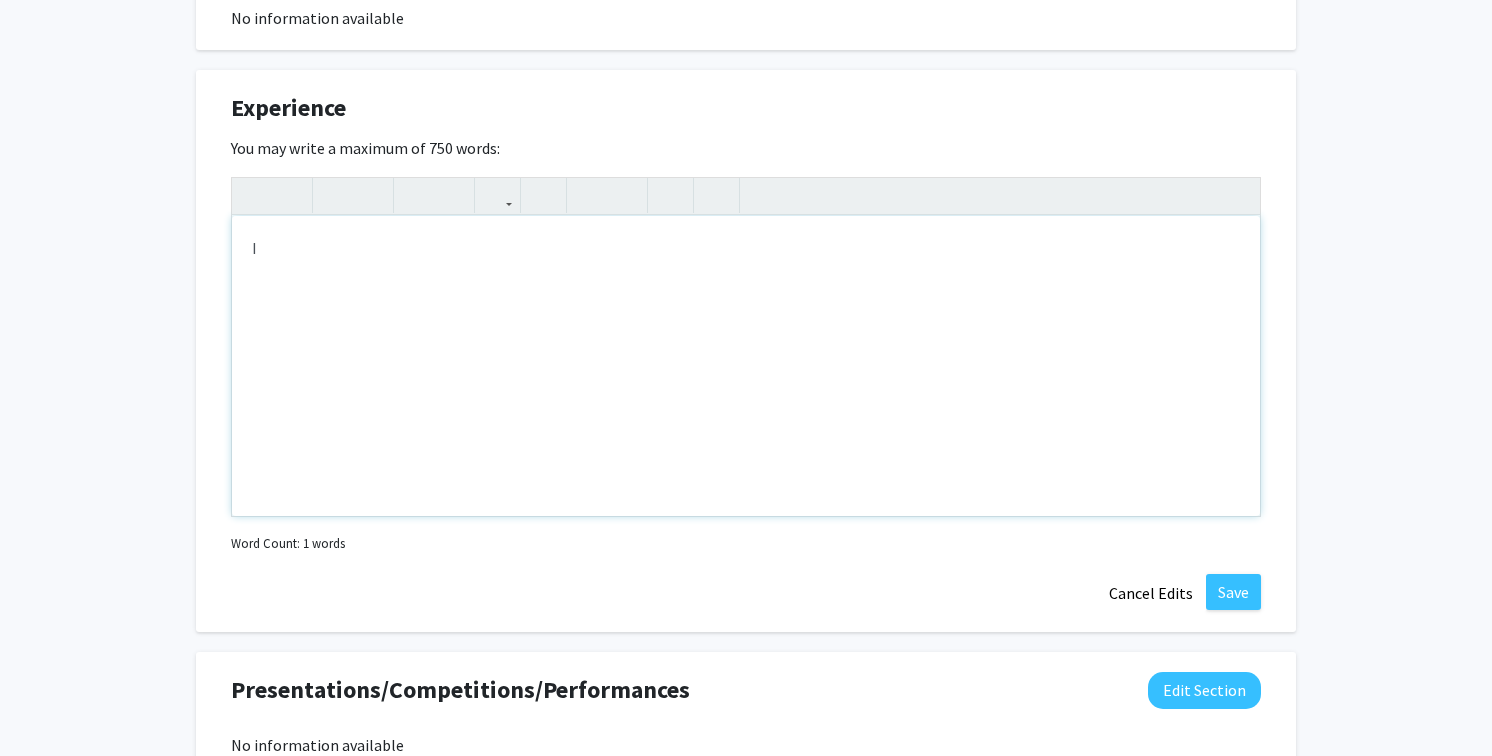 click on "I" at bounding box center (746, 366) 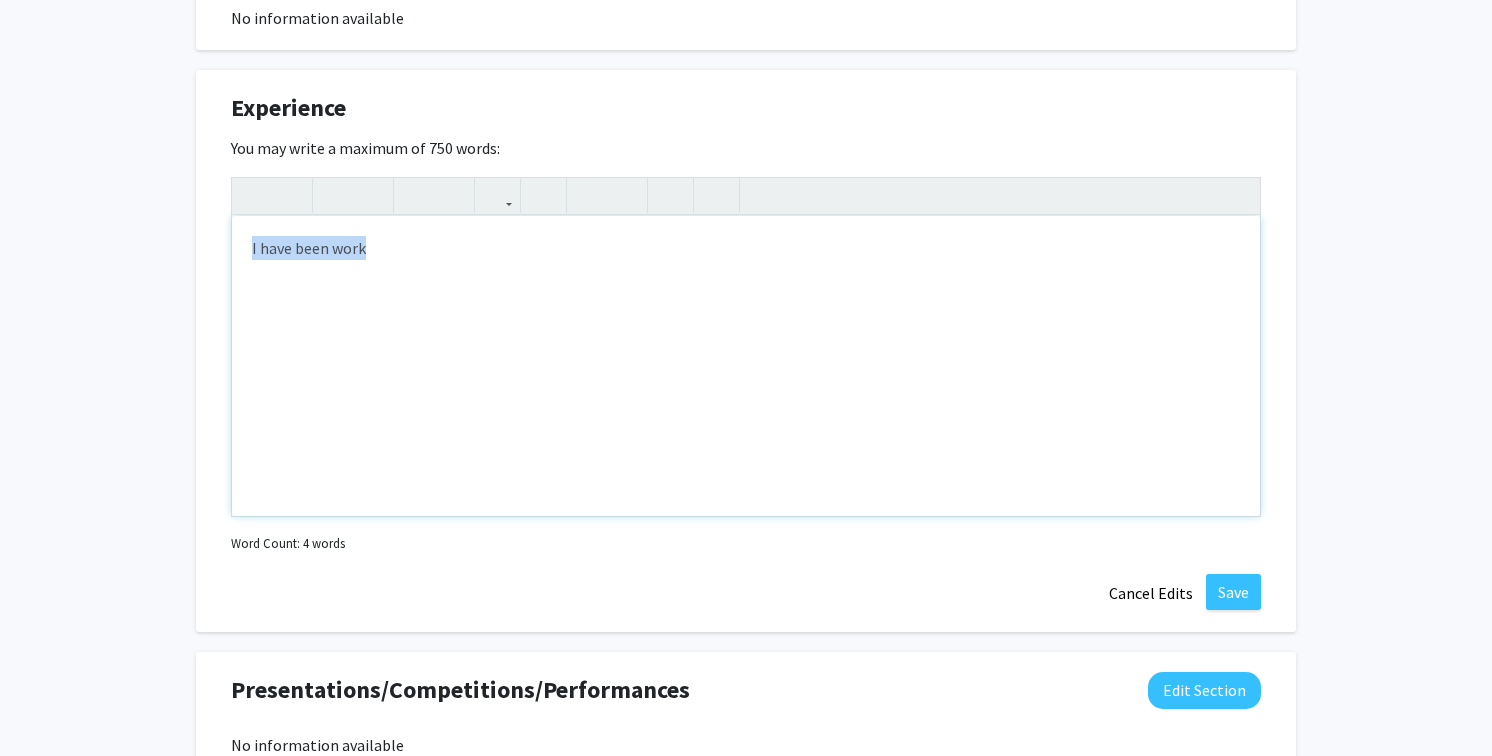 drag, startPoint x: 430, startPoint y: 266, endPoint x: 221, endPoint y: 250, distance: 209.61154 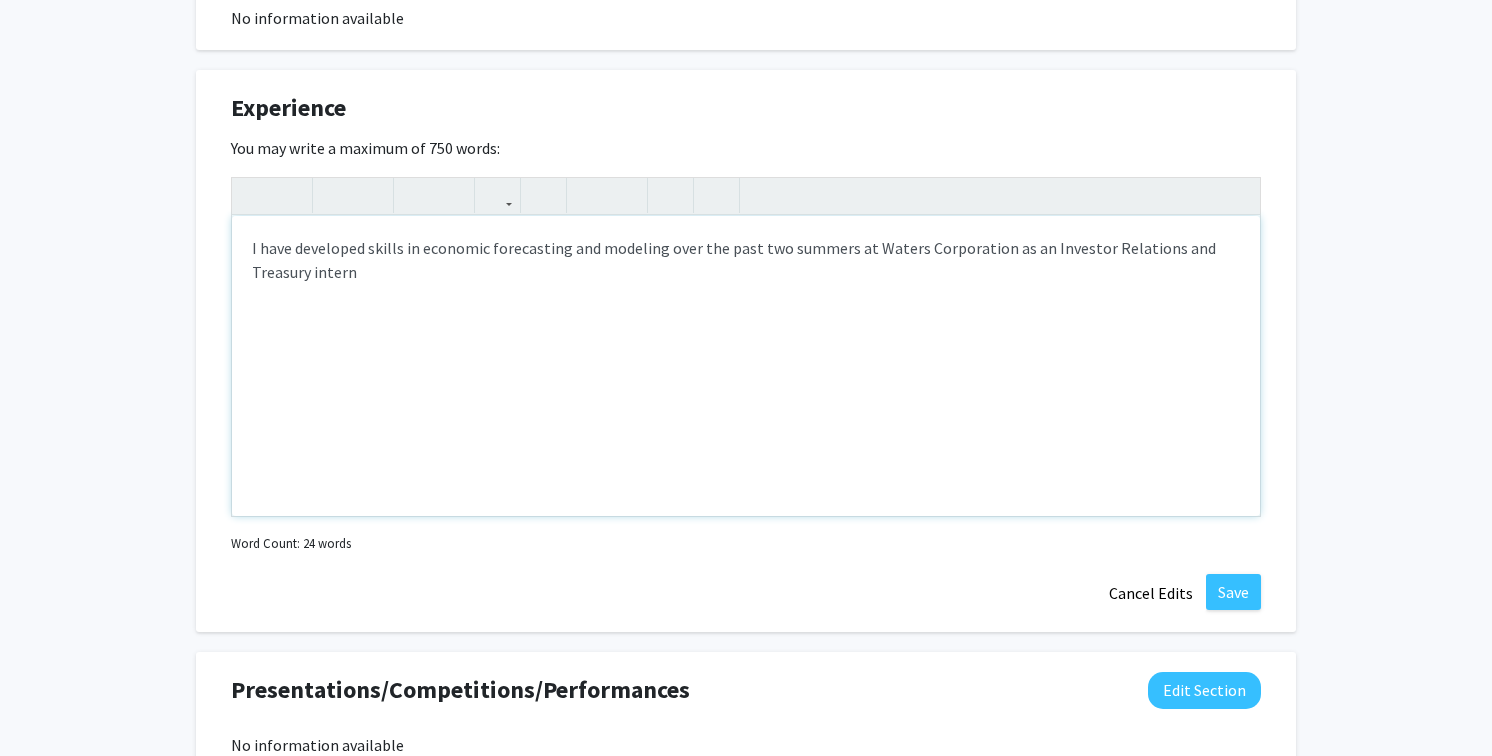 click on "I have developed skills in economic forecasting and modeling over the past two summers at Waters Corporation as an Investor Relations and Treasury intern" at bounding box center (746, 366) 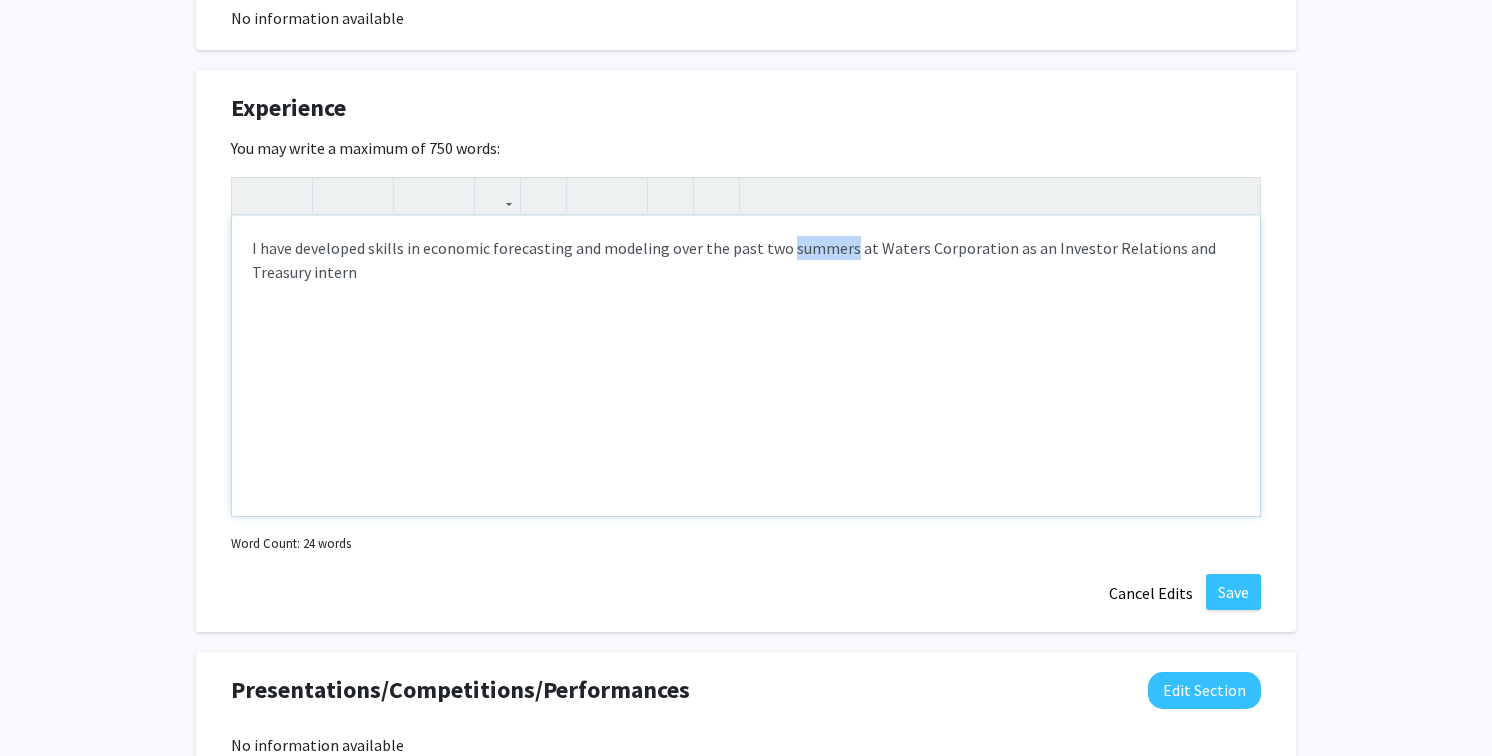 click on "I have developed skills in economic forecasting and modeling over the past two summers at Waters Corporation as an Investor Relations and Treasury intern" at bounding box center (746, 366) 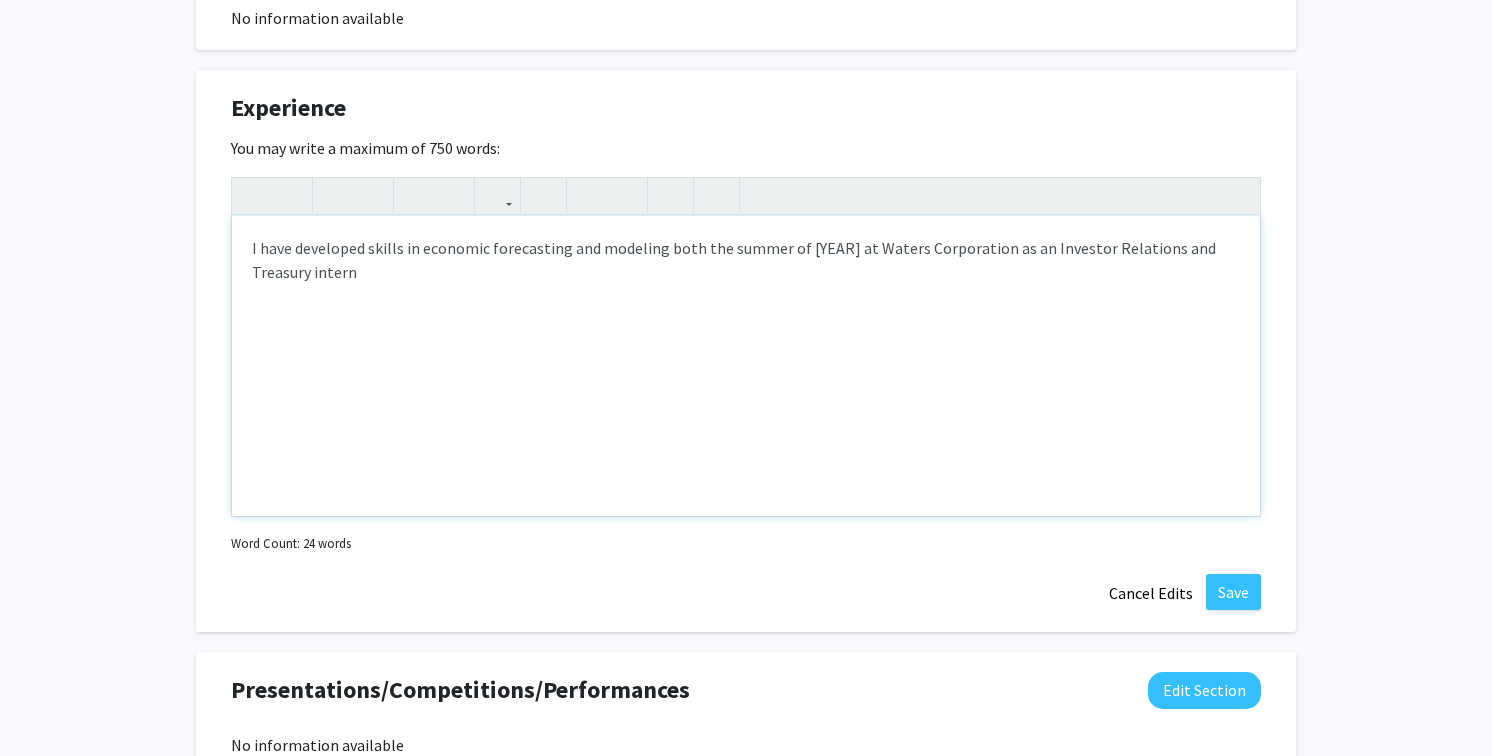 click on "I have developed skills in economic forecasting and modeling both the summer of [YEAR] at Waters Corporation as an Investor Relations and Treasury intern" at bounding box center [746, 366] 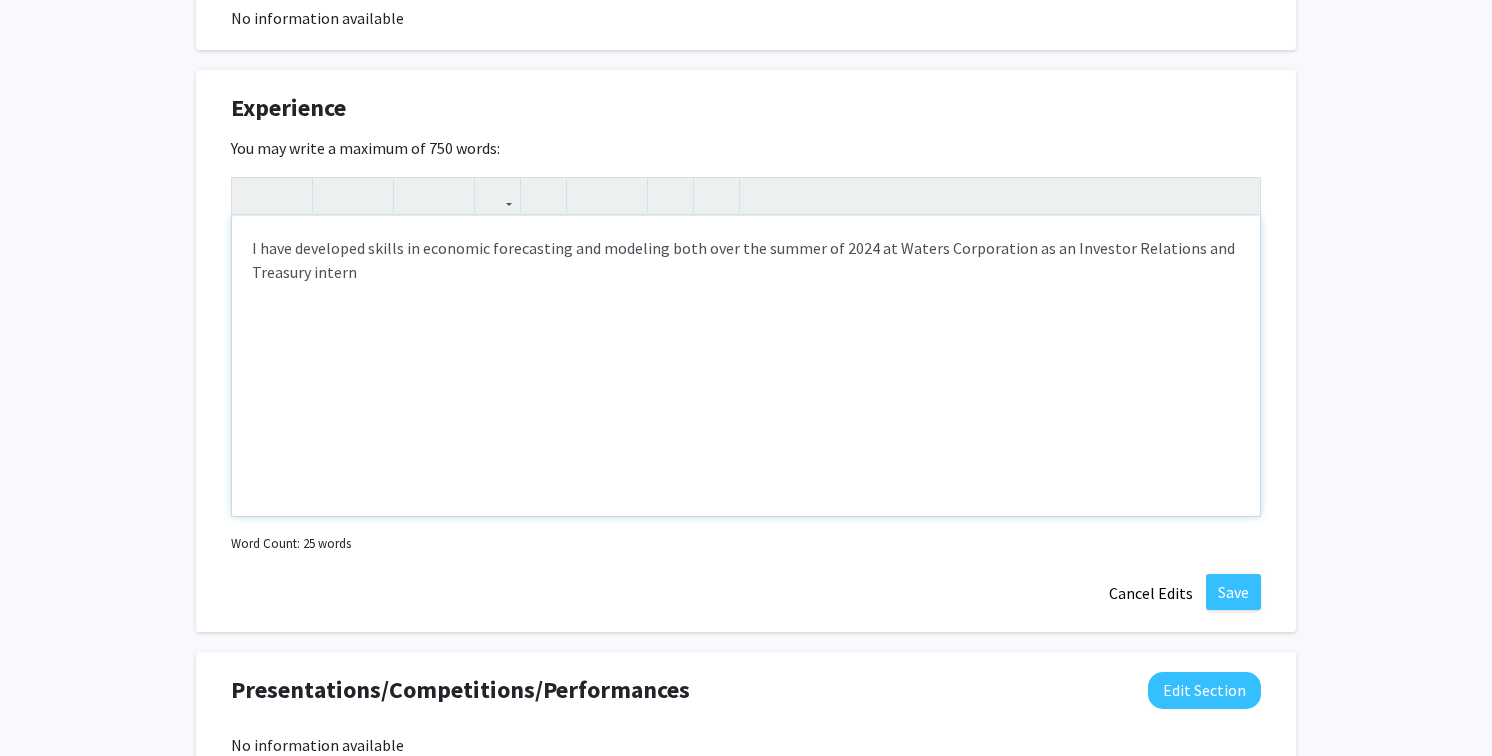 click on "I have developed skills in economic forecasting and modeling both over the summer of 2024 at Waters Corporation as an Investor Relations and Treasury intern" at bounding box center [746, 366] 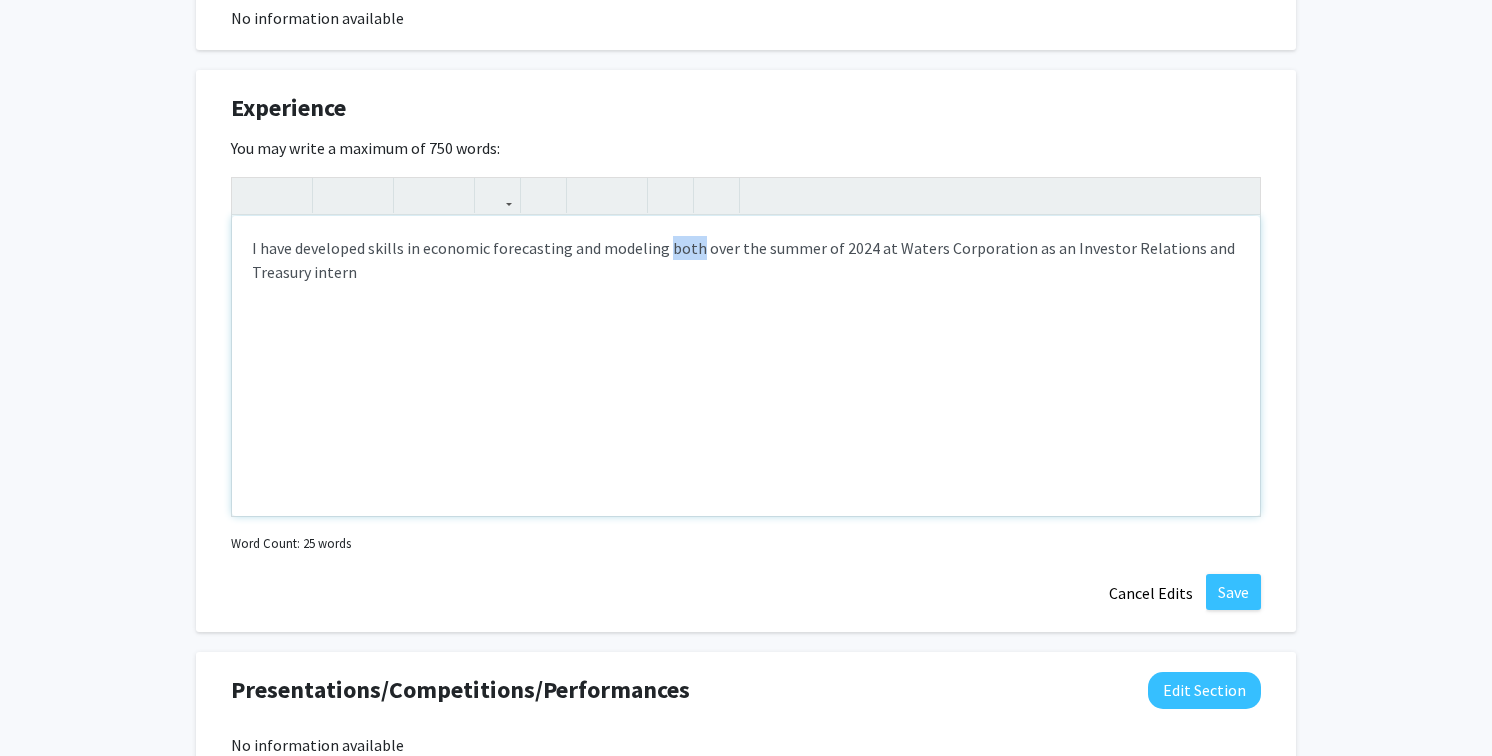 click on "I have developed skills in economic forecasting and modeling both over the summer of 2024 at Waters Corporation as an Investor Relations and Treasury intern" at bounding box center [746, 366] 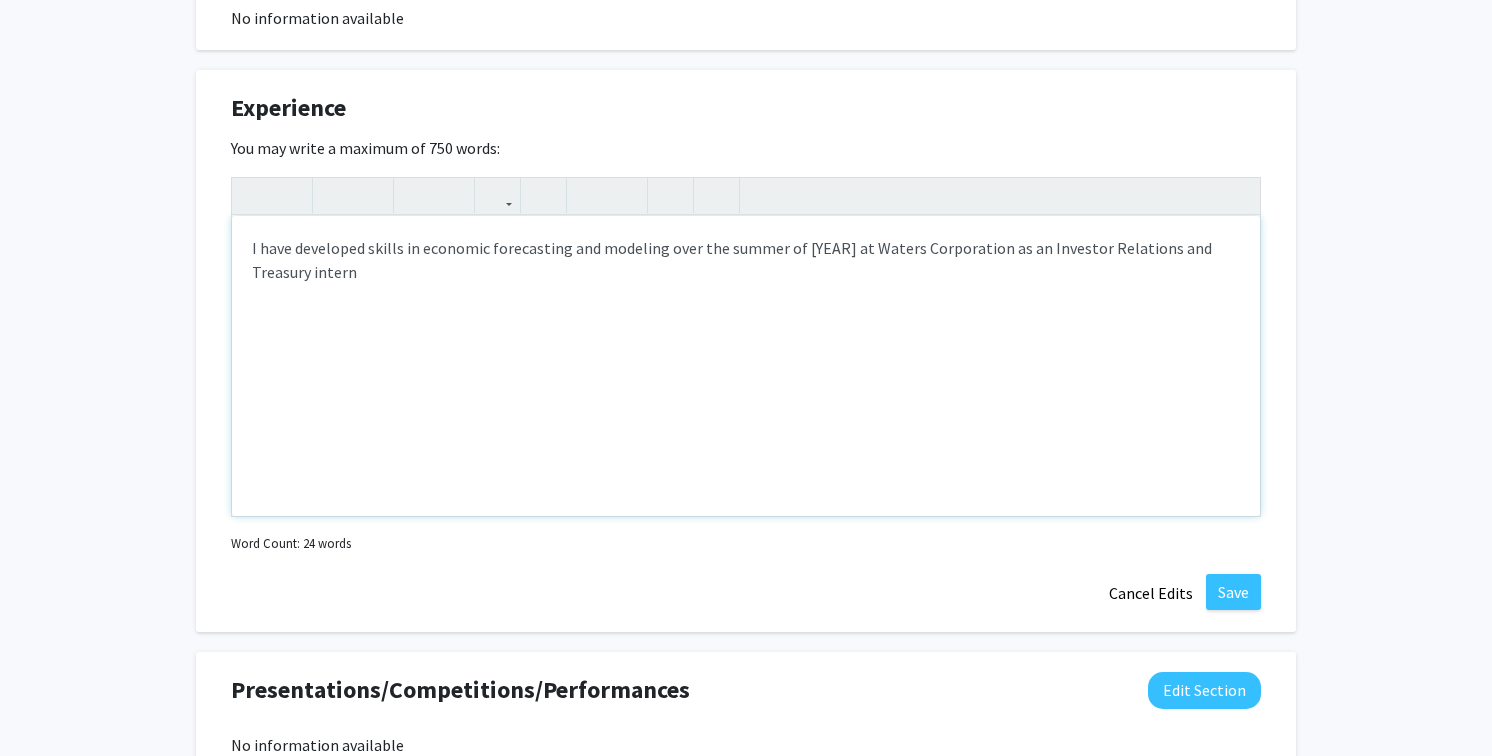 click on "I have developed skills in economic forecasting and modeling over the summer of [YEAR] at Waters Corporation as an Investor Relations and Treasury intern" at bounding box center [746, 366] 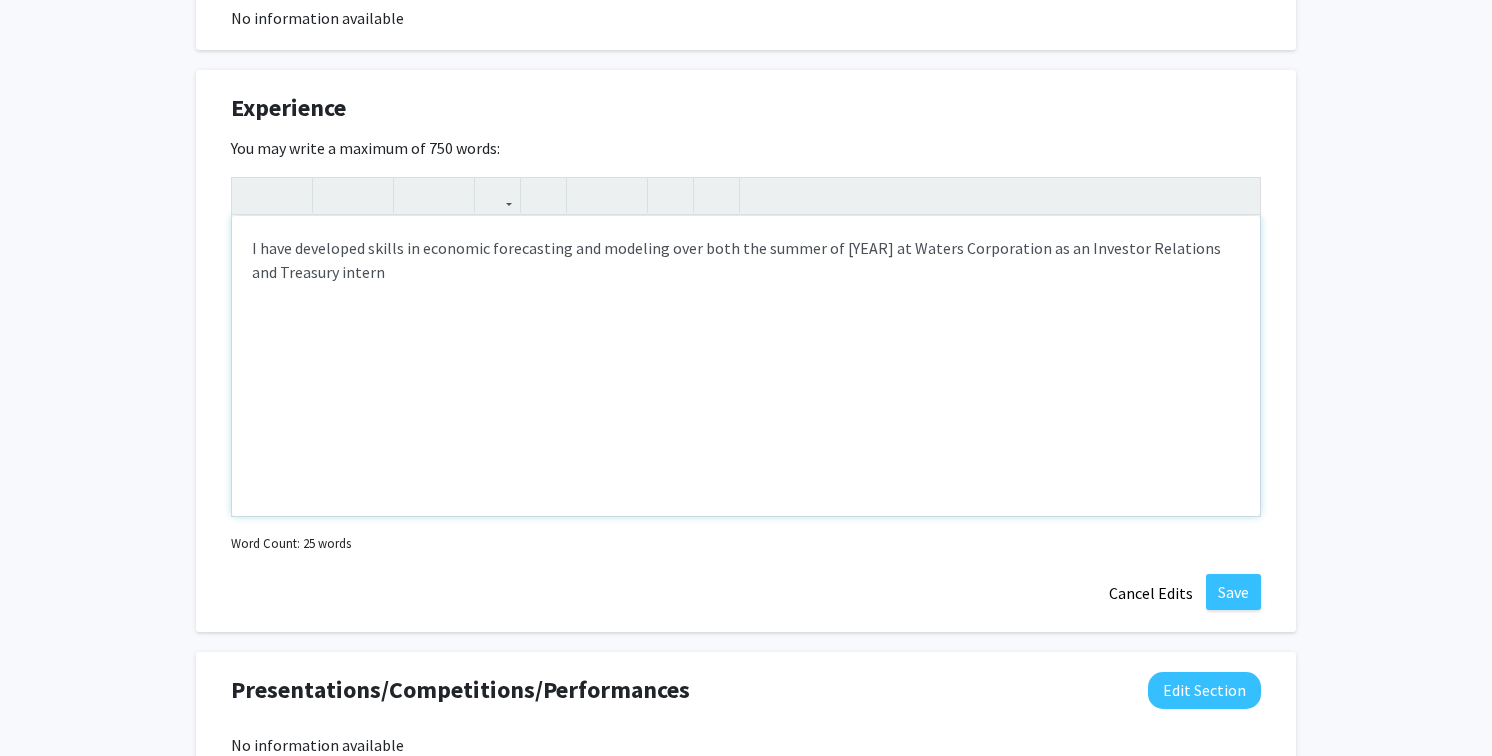 click on "I have developed skills in economic forecasting and modeling over both the summer of [YEAR] at Waters Corporation as an Investor Relations and Treasury intern" at bounding box center [746, 366] 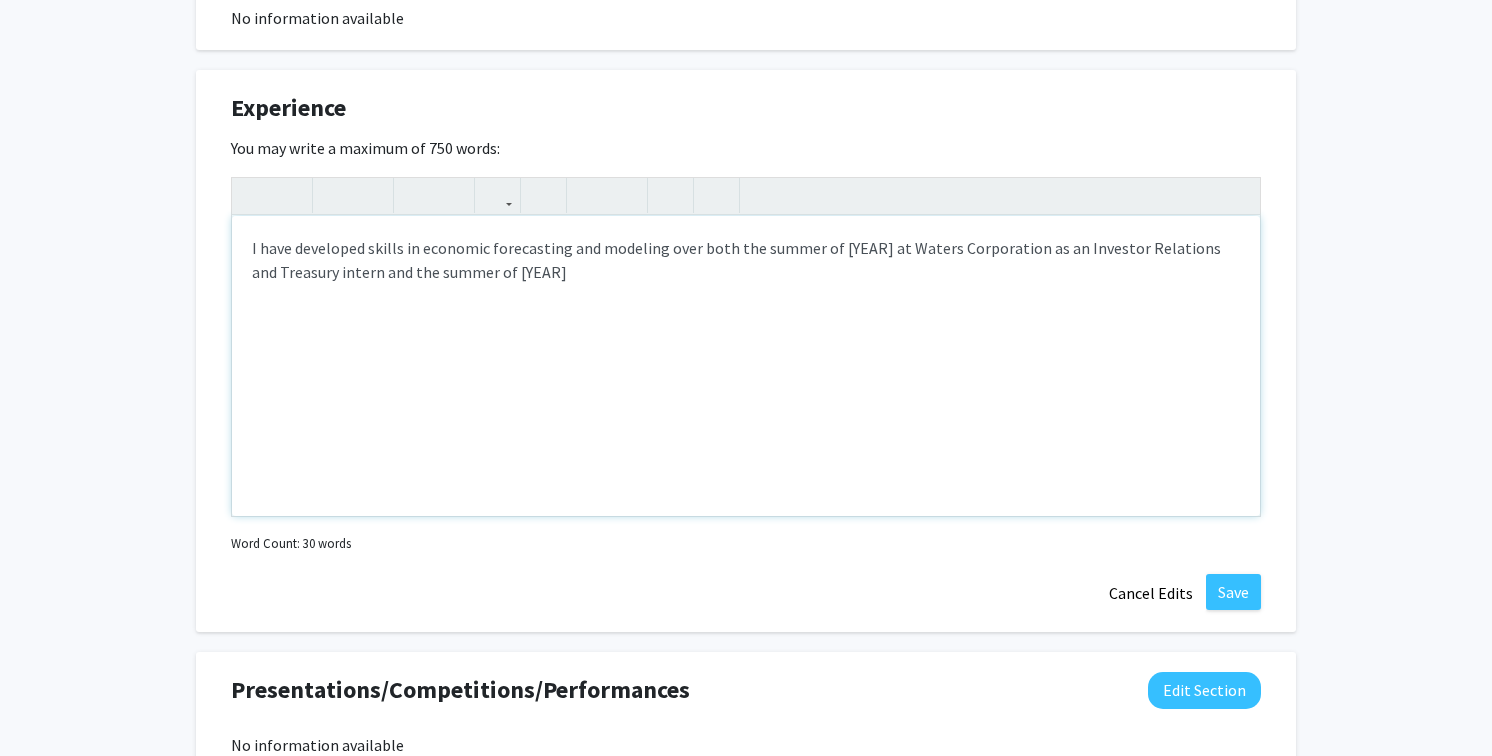 click on "I have developed skills in economic forecasting and modeling over both the summer of [YEAR] at Waters Corporation as an Investor Relations and Treasury intern and the summer of [YEAR]" at bounding box center [746, 366] 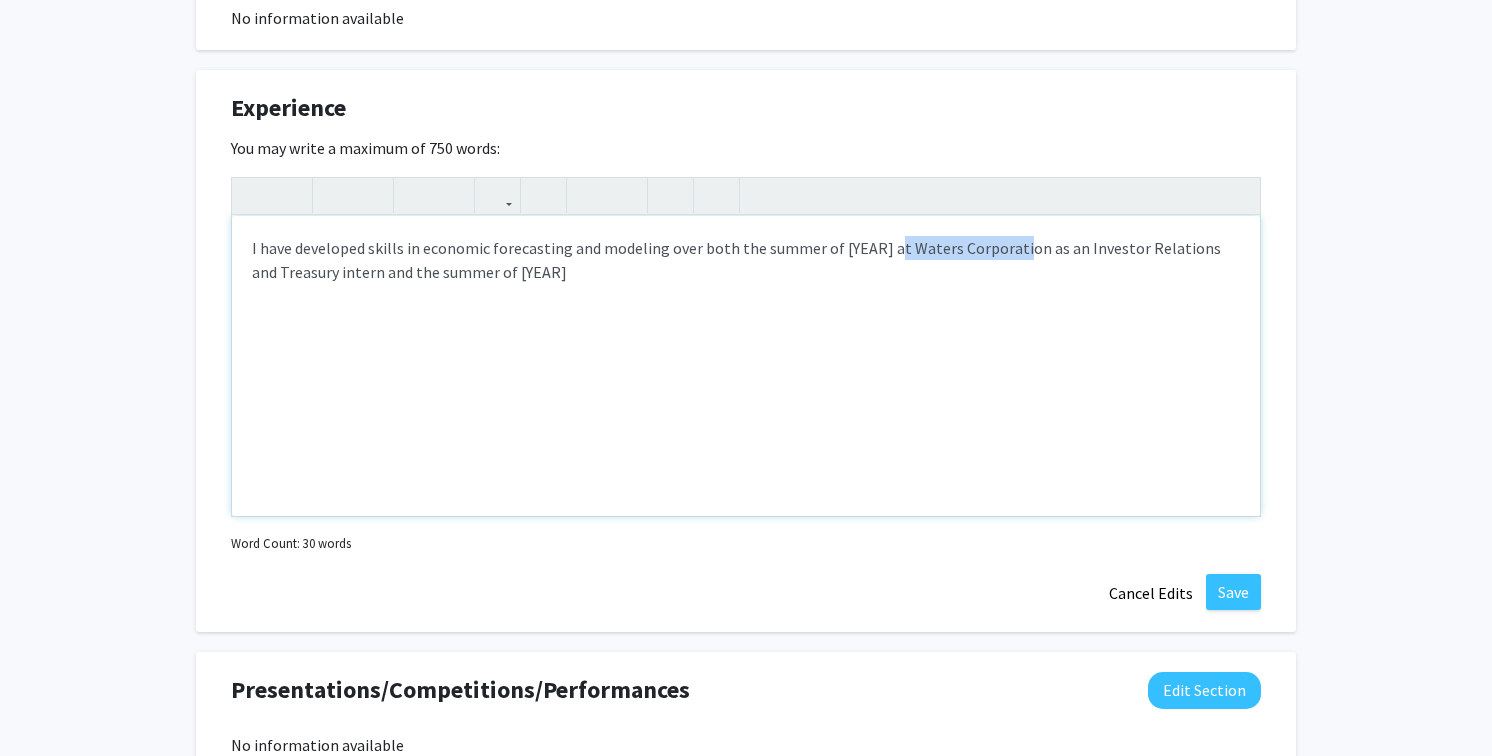 drag, startPoint x: 884, startPoint y: 248, endPoint x: 1008, endPoint y: 254, distance: 124.14507 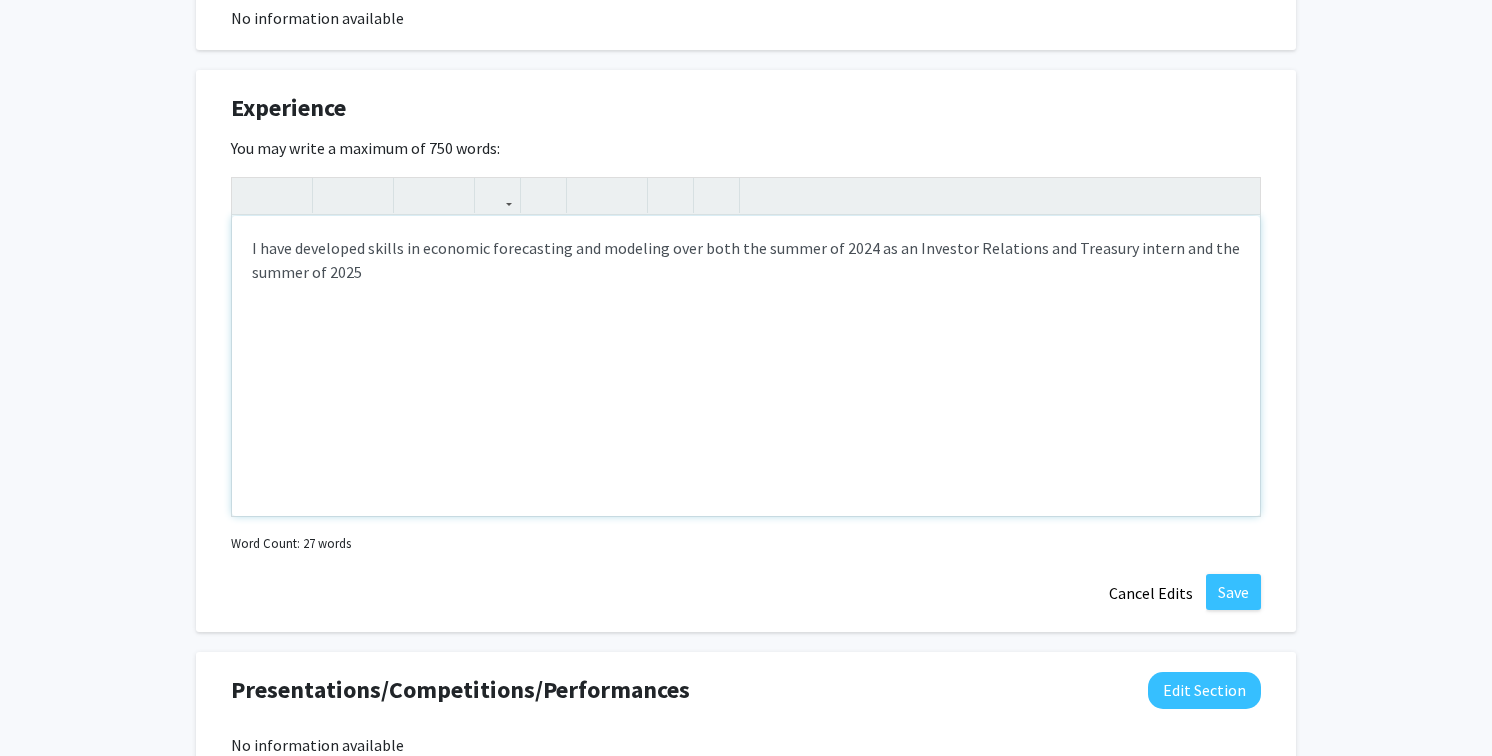 click on "I have developed skills in economic forecasting and modeling over both the summer of 2024 as an Investor Relations and Treasury intern and the summer of 2025" at bounding box center (746, 366) 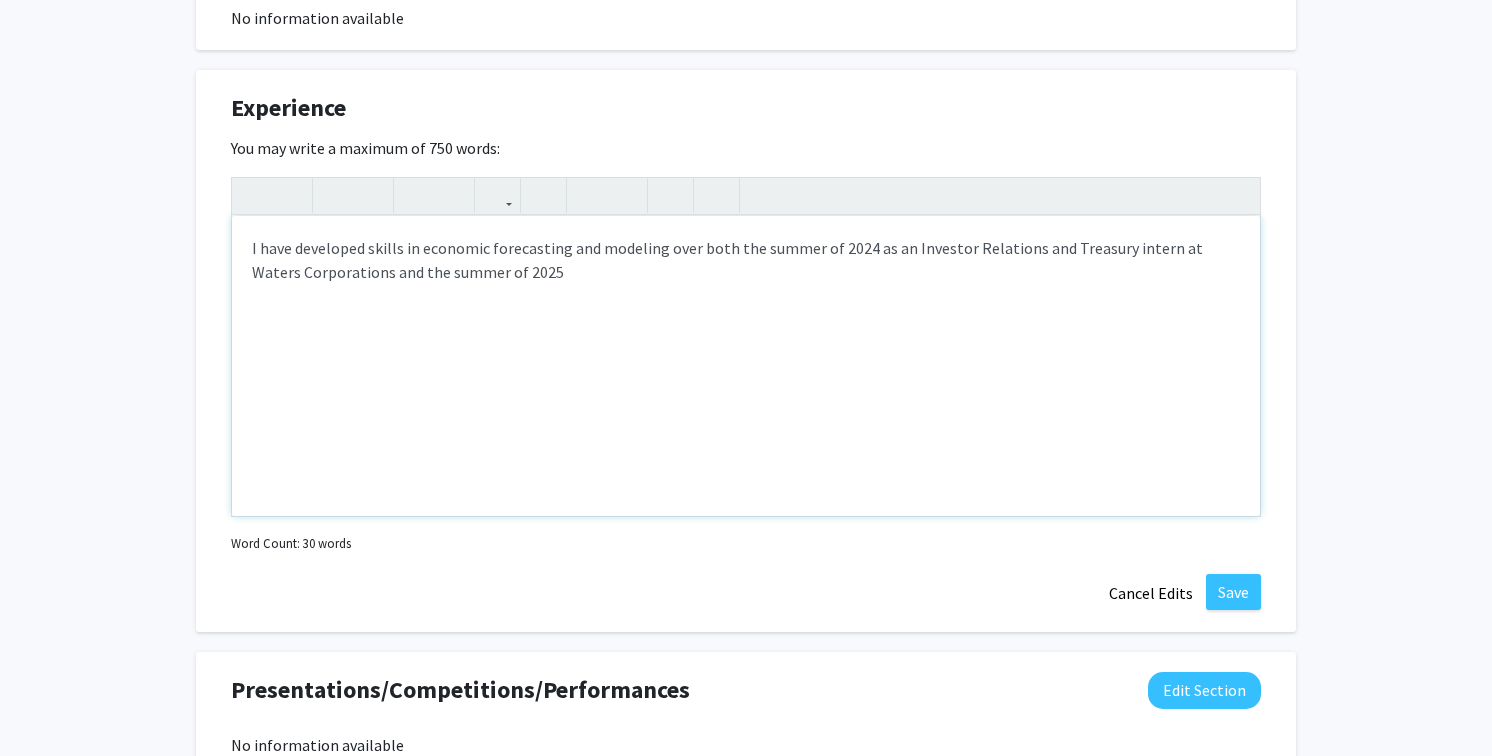 click on "I have developed skills in economic forecasting and modeling over both the summer of 2024 as an Investor Relations and Treasury intern at Waters Corporations and the summer of 2025" at bounding box center [746, 366] 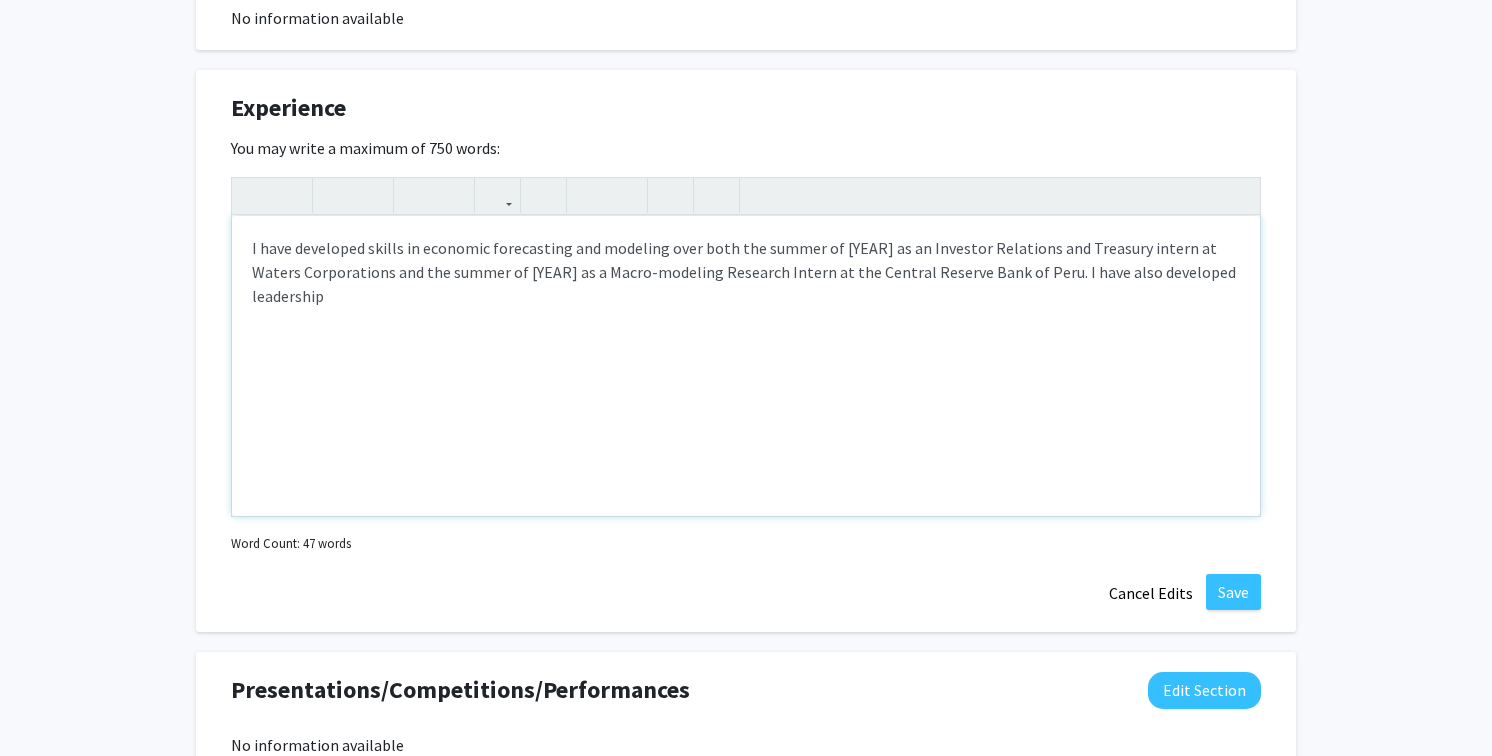 click on "I have developed skills in economic forecasting and modeling over both the summer of [YEAR] as an Investor Relations and Treasury intern at Waters Corporations and the summer of [YEAR] as a Macro-modeling Research Intern at the Central Reserve Bank of Peru. I have also developed leadership" at bounding box center (746, 366) 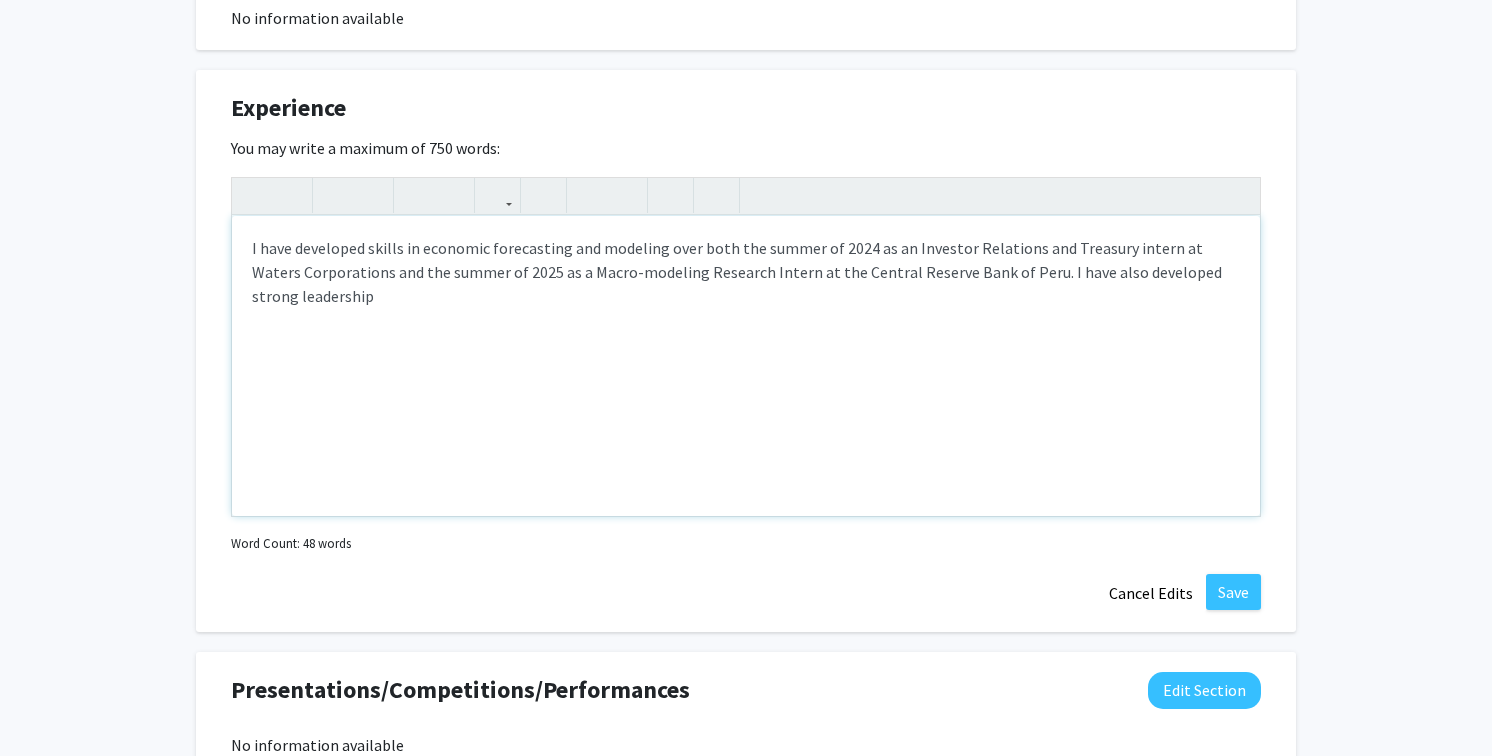 click on "I have developed skills in economic forecasting and modeling over both the summer of 2024 as an Investor Relations and Treasury intern at Waters Corporations and the summer of 2025 as a Macro-modeling Research Intern at the Central Reserve Bank of Peru. I have also developed strong leadership" at bounding box center (746, 366) 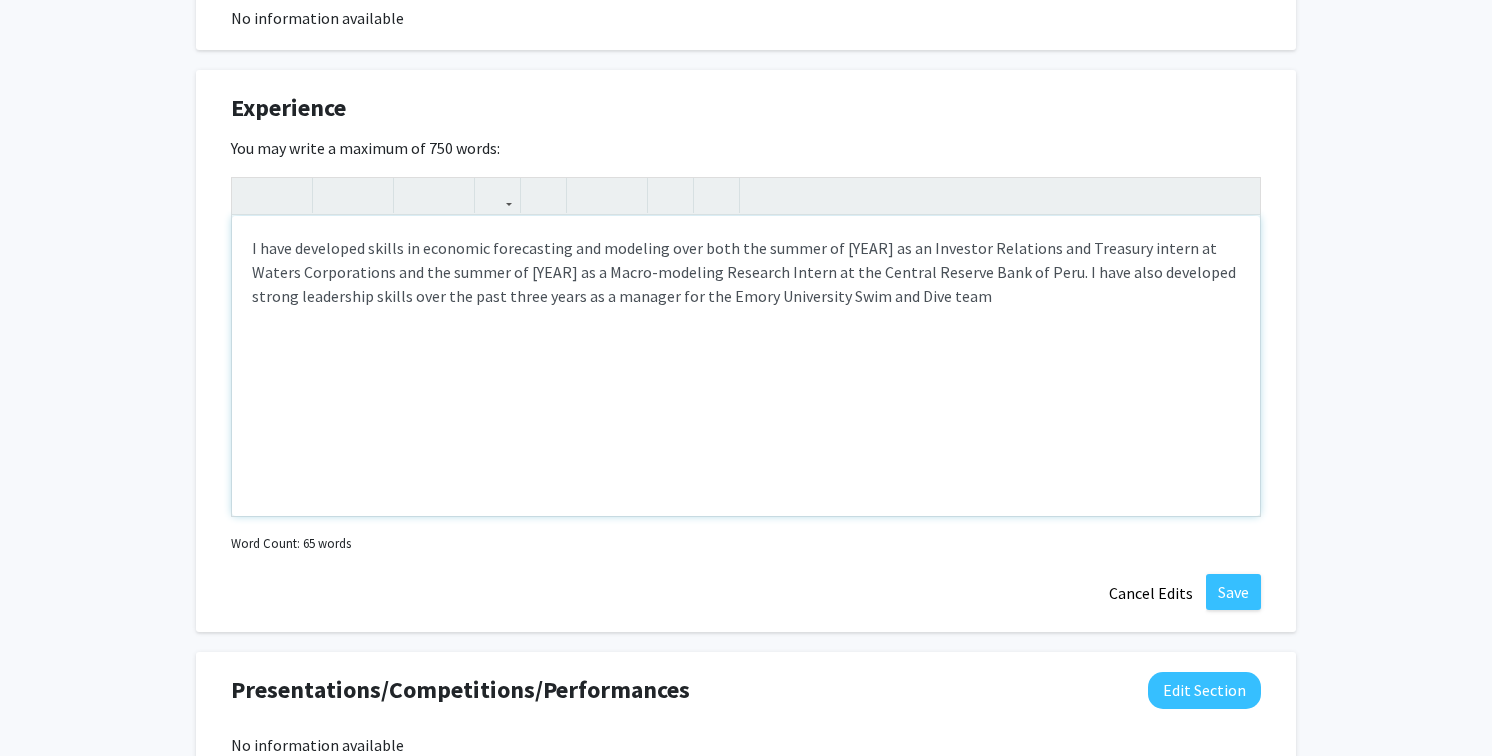 type on "I have developed skills in economic forecasting and modeling over both the summer of [YEAR] as an Investor Relations and Treasury intern at Waters Corporations and the summer of [YEAR] as a Macro-modeling Research Intern at the Central Reserve Bank of Peru. I have also developed strong leadership skills over the past three years as a manager for the Emory University Swim and Dive team." 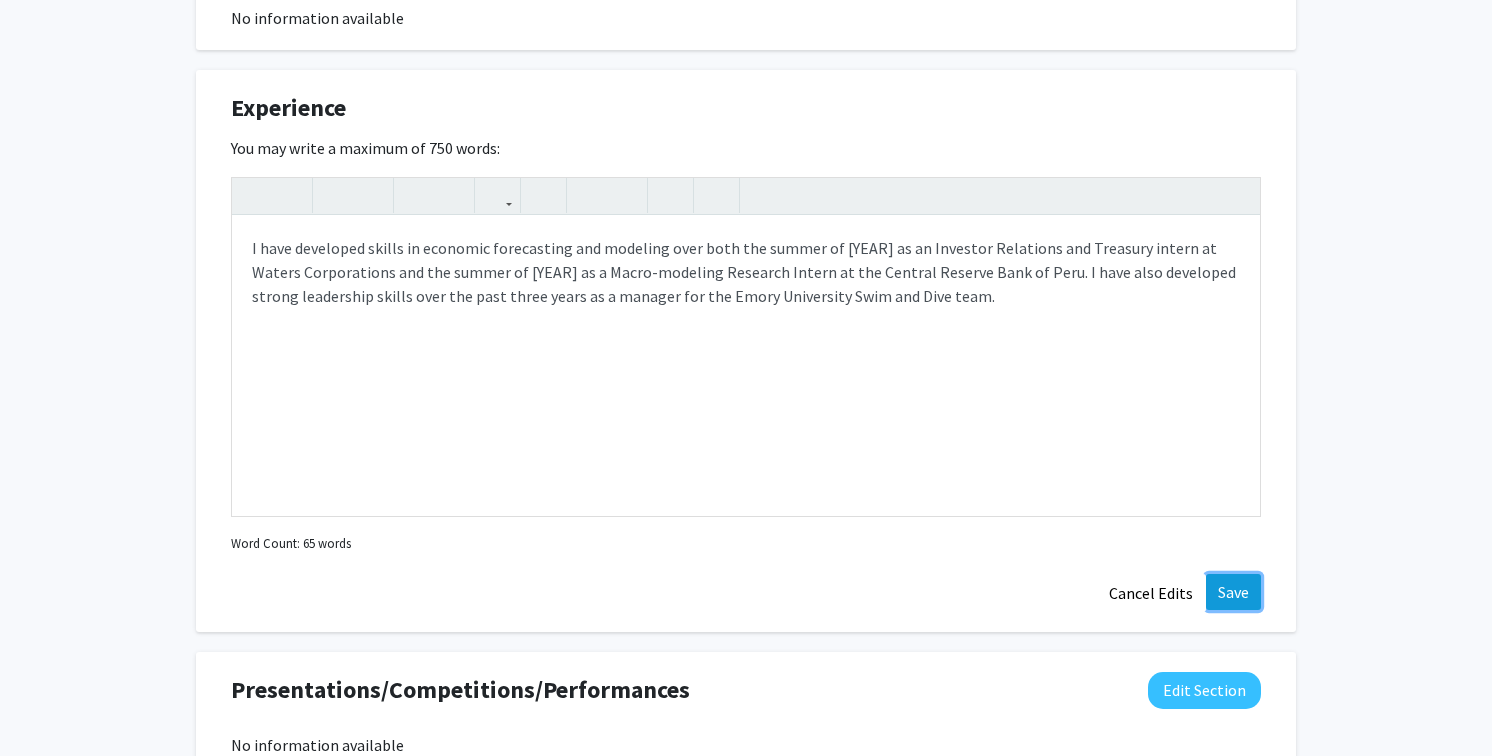click on "Save" 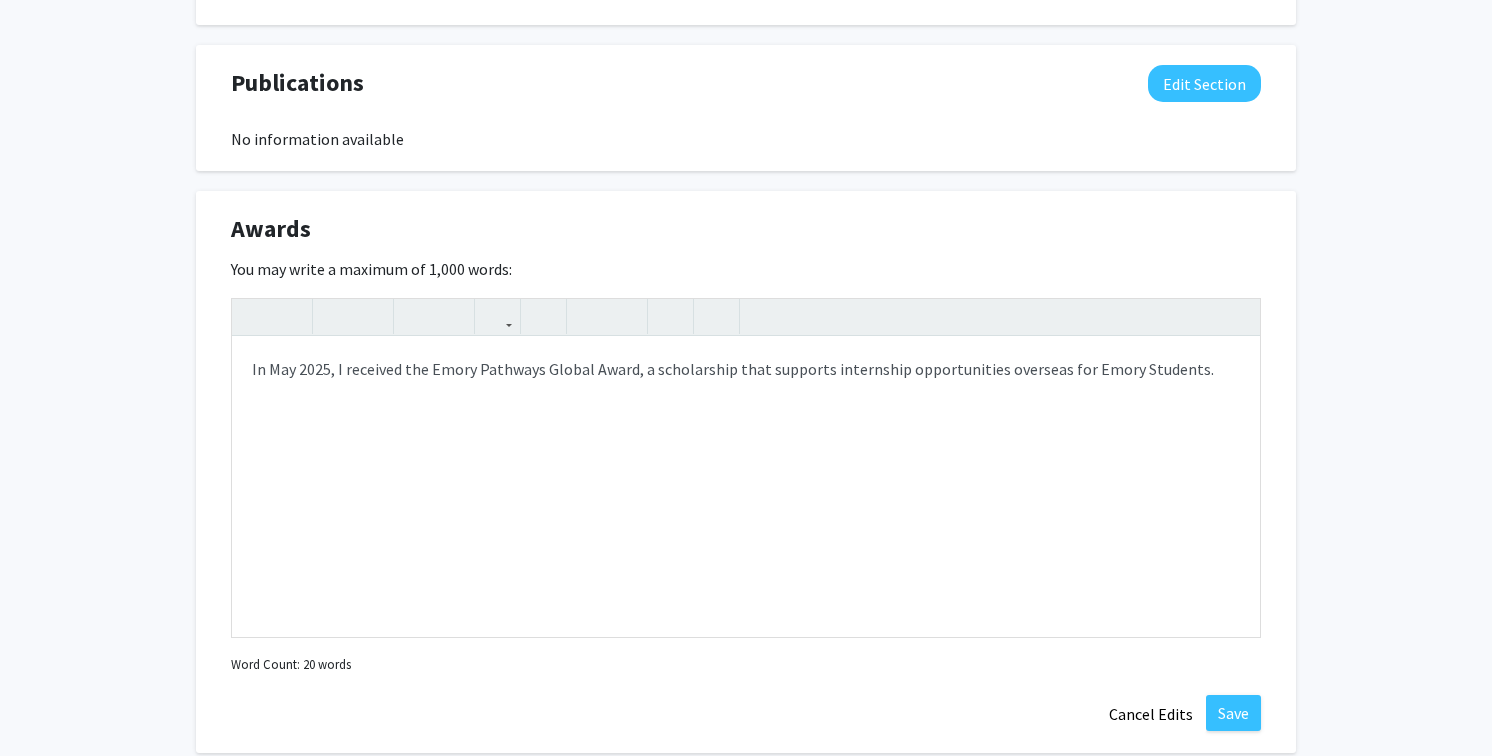scroll, scrollTop: 2068, scrollLeft: 0, axis: vertical 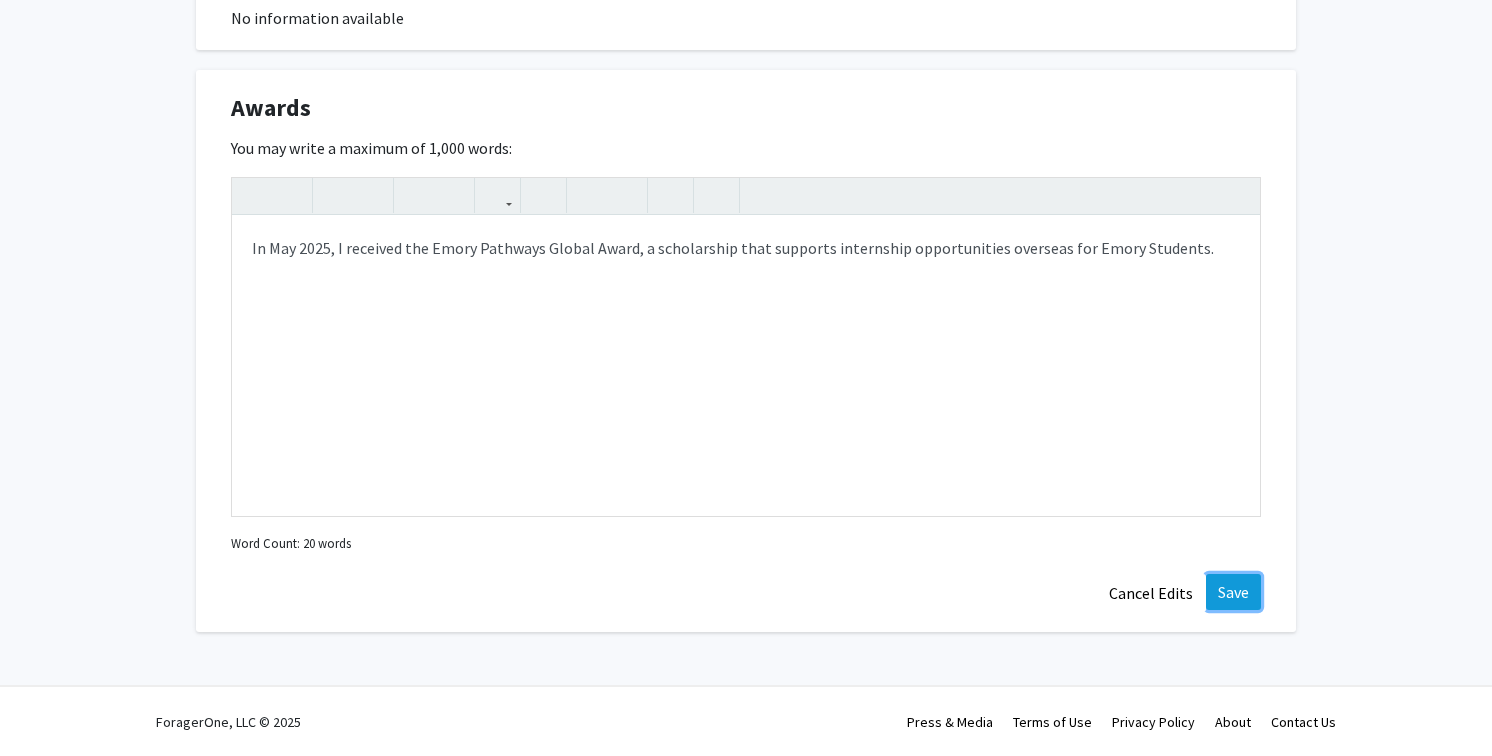 click on "Save" 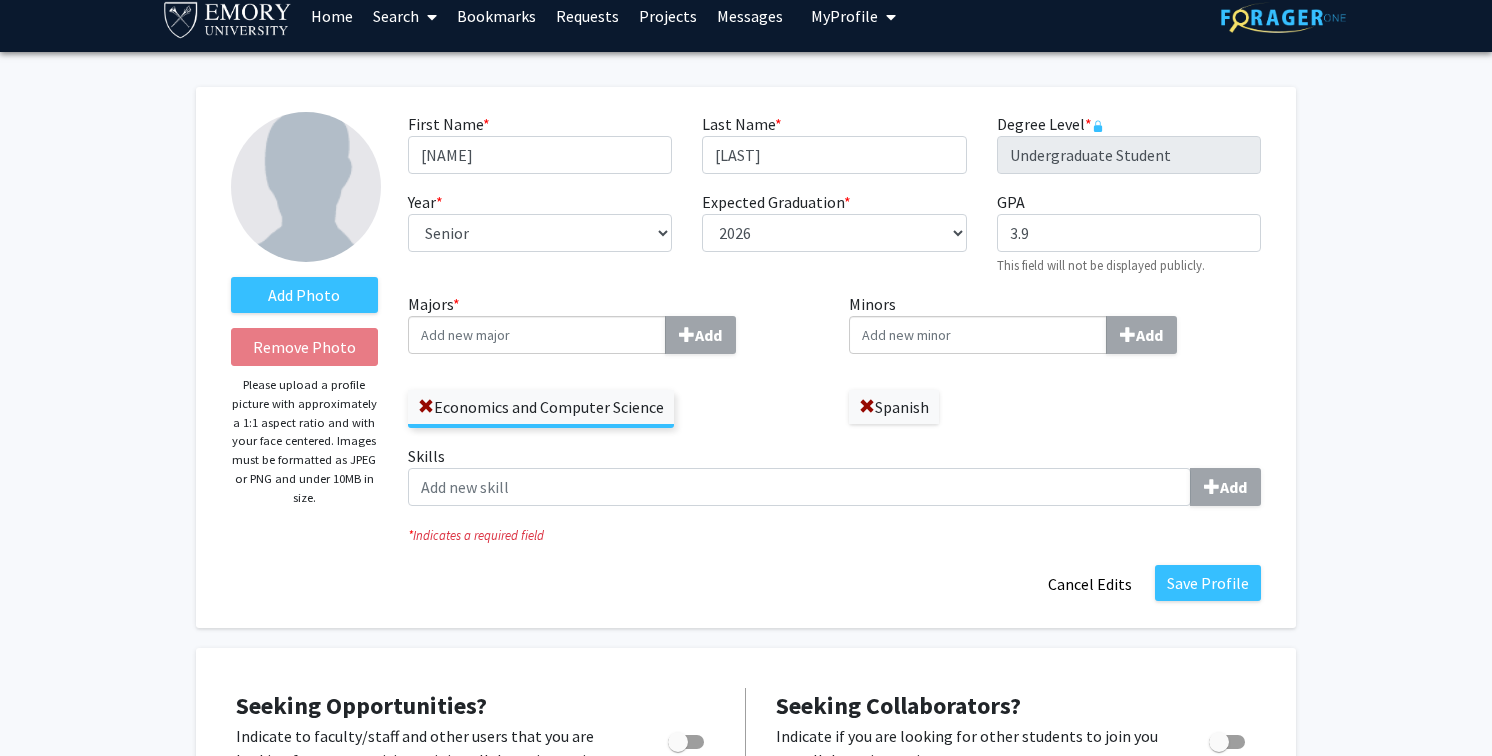 scroll, scrollTop: 0, scrollLeft: 0, axis: both 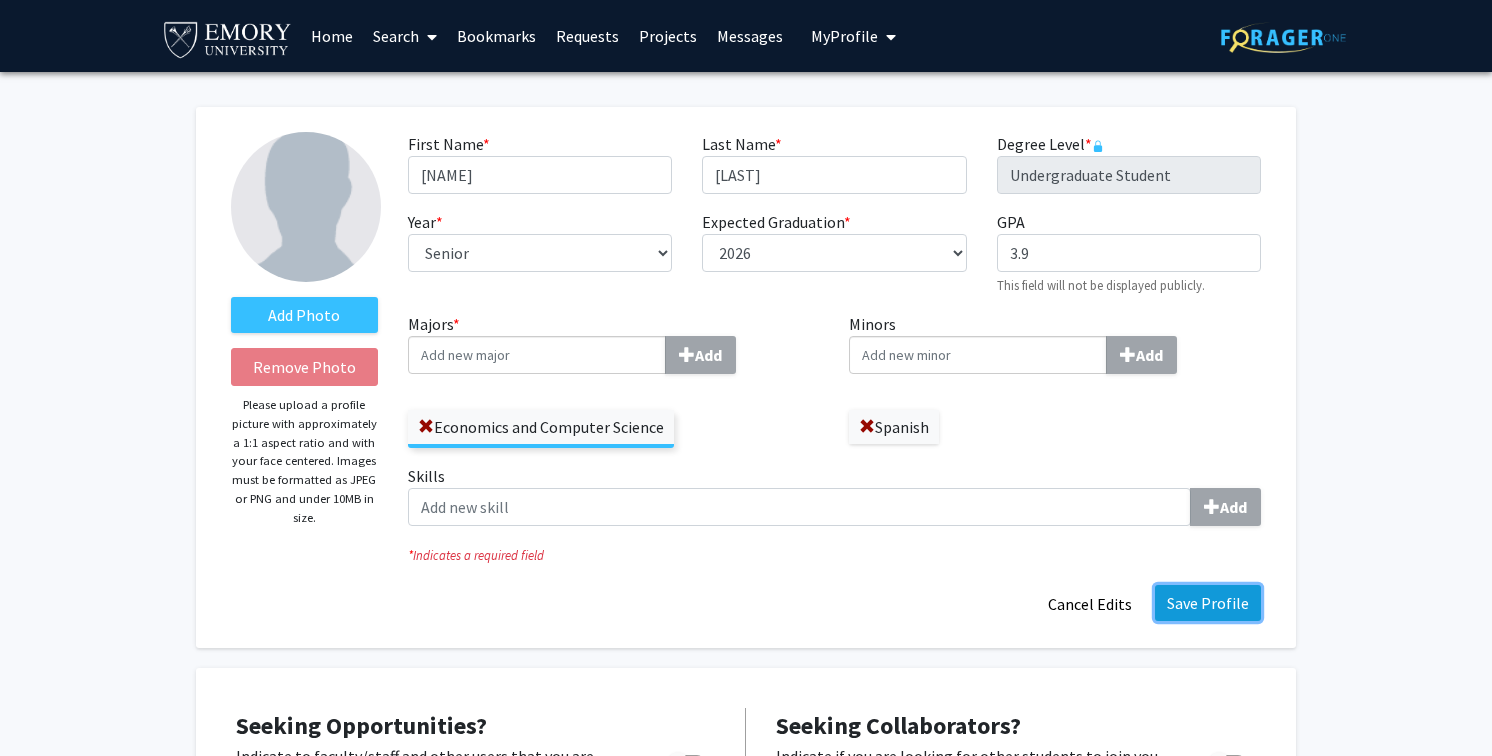 click on "Save Profile" 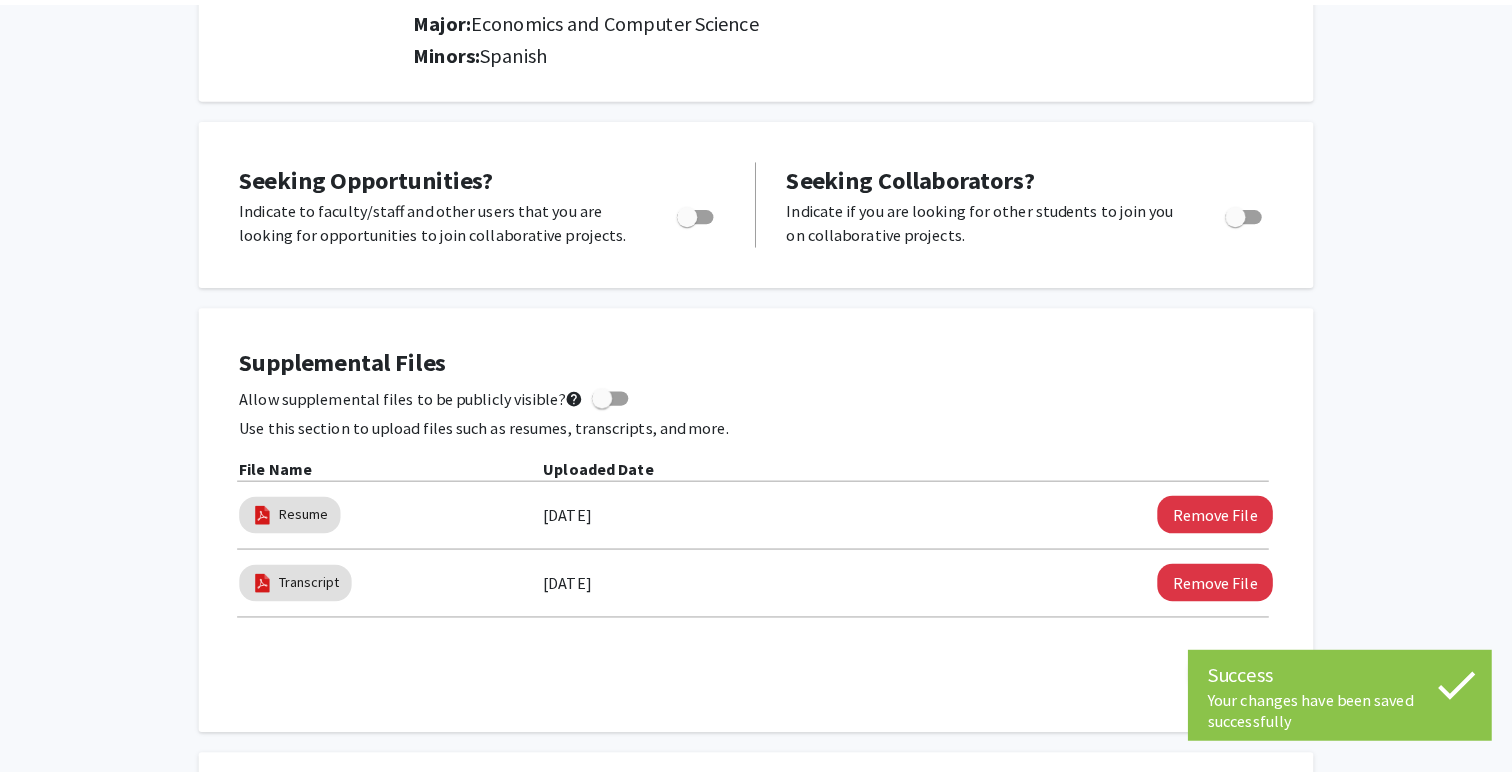 scroll, scrollTop: 0, scrollLeft: 0, axis: both 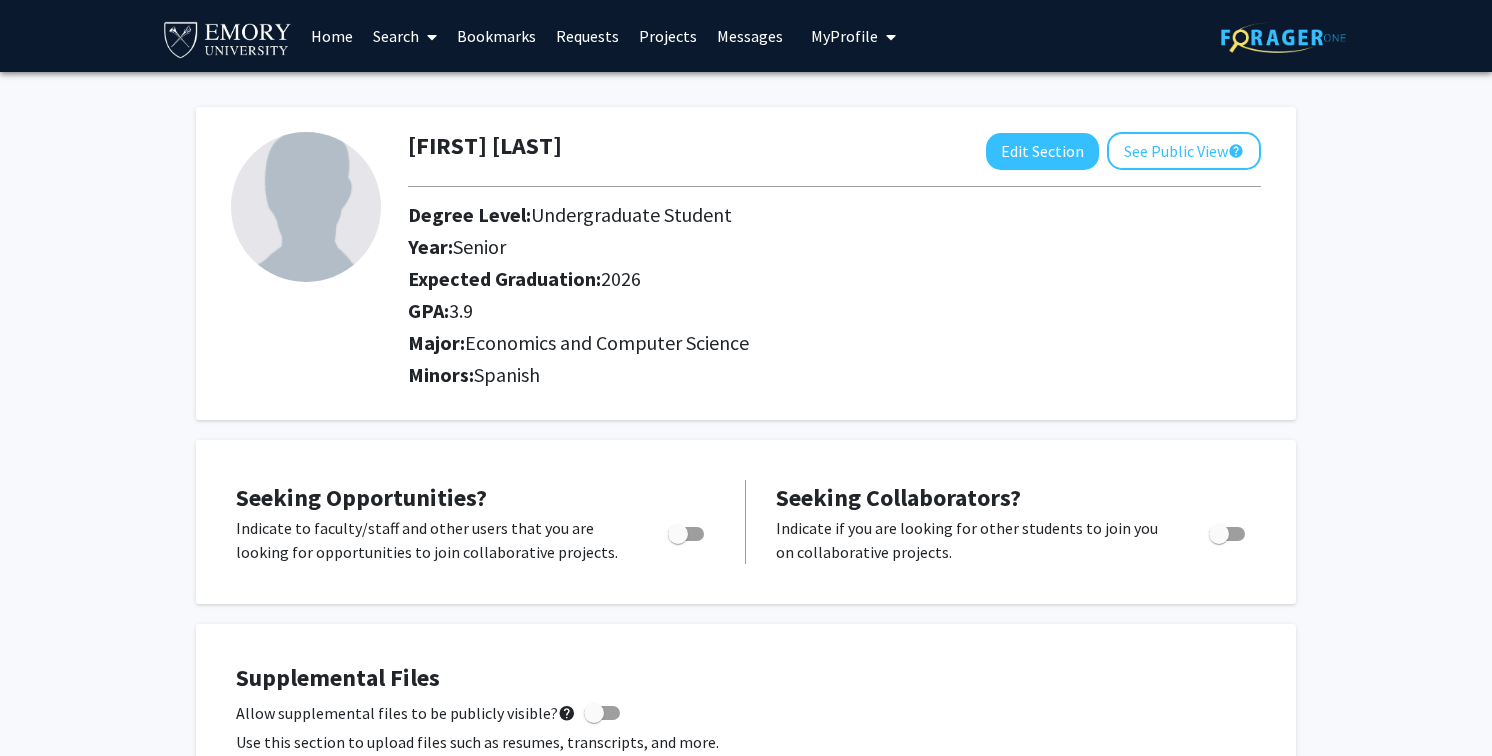 click 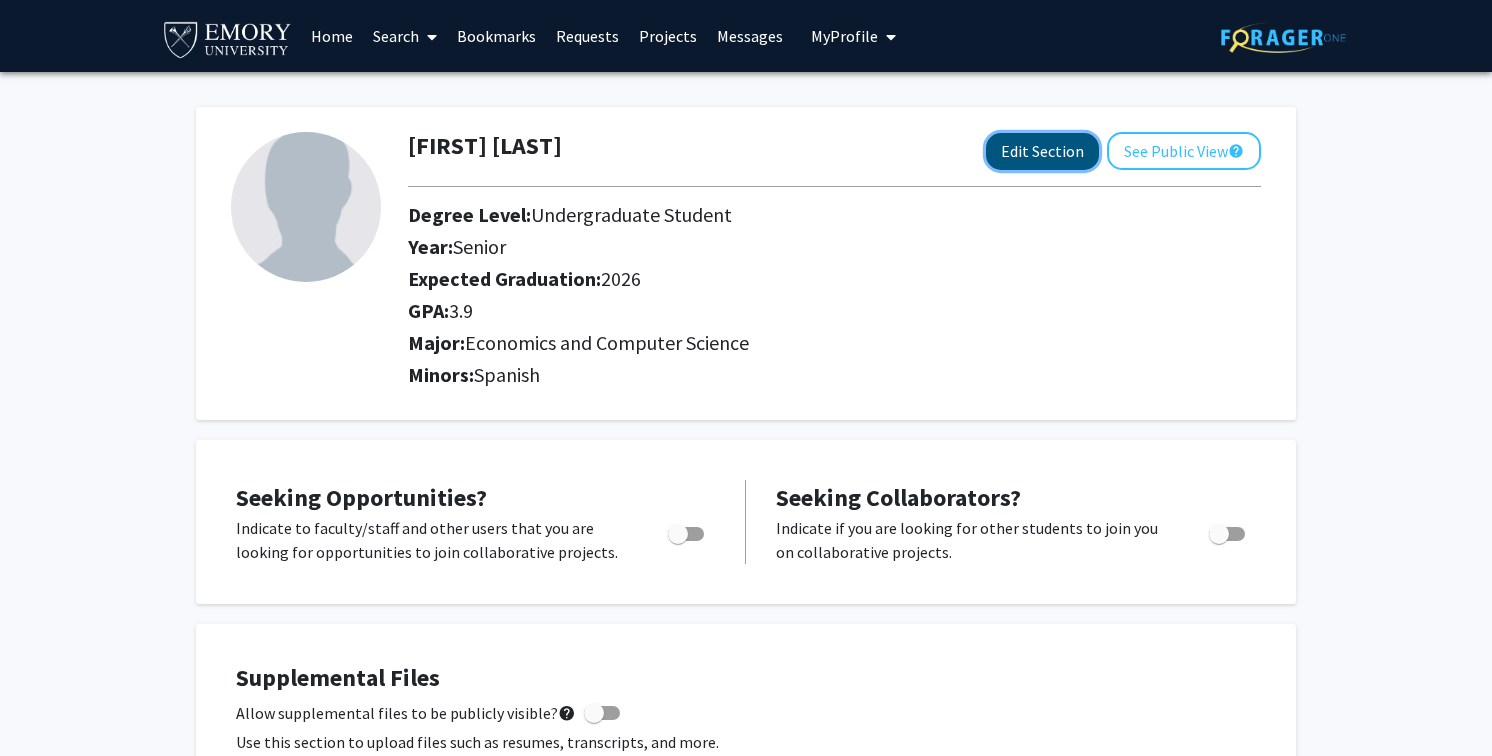 click on "Edit Section" 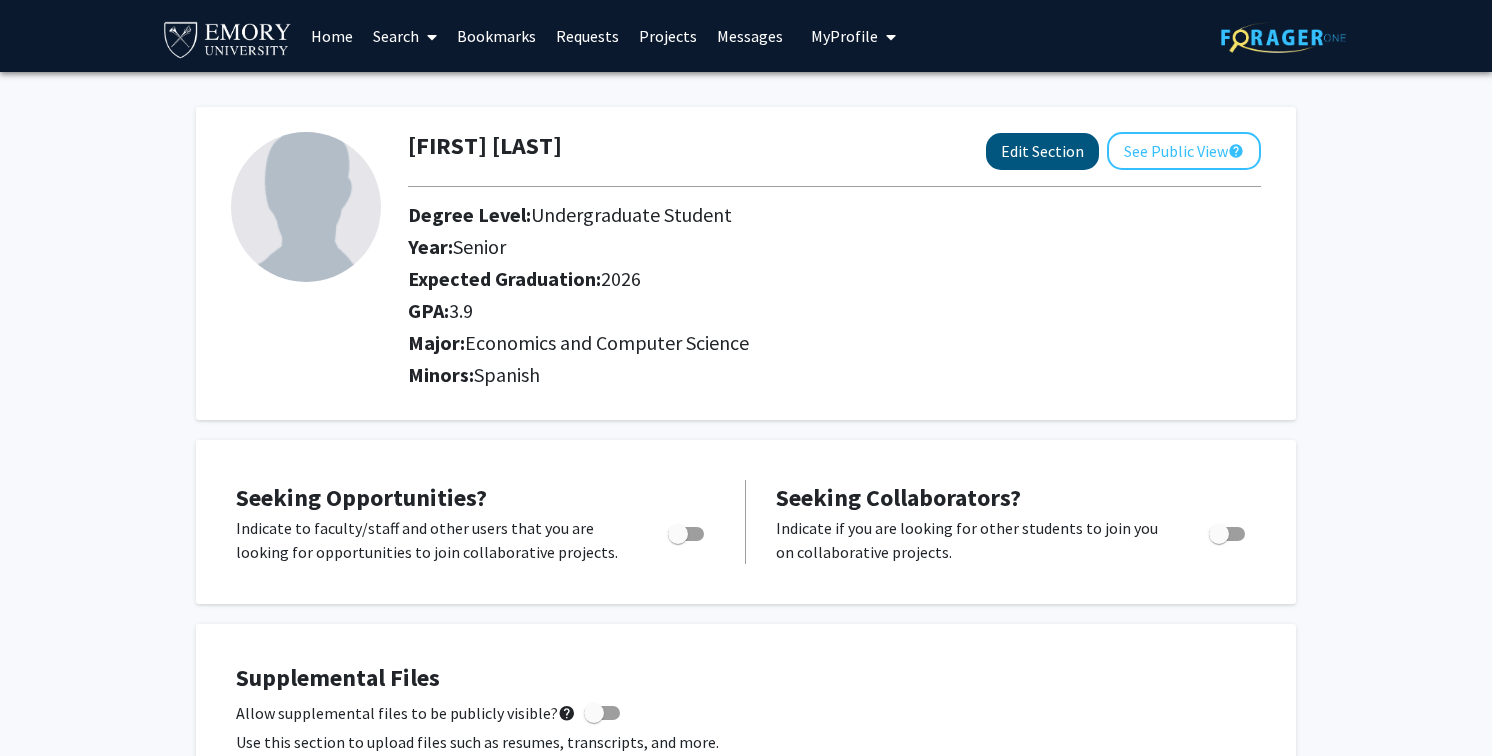 select on "senior" 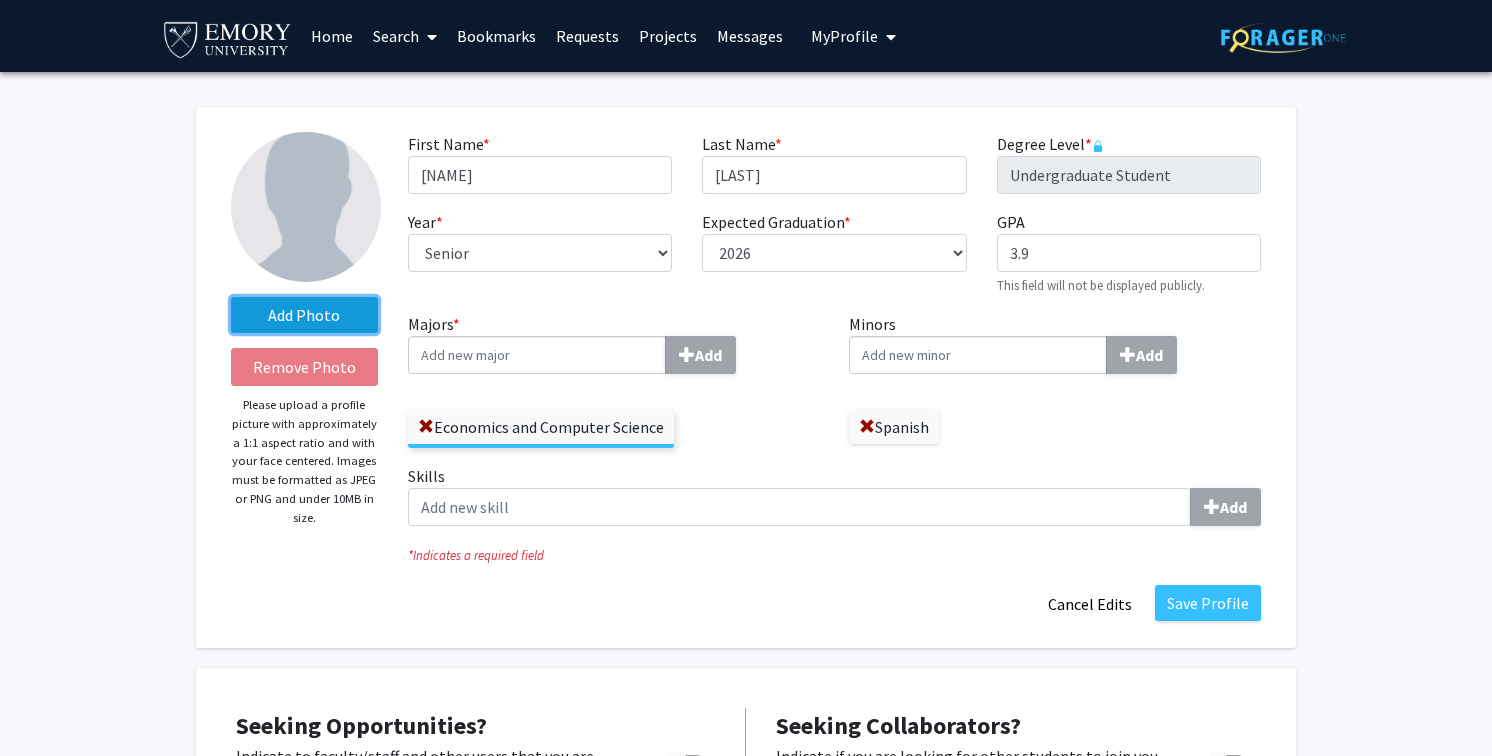 click on "Add Photo" 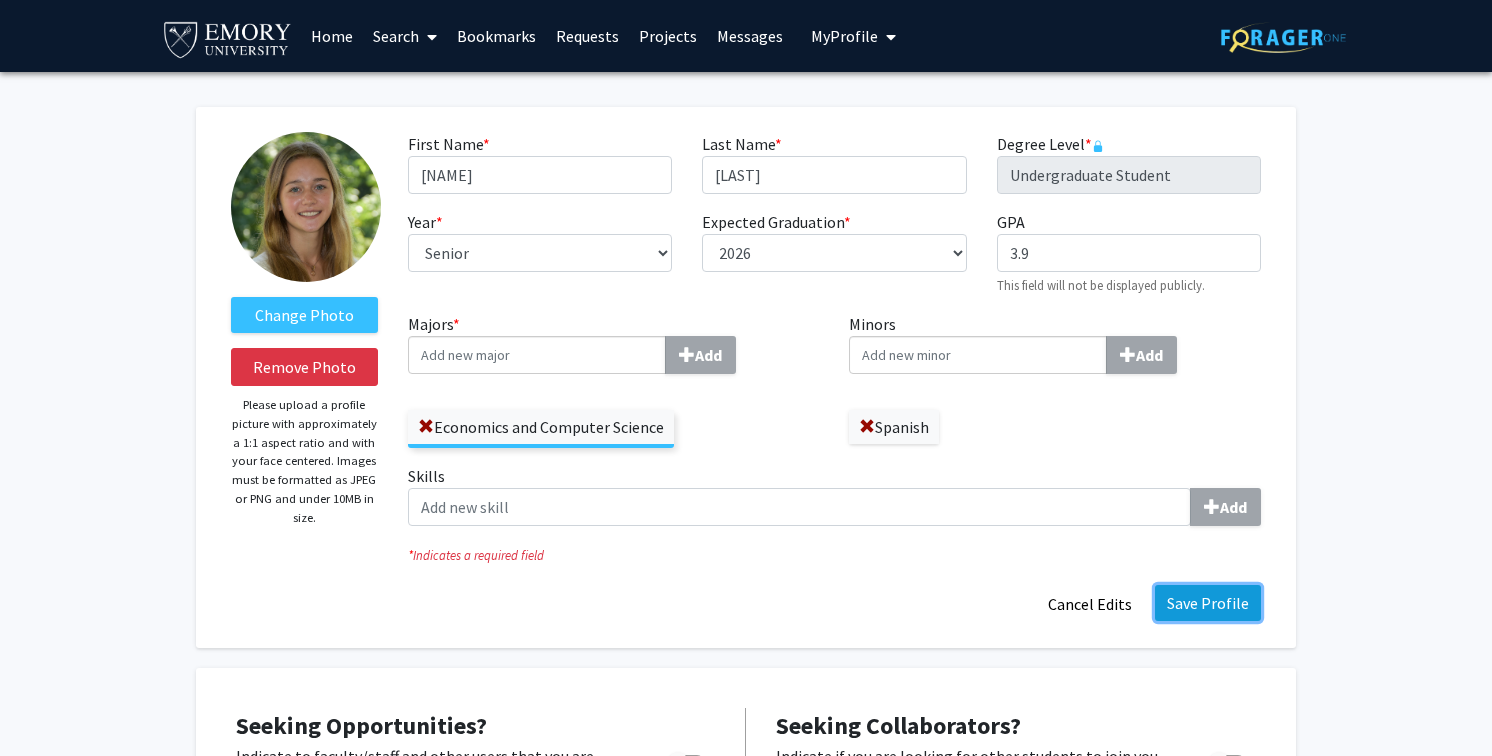 click on "Save Profile" 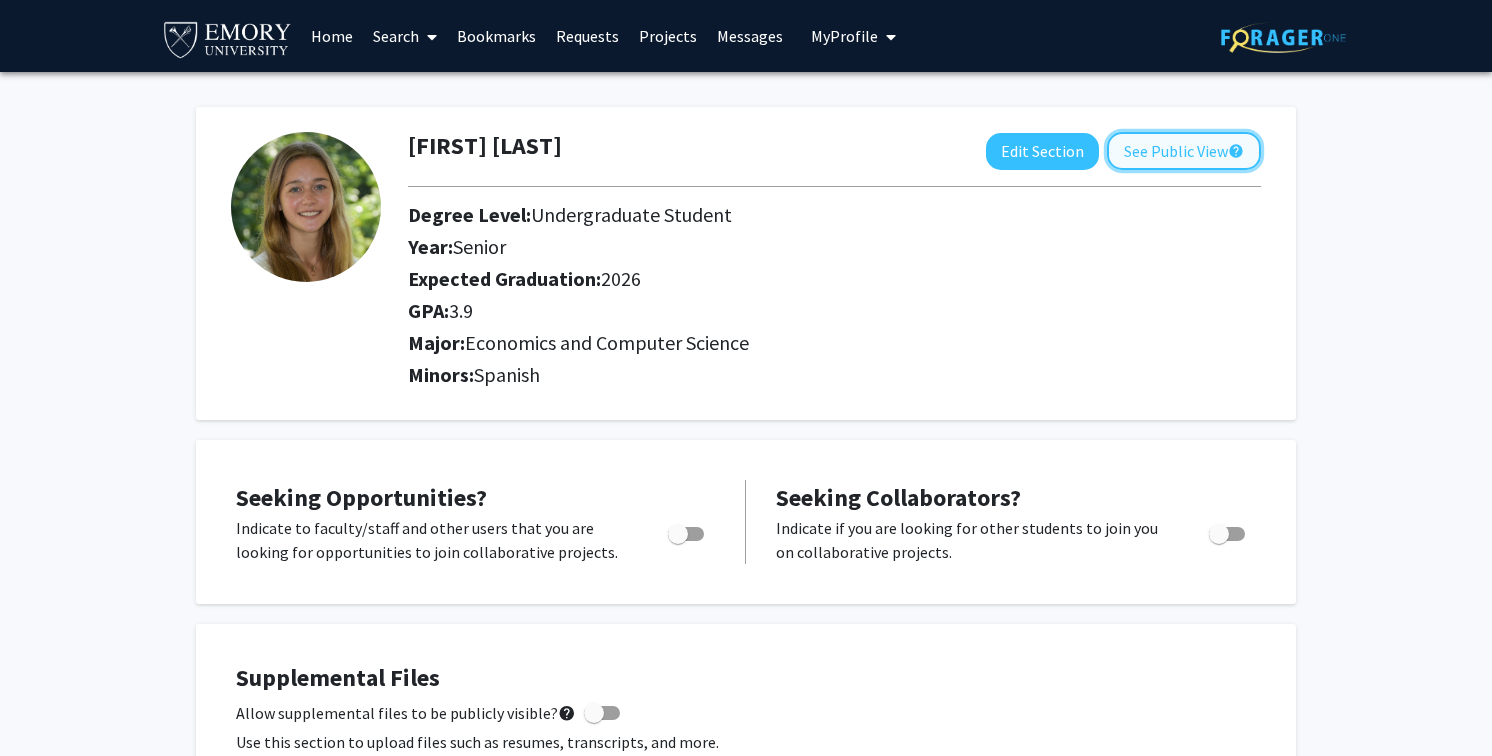 click on "See Public View  help" 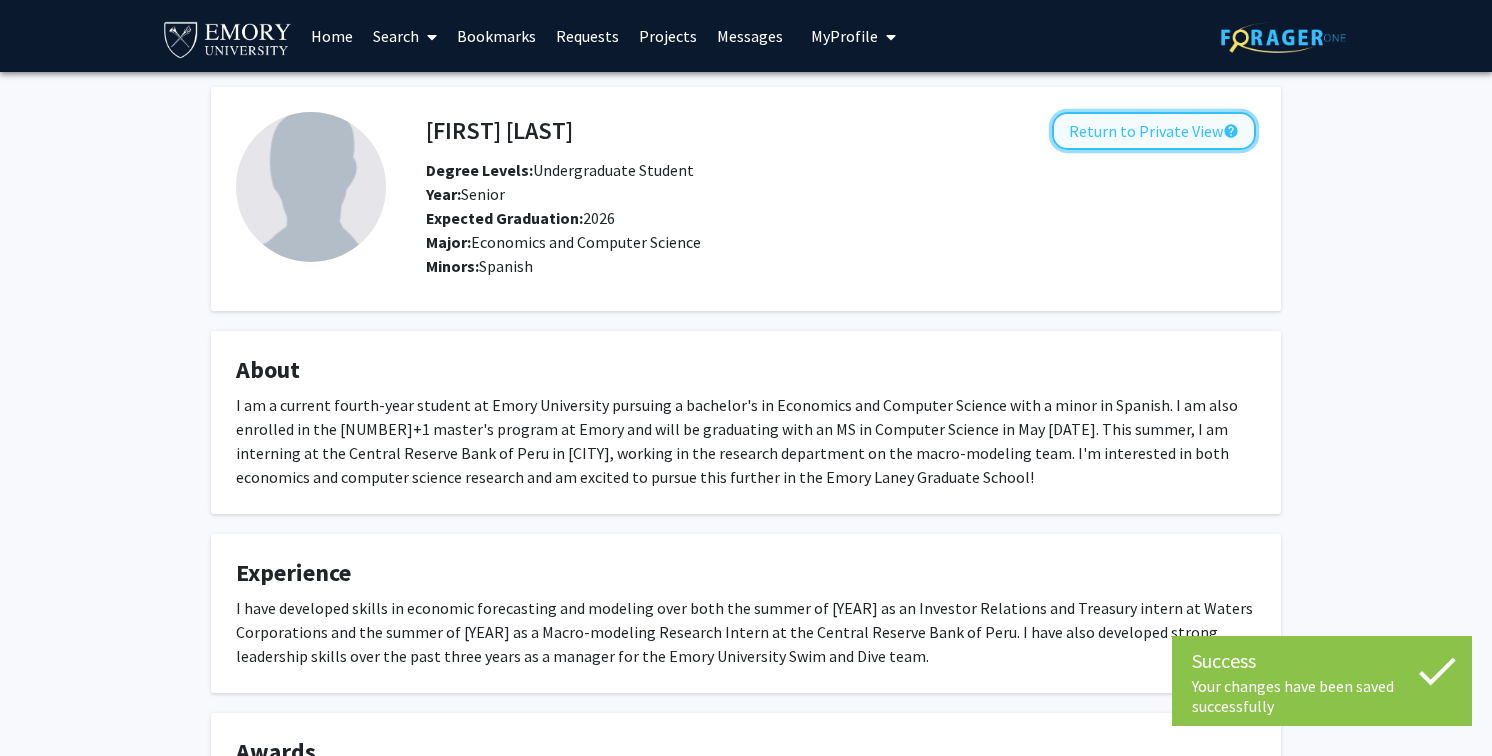 click on "Return to Private View  help" 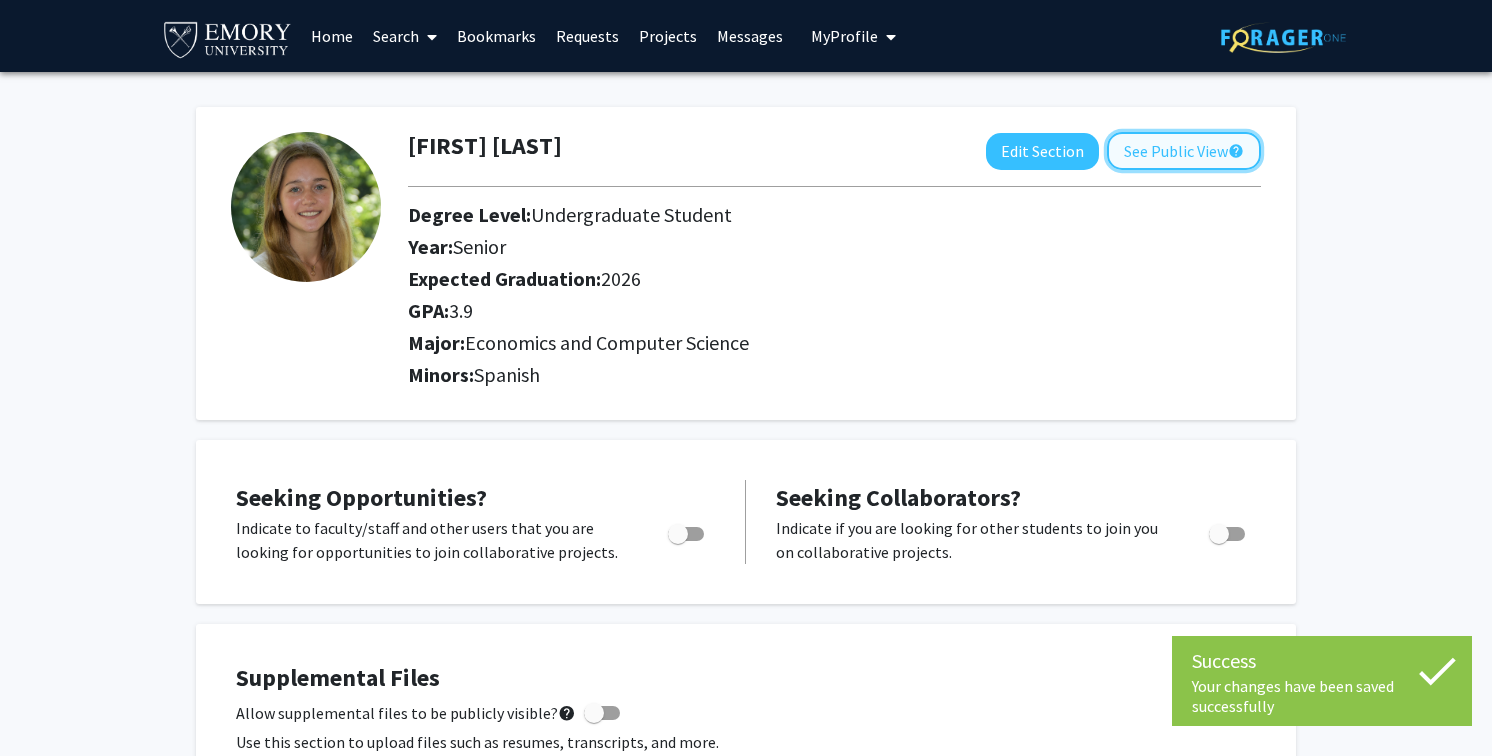 click on "See Public View  help" 